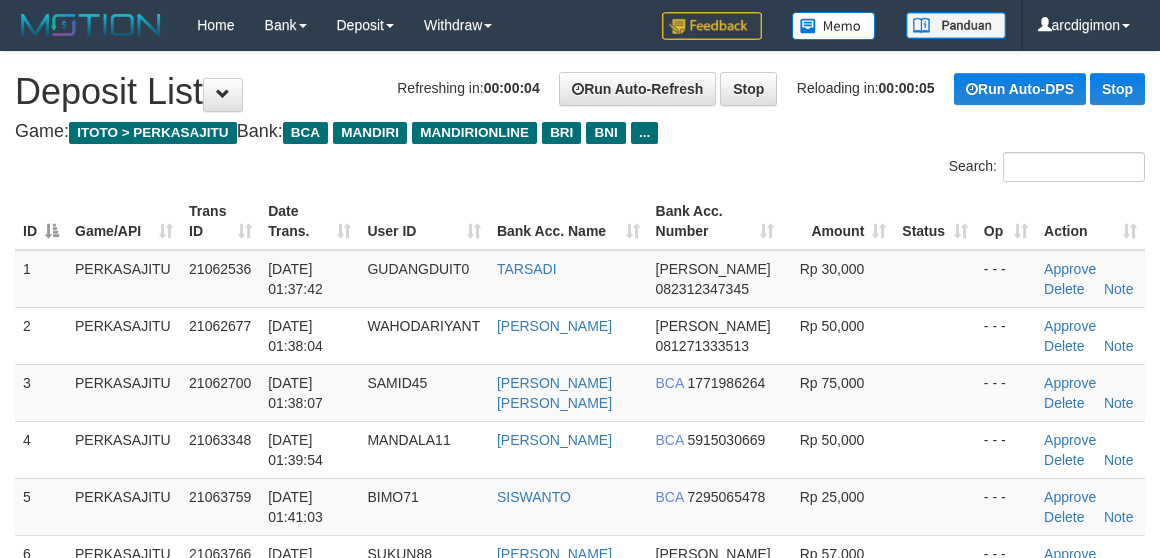 scroll, scrollTop: 0, scrollLeft: 0, axis: both 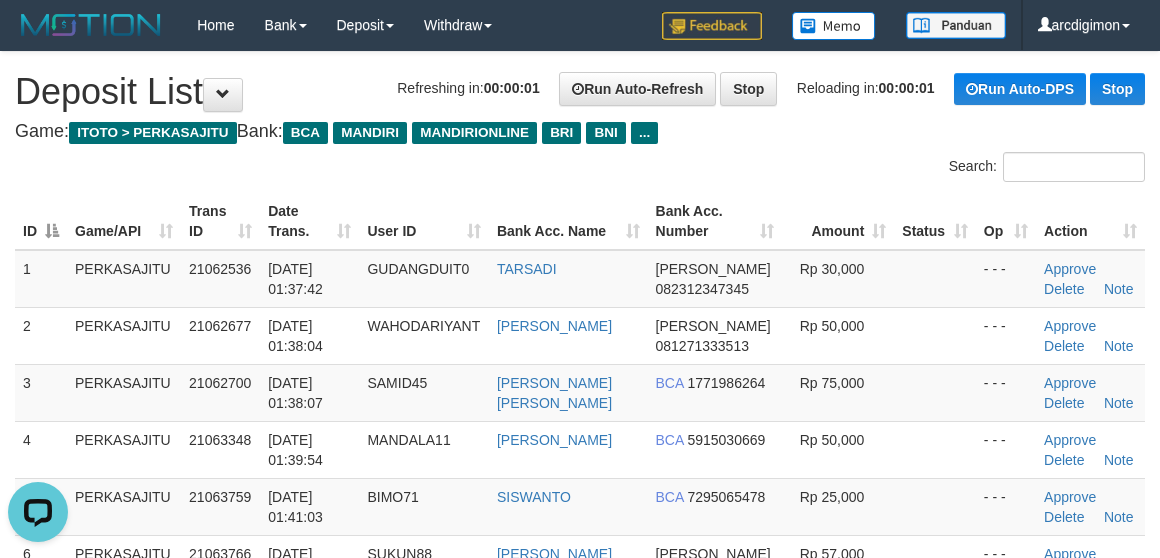 click on "Search:" at bounding box center (870, 169) 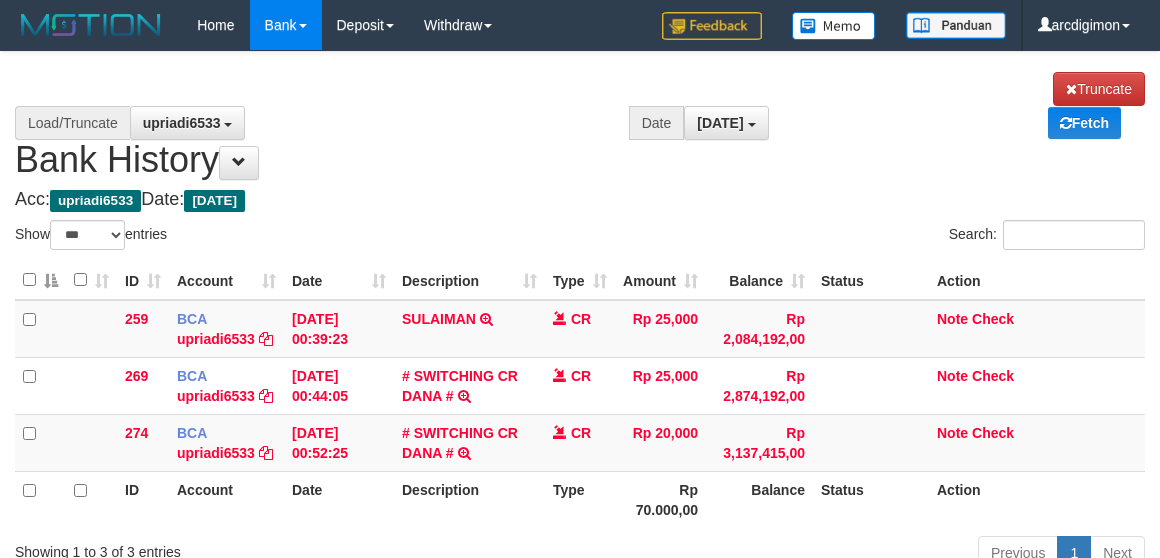 select on "***" 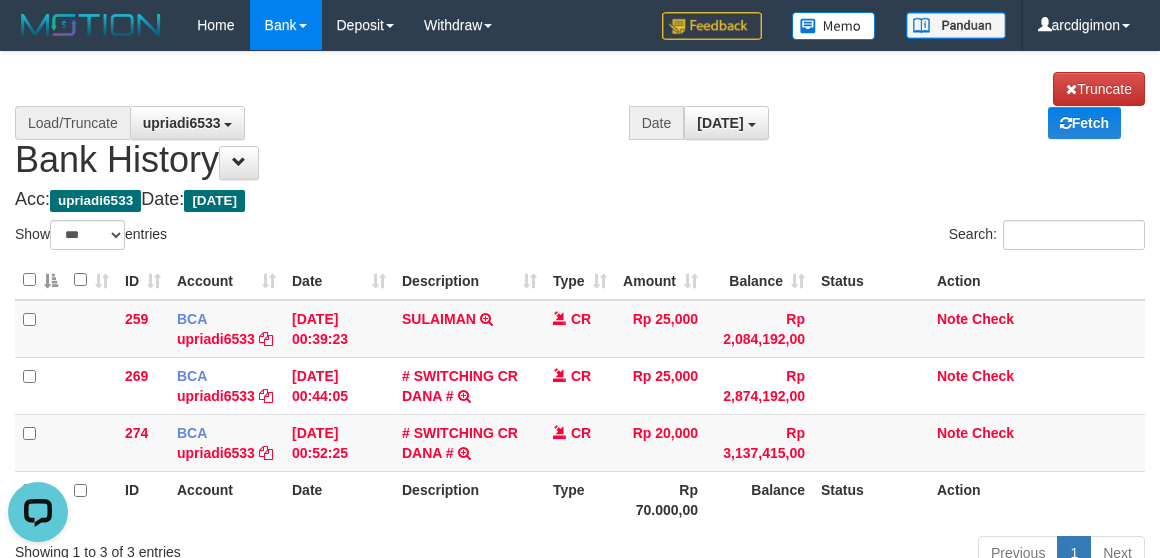 scroll, scrollTop: 0, scrollLeft: 0, axis: both 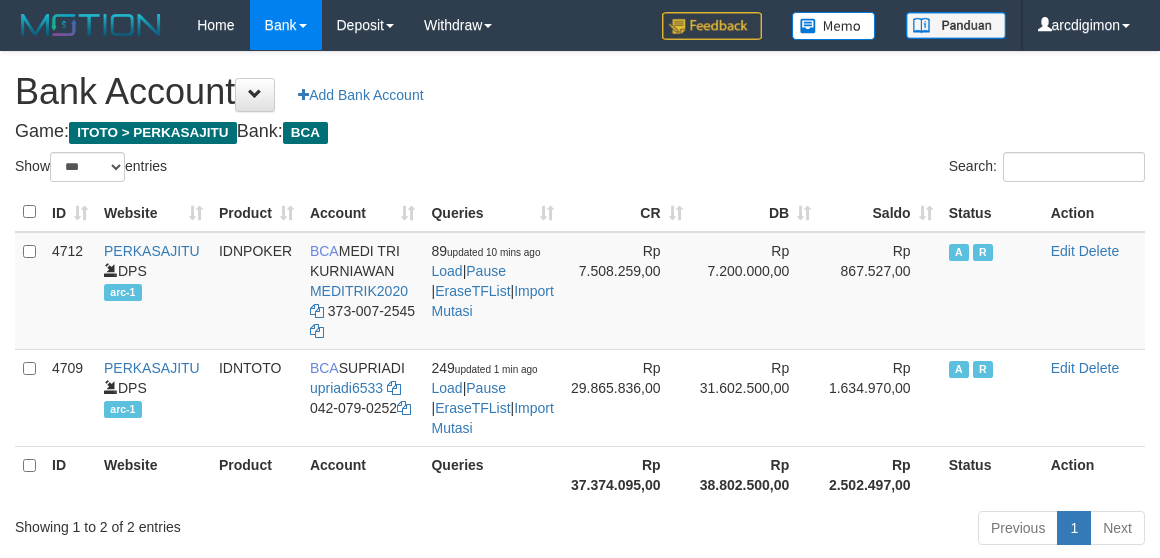 select on "***" 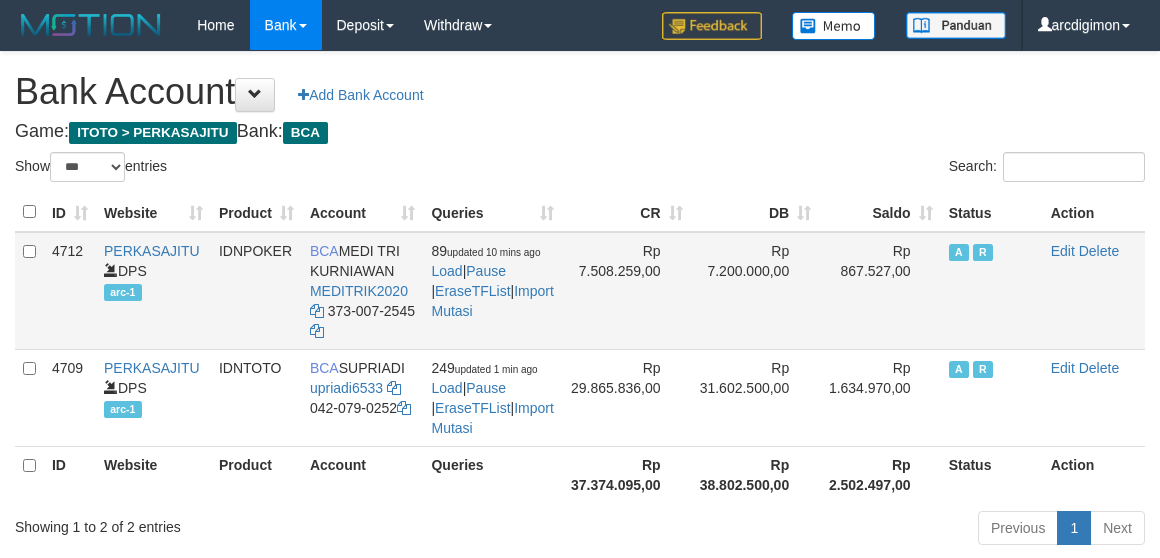 scroll, scrollTop: 21, scrollLeft: 0, axis: vertical 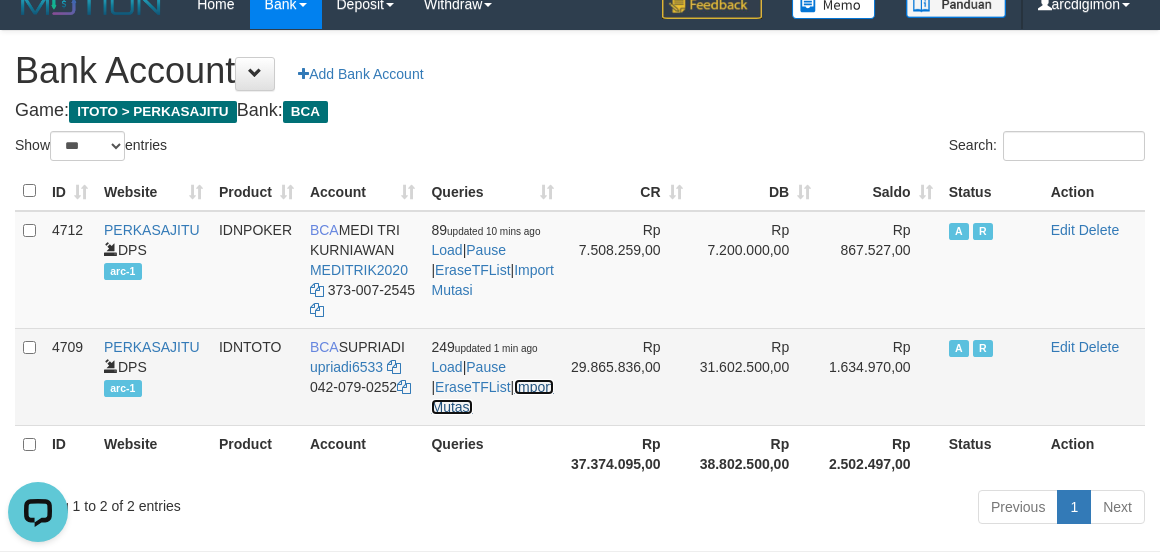 click on "Import Mutasi" at bounding box center [492, 397] 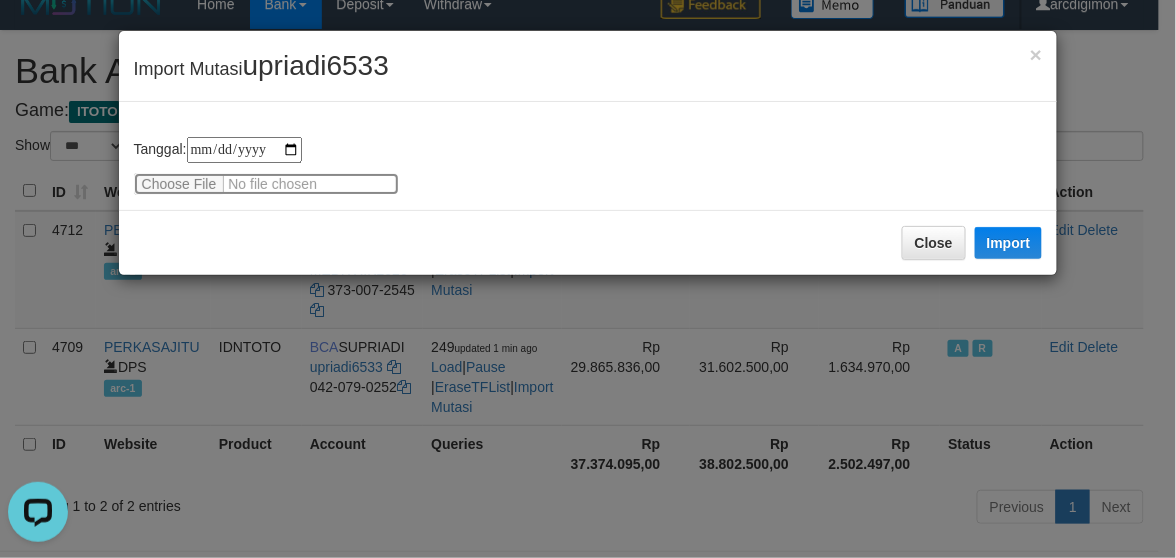 click at bounding box center [266, 184] 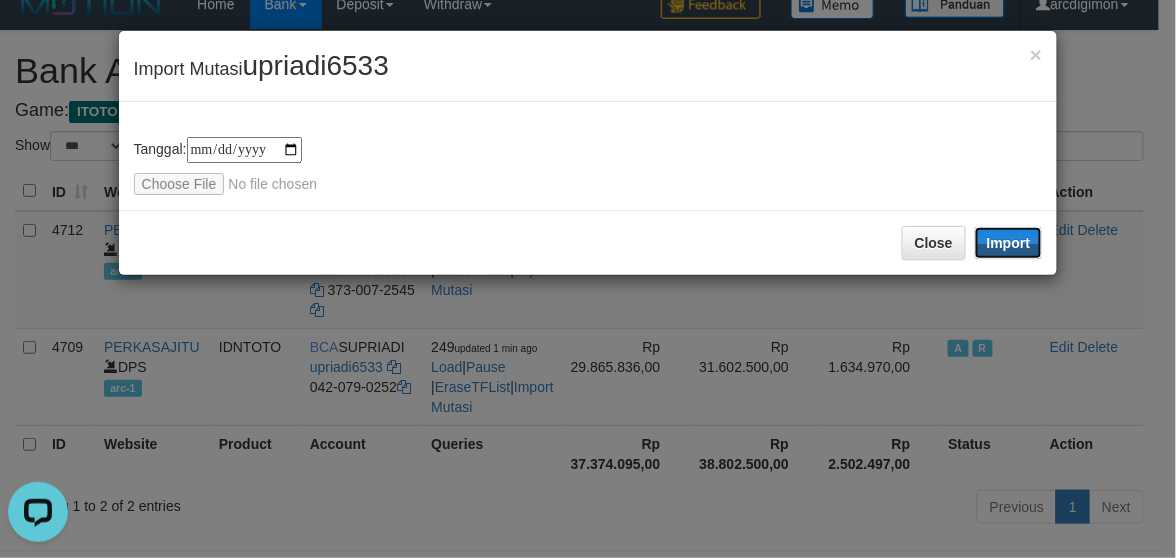 drag, startPoint x: 1020, startPoint y: 243, endPoint x: 403, endPoint y: 51, distance: 646.1834 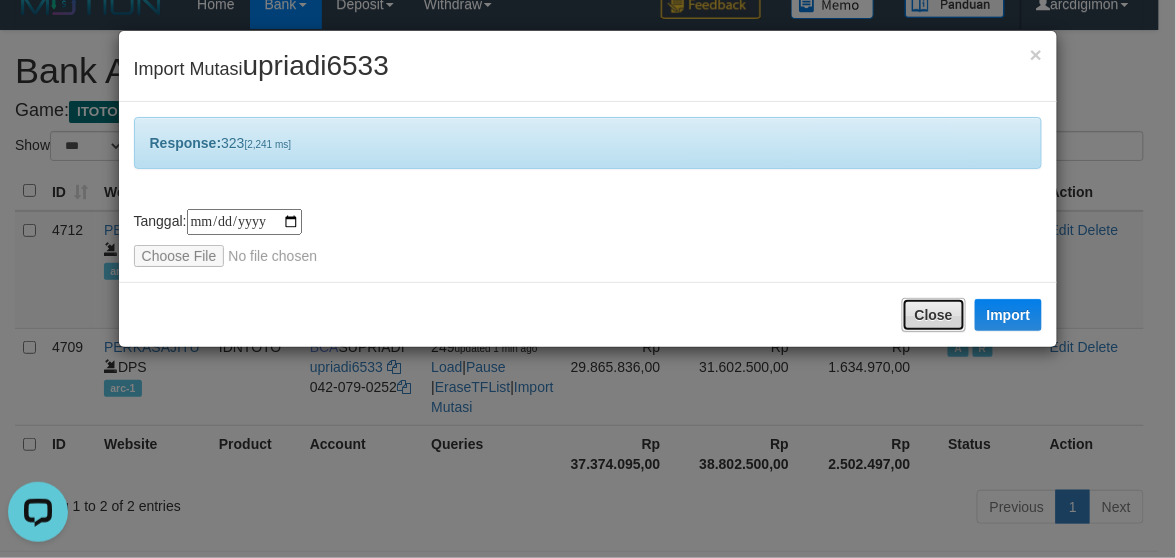 click on "Close" at bounding box center [934, 315] 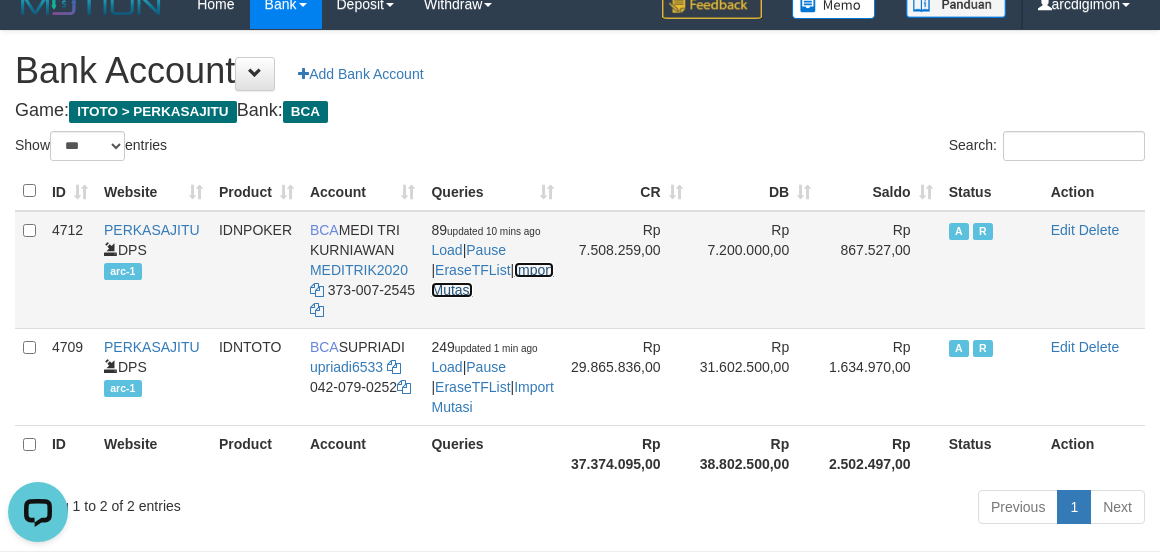 click on "Import Mutasi" at bounding box center [492, 280] 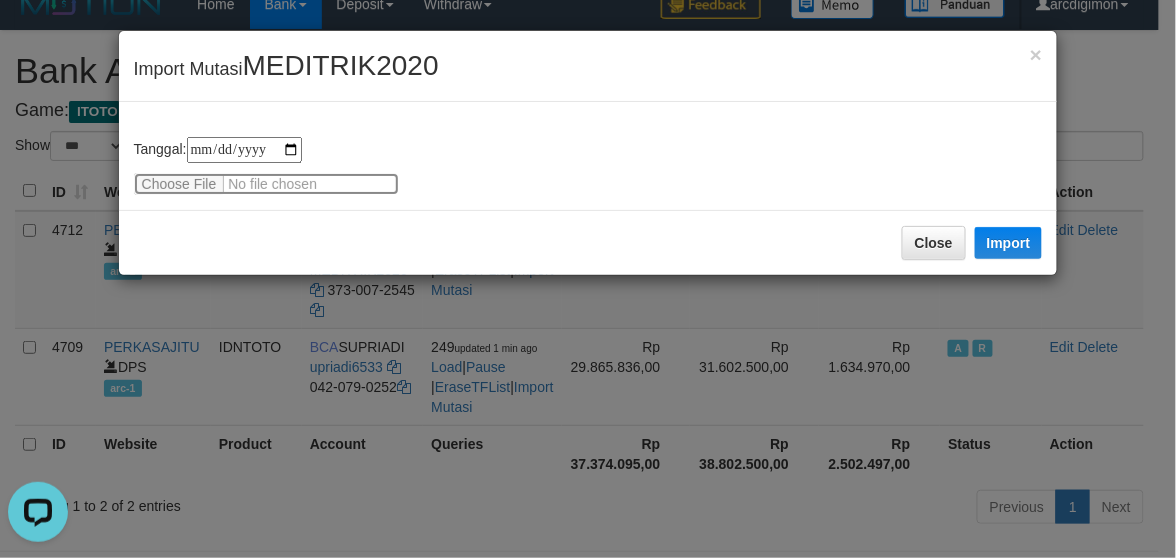 click at bounding box center [266, 184] 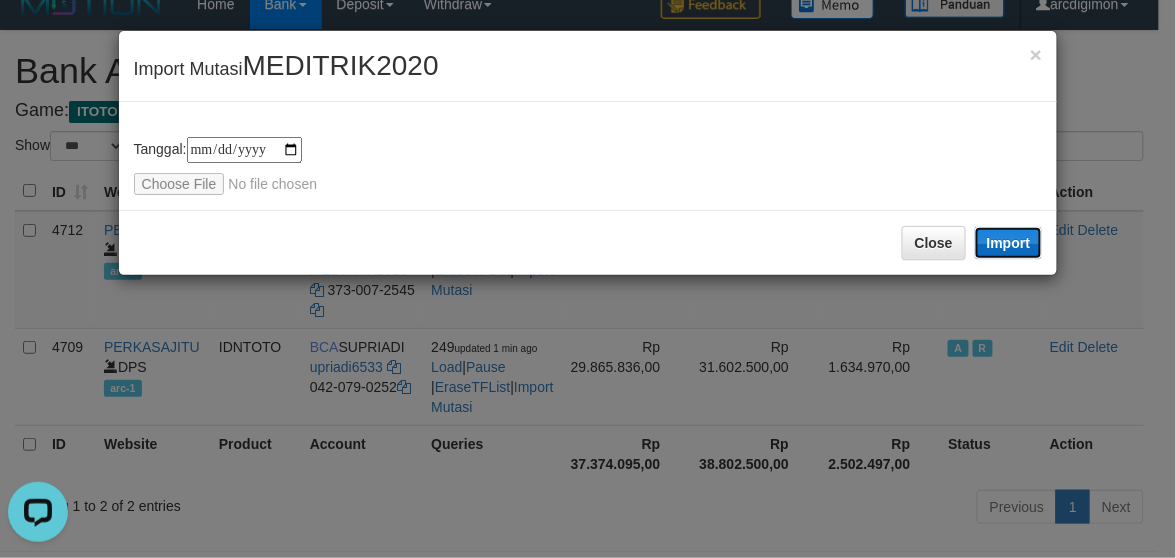 click on "Import" at bounding box center (1009, 243) 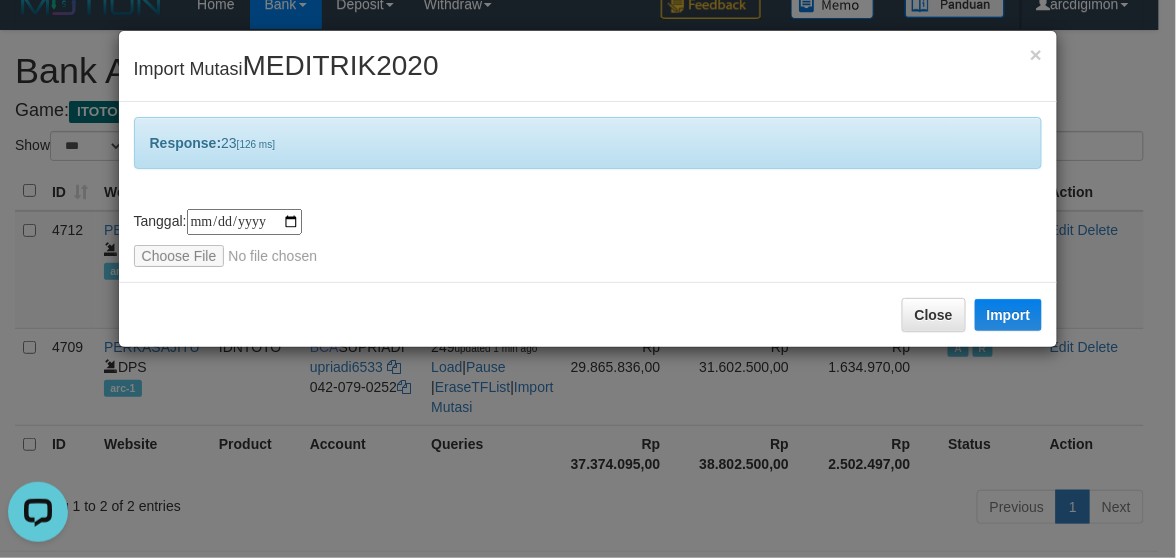 click on "Close
Import" at bounding box center [588, 314] 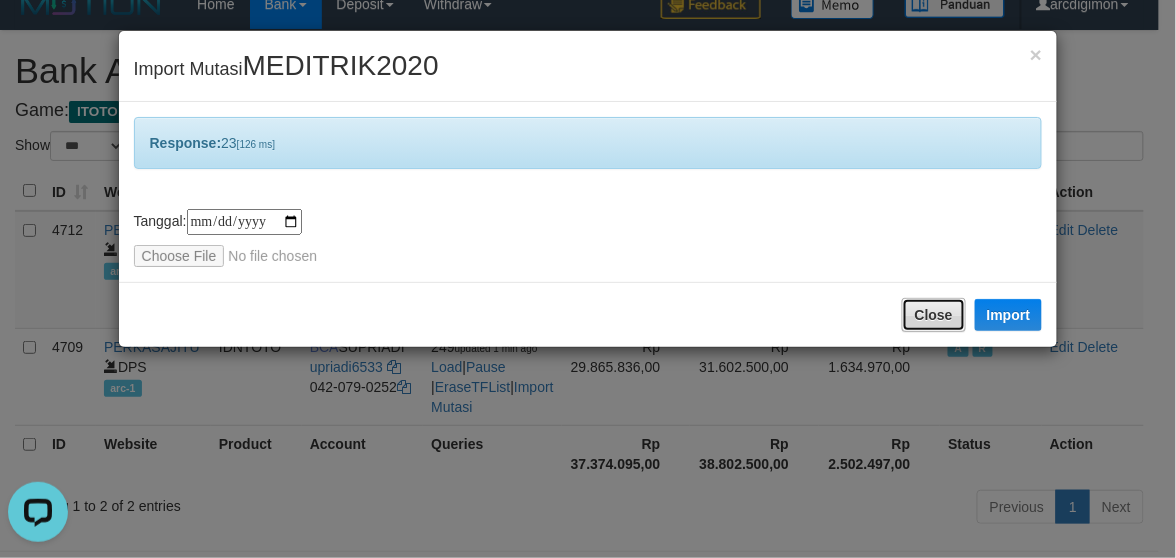 click on "Close" at bounding box center [934, 315] 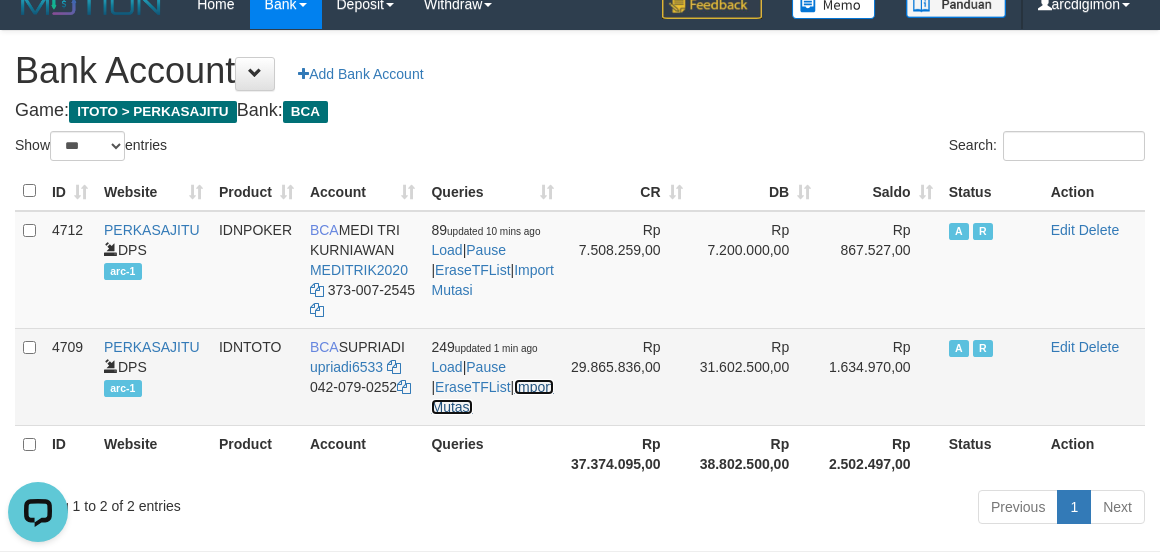 click on "Import Mutasi" at bounding box center (492, 397) 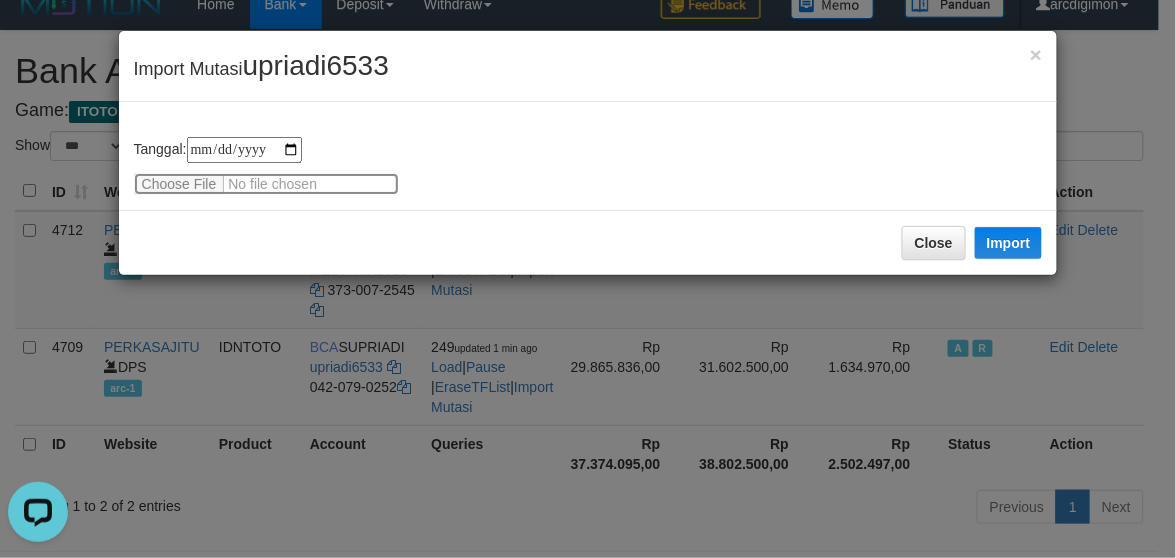 click at bounding box center [266, 184] 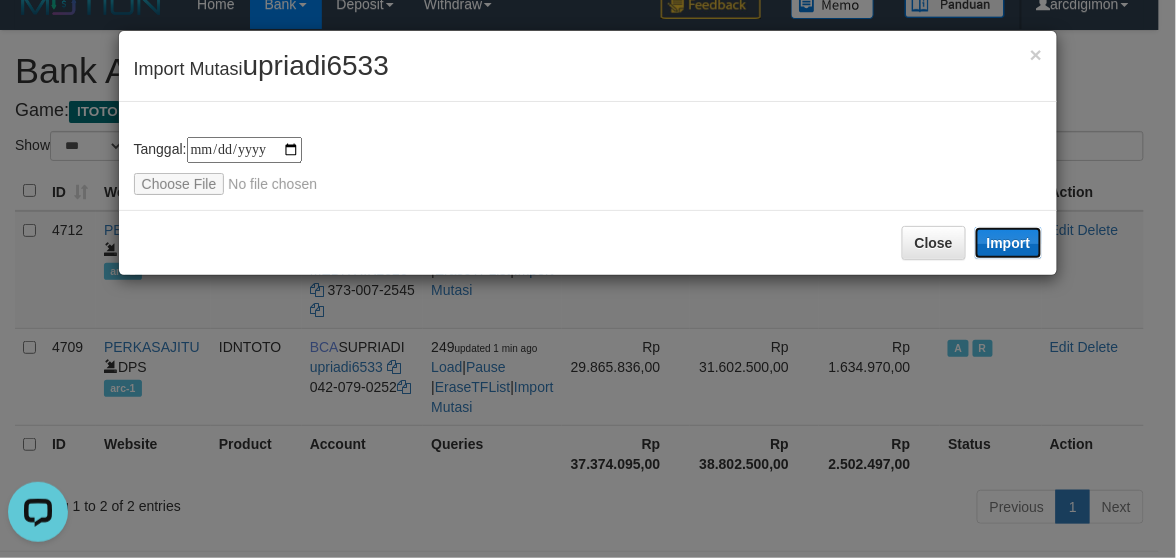 click on "Import" at bounding box center (1009, 243) 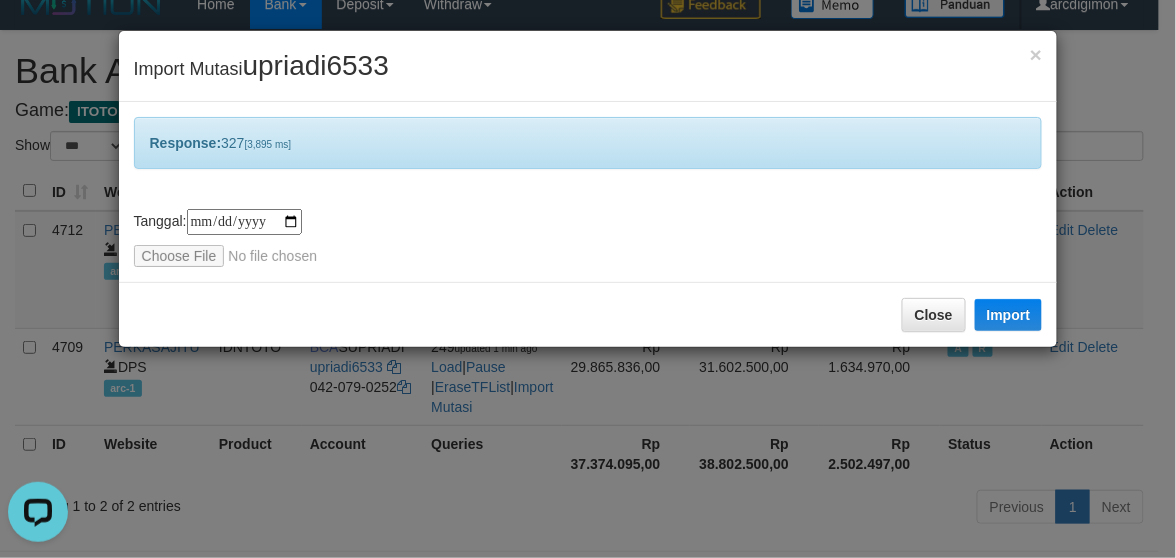 click on "Close
Import" at bounding box center (588, 314) 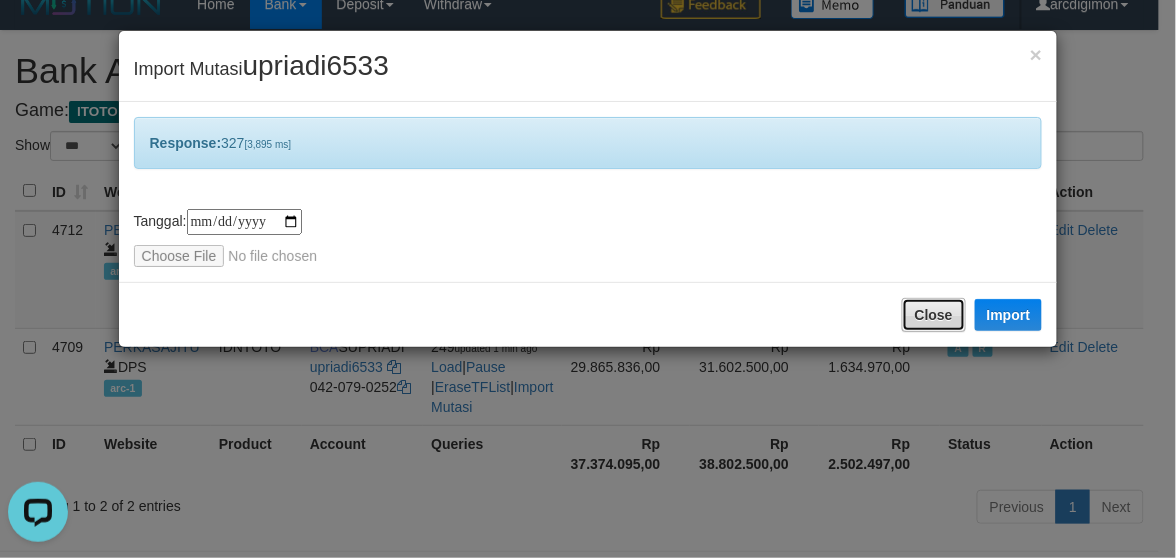 click on "Close" at bounding box center (934, 315) 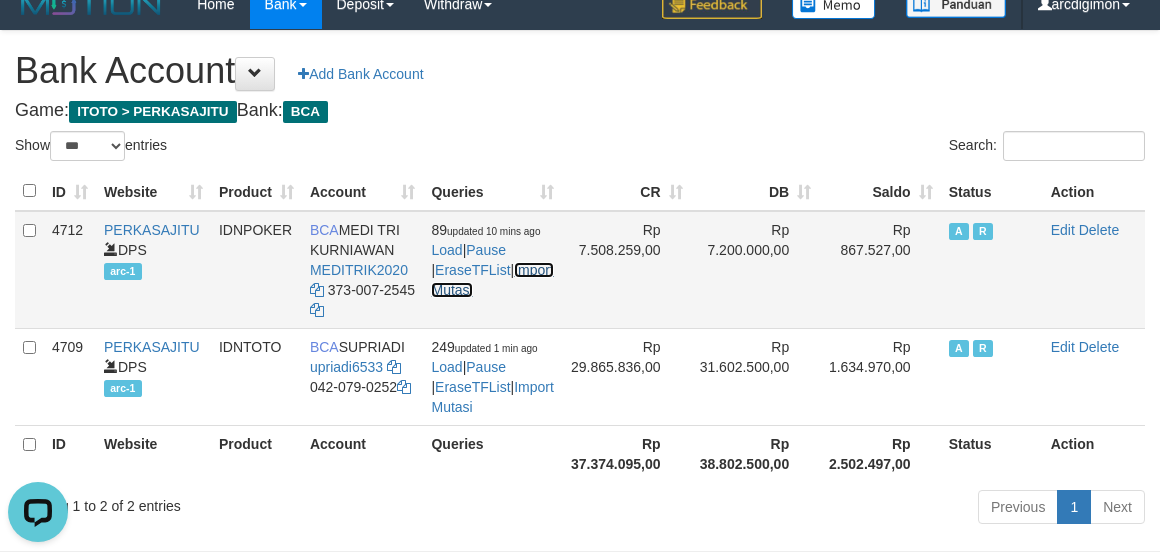 click on "Import Mutasi" at bounding box center [492, 280] 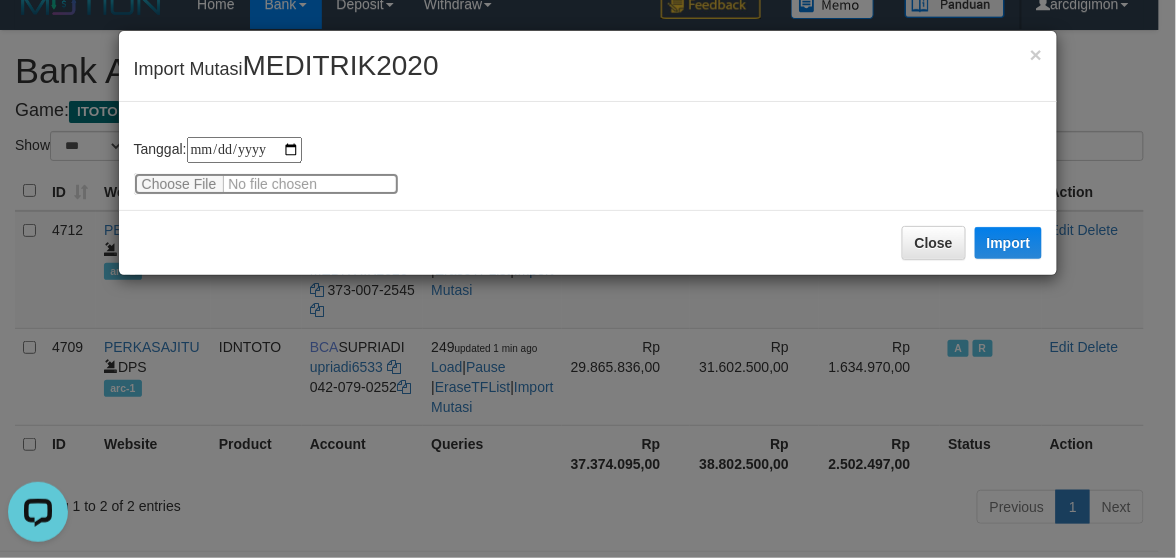 click at bounding box center [266, 184] 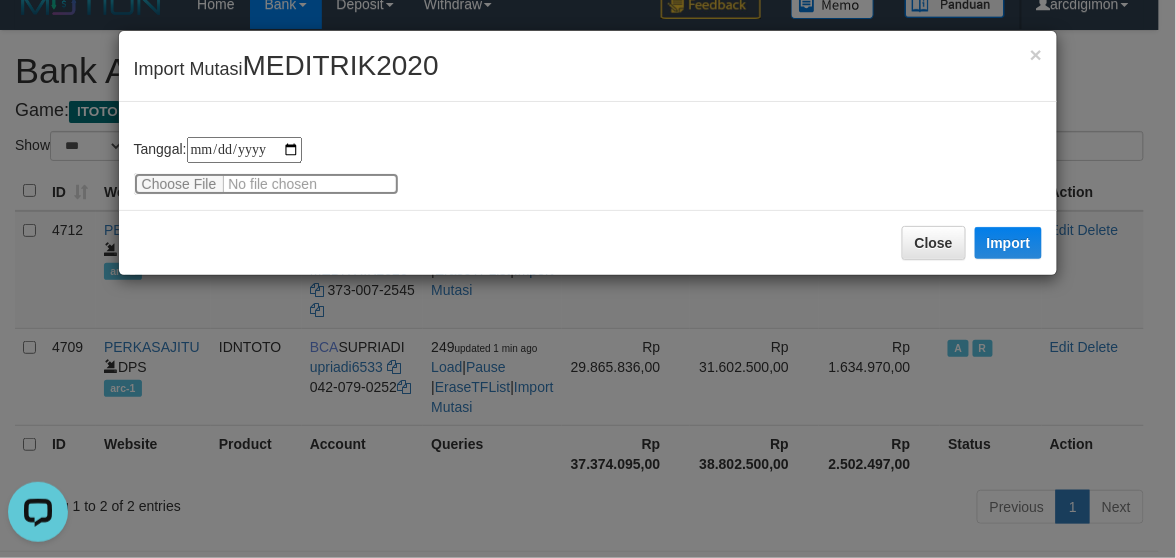 type on "**********" 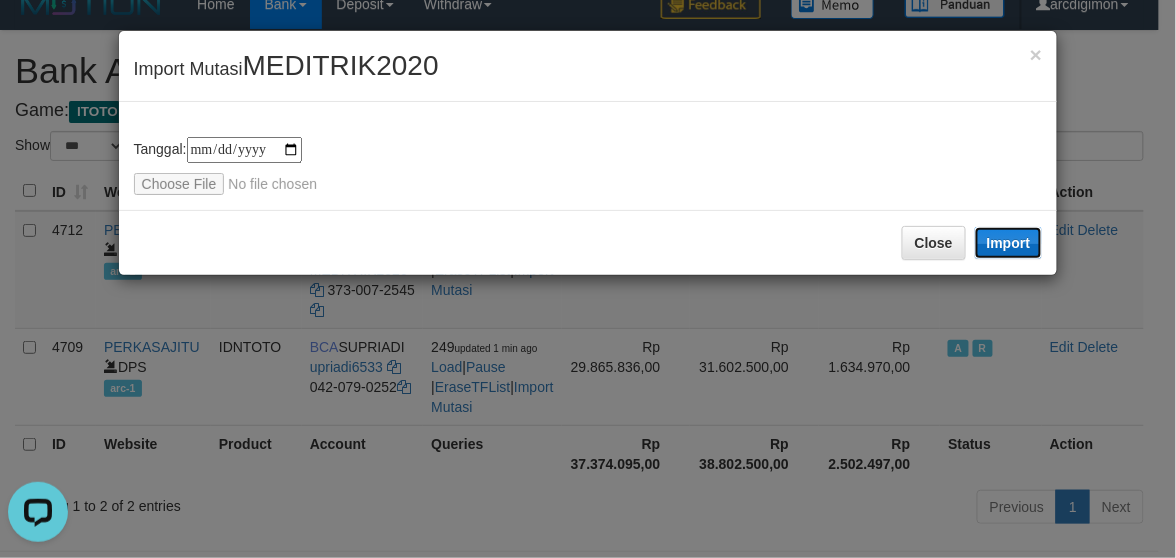 click on "Import" at bounding box center [1009, 243] 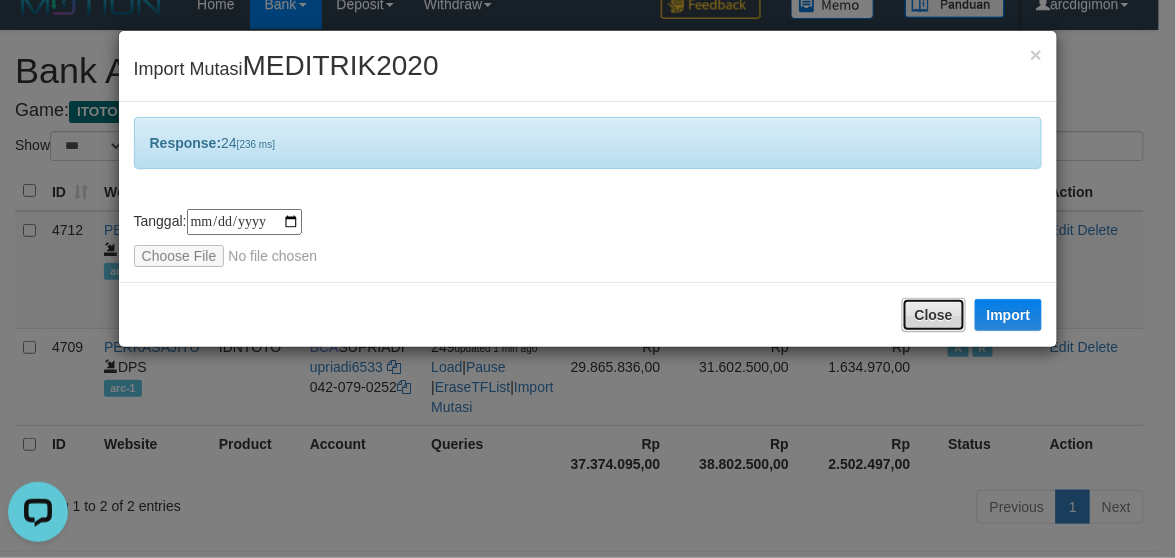 click on "Close" at bounding box center (934, 315) 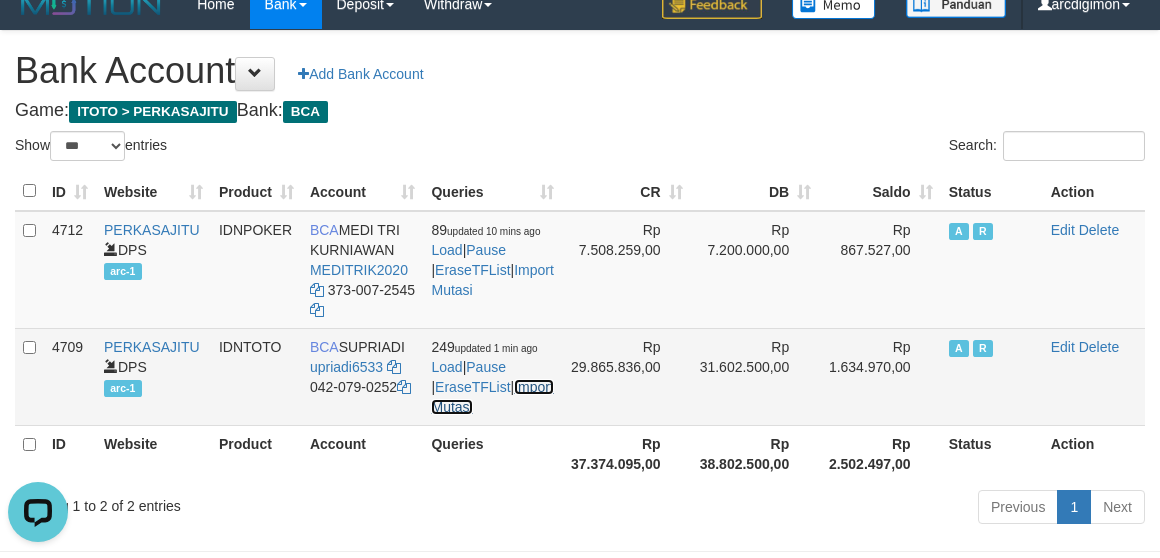 click on "Import Mutasi" at bounding box center (492, 397) 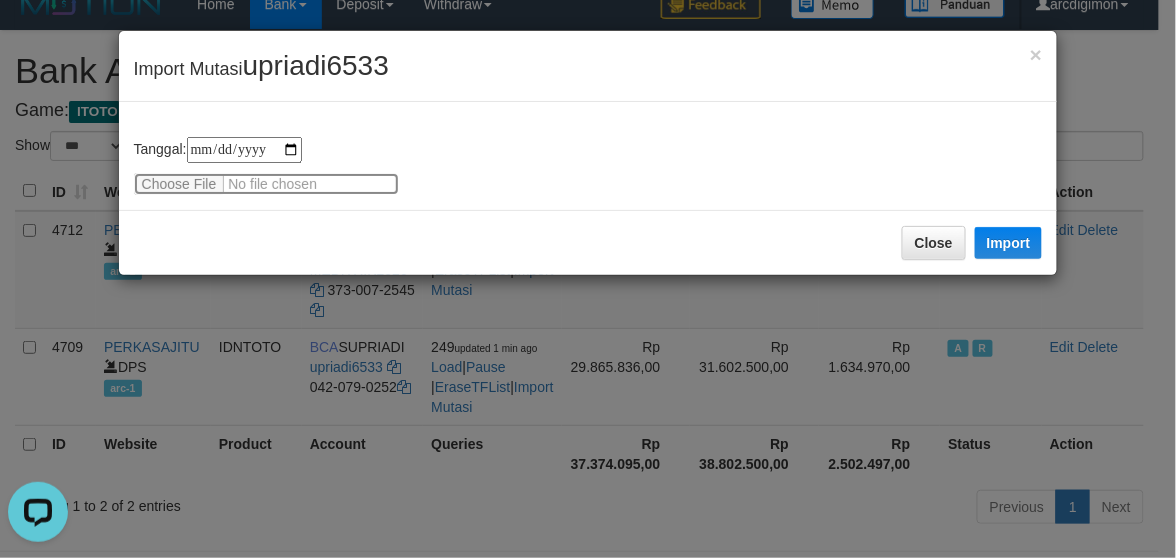 click at bounding box center (266, 184) 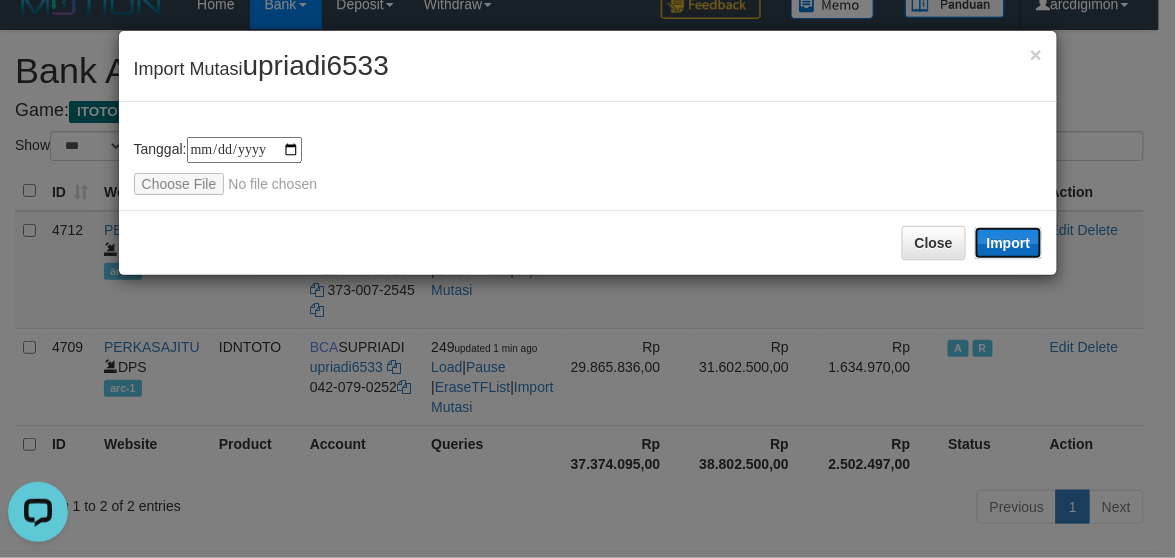 click on "Import" at bounding box center [1009, 243] 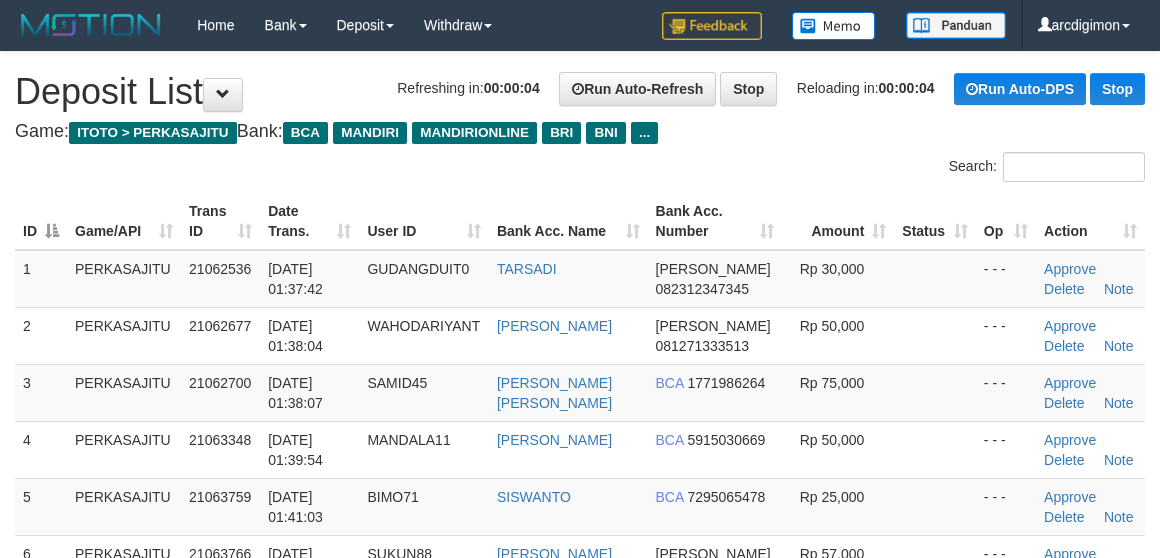 scroll, scrollTop: 0, scrollLeft: 0, axis: both 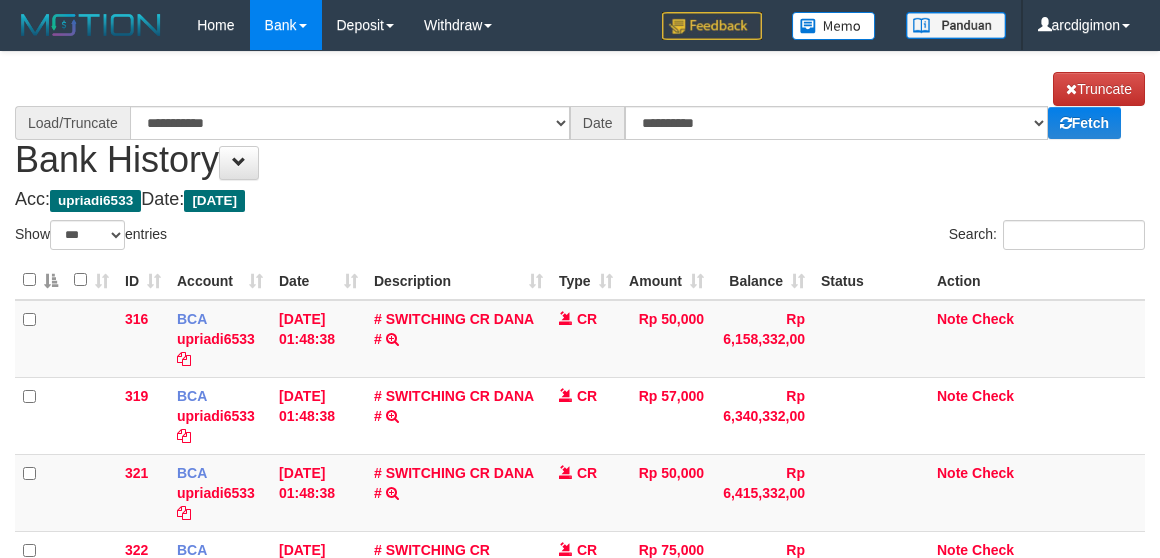 select on "***" 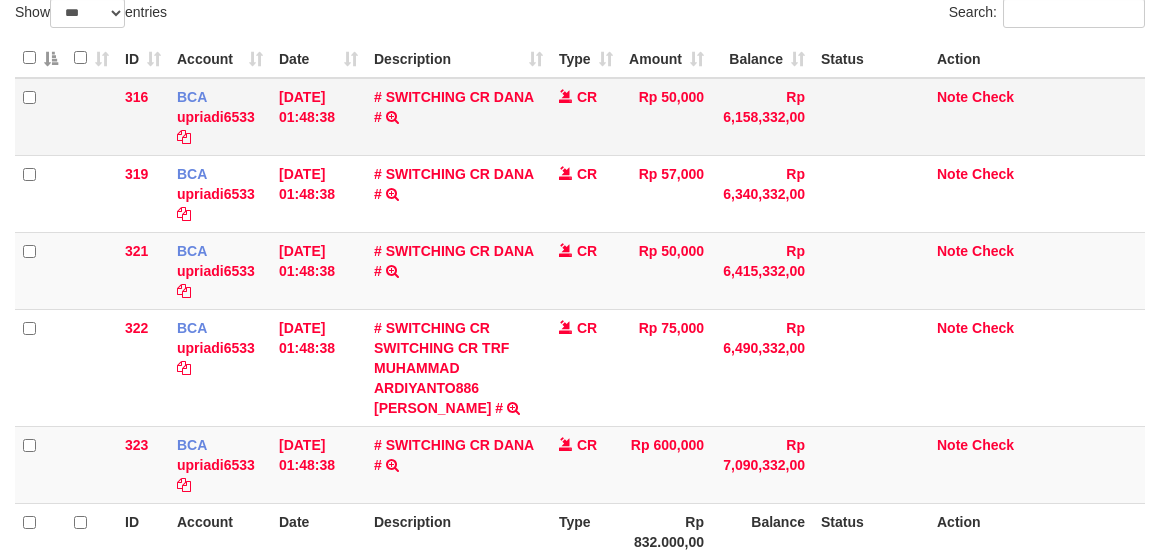 scroll, scrollTop: 370, scrollLeft: 0, axis: vertical 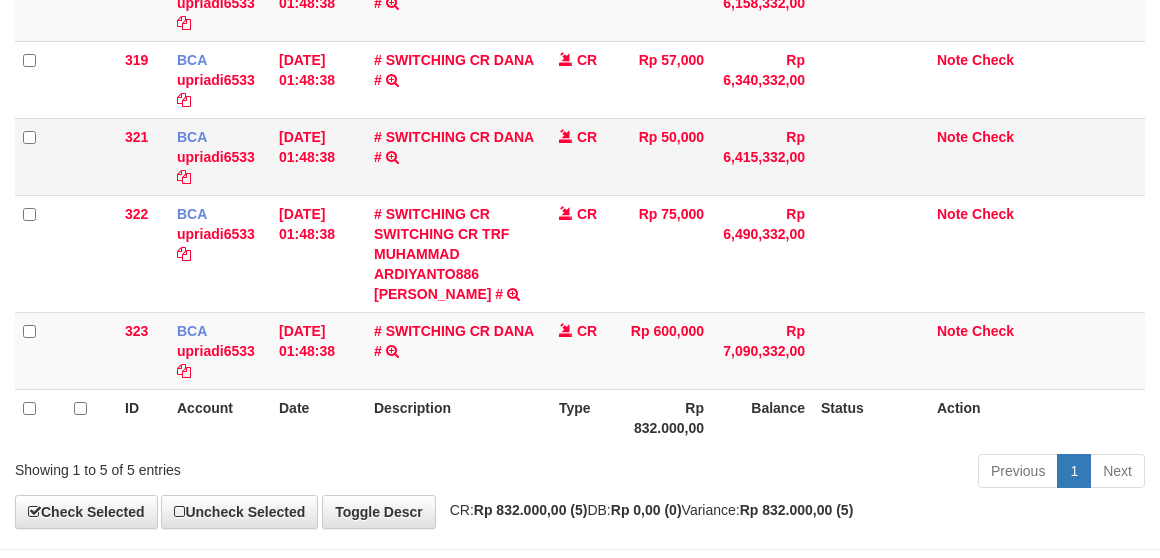 select on "****" 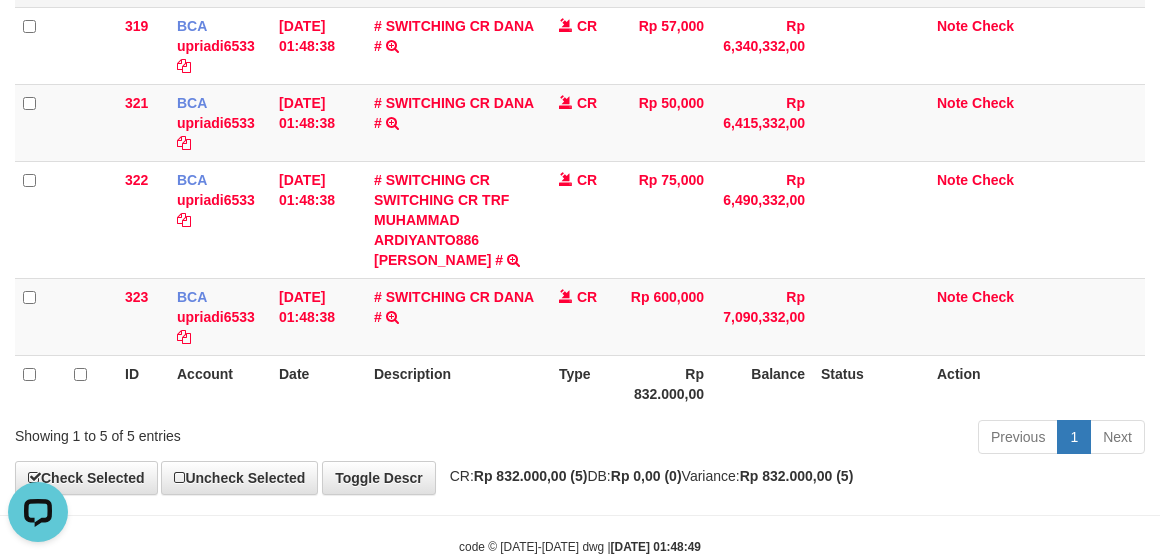 scroll, scrollTop: 0, scrollLeft: 0, axis: both 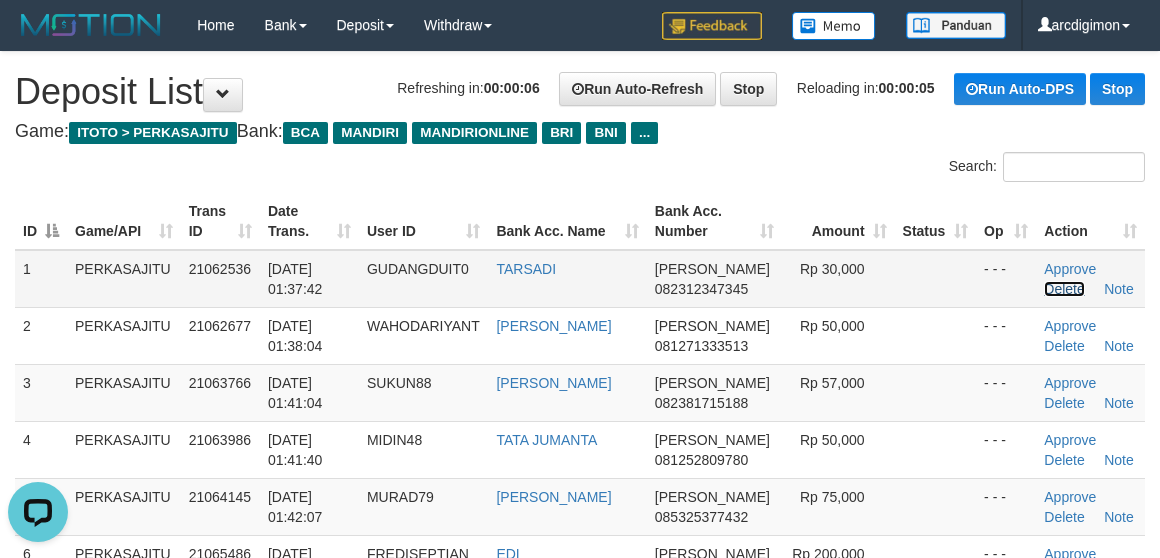 click on "Delete" at bounding box center (1064, 289) 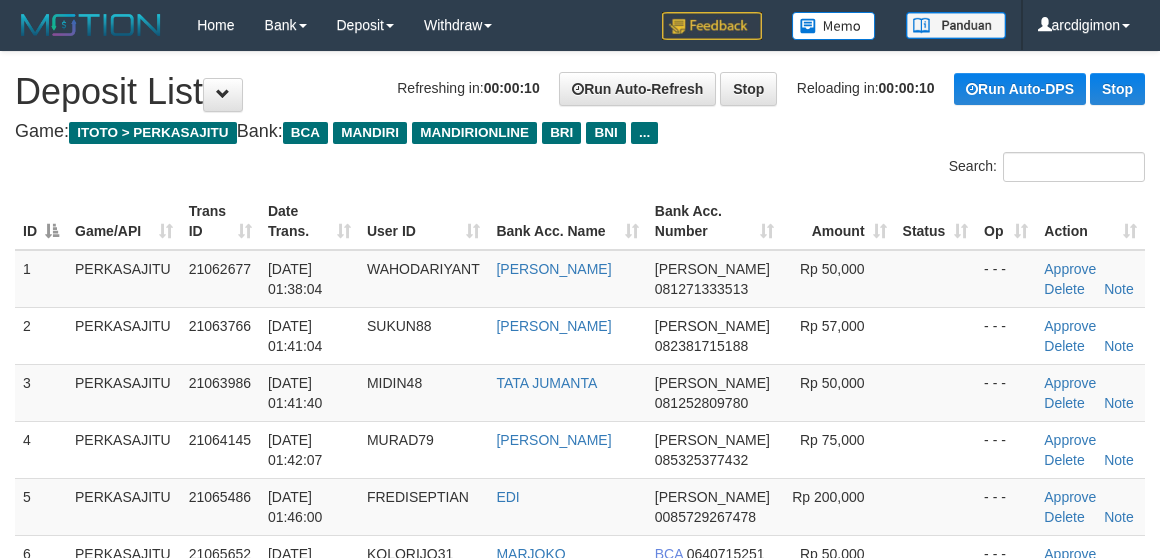 scroll, scrollTop: 0, scrollLeft: 0, axis: both 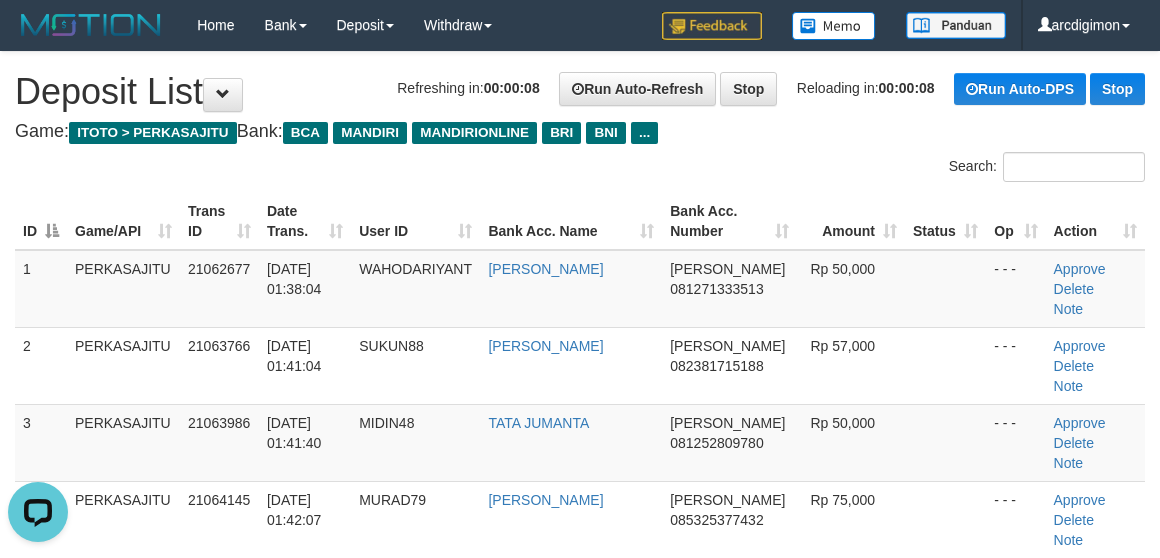 click on "Search:" at bounding box center (870, 169) 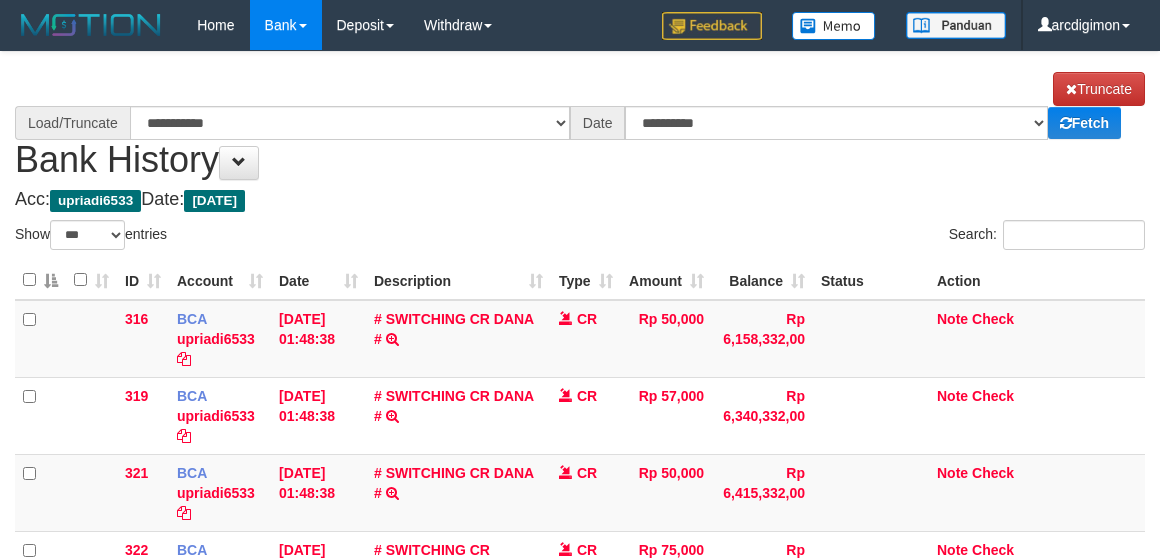 select on "***" 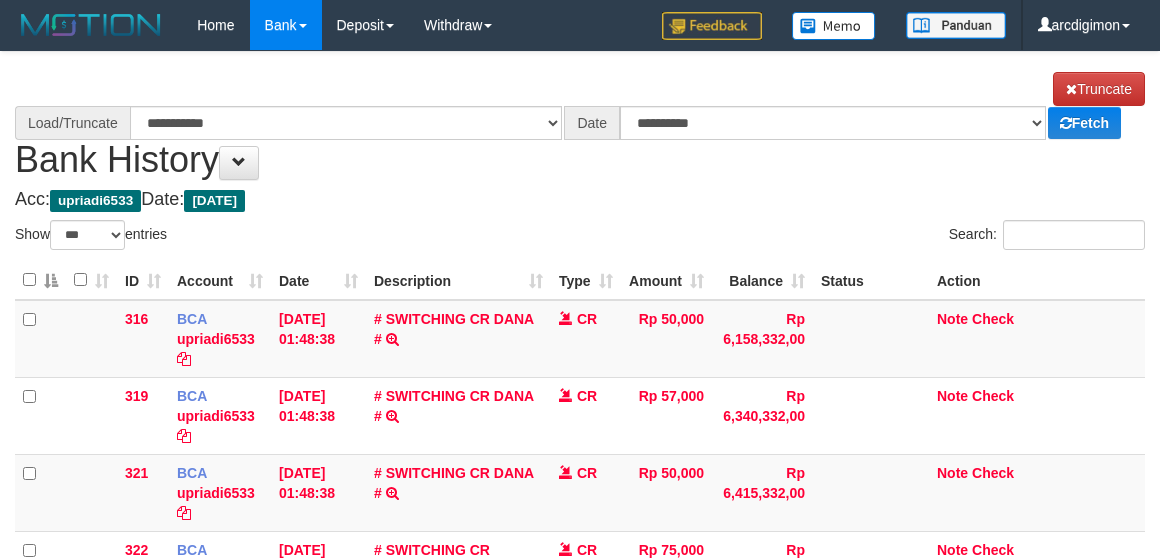 scroll, scrollTop: 370, scrollLeft: 0, axis: vertical 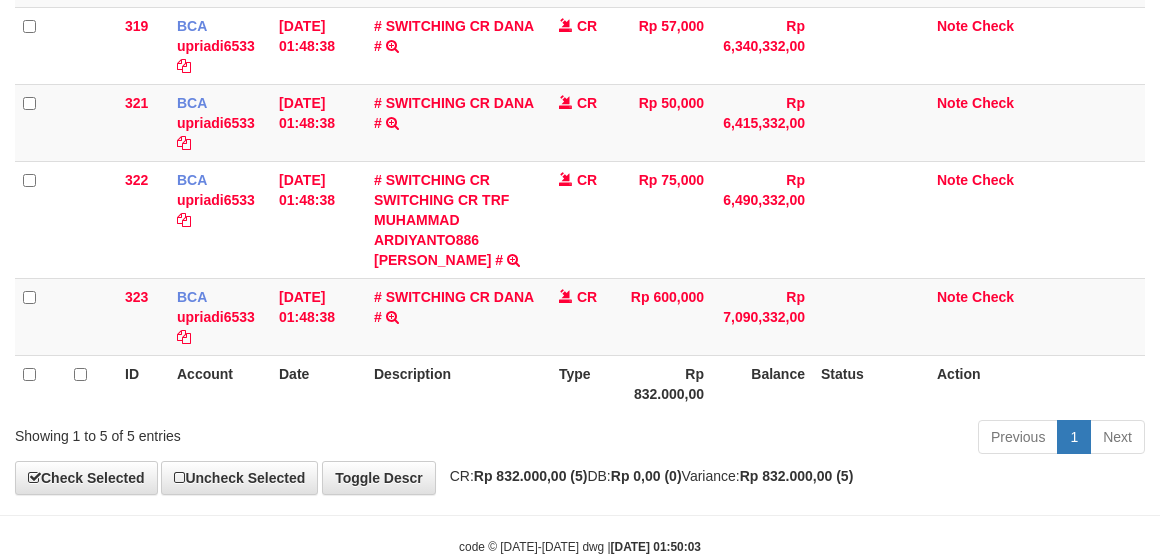 select on "****" 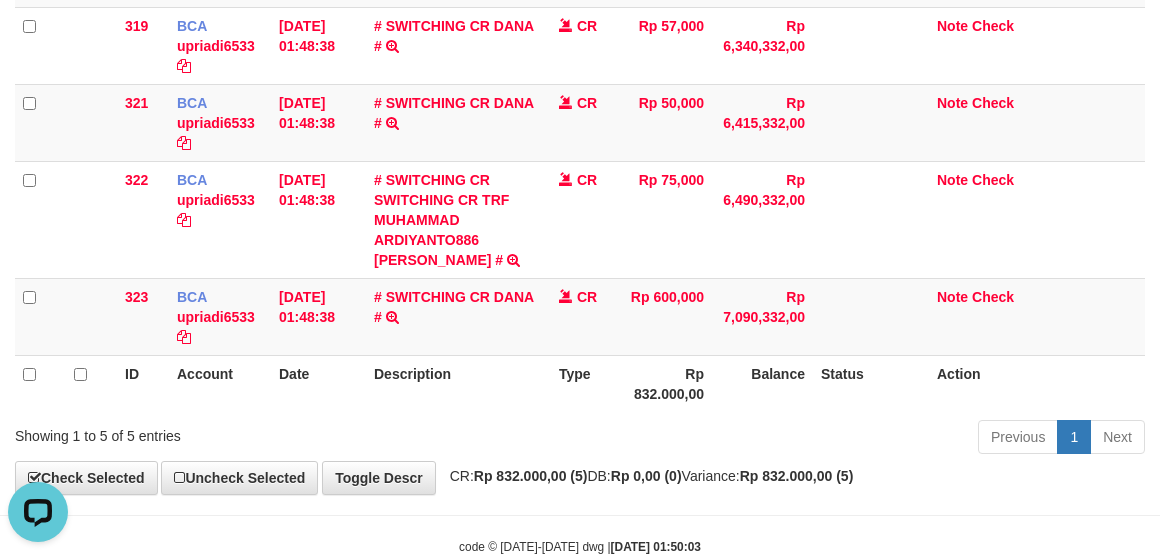 scroll, scrollTop: 0, scrollLeft: 0, axis: both 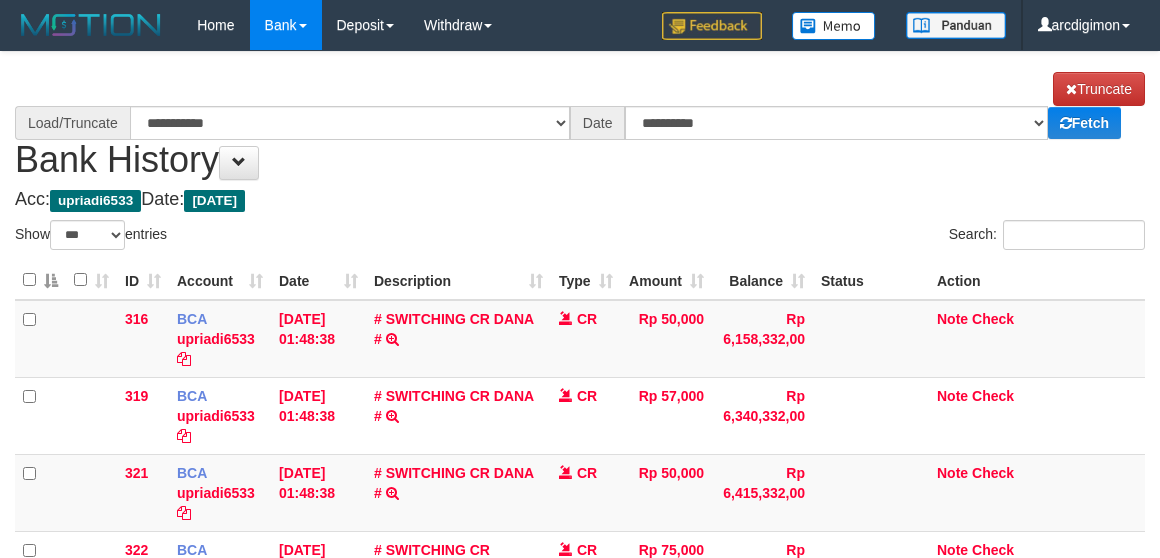 select on "***" 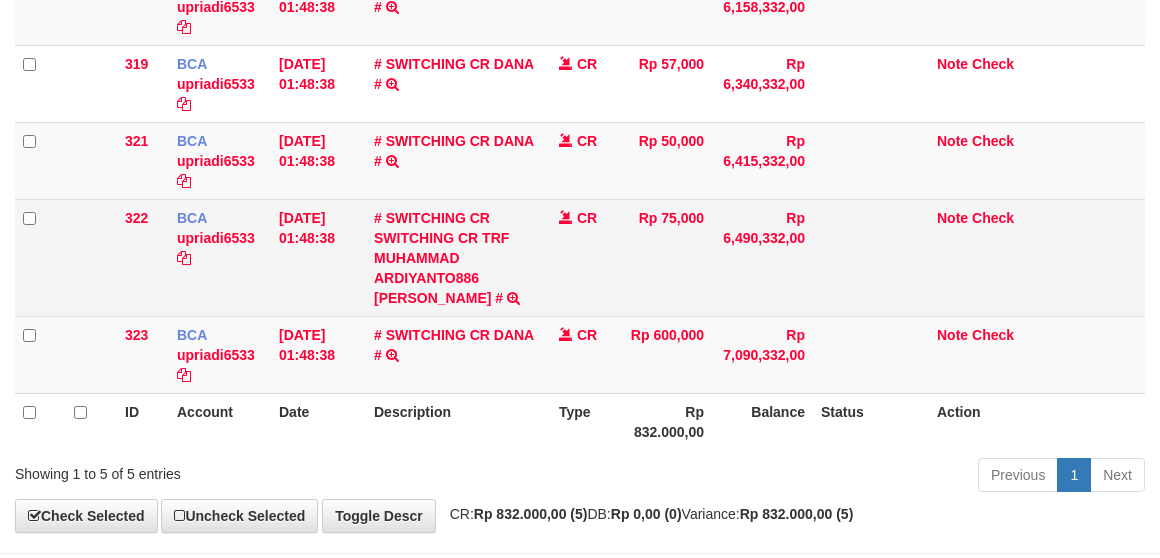 scroll, scrollTop: 222, scrollLeft: 0, axis: vertical 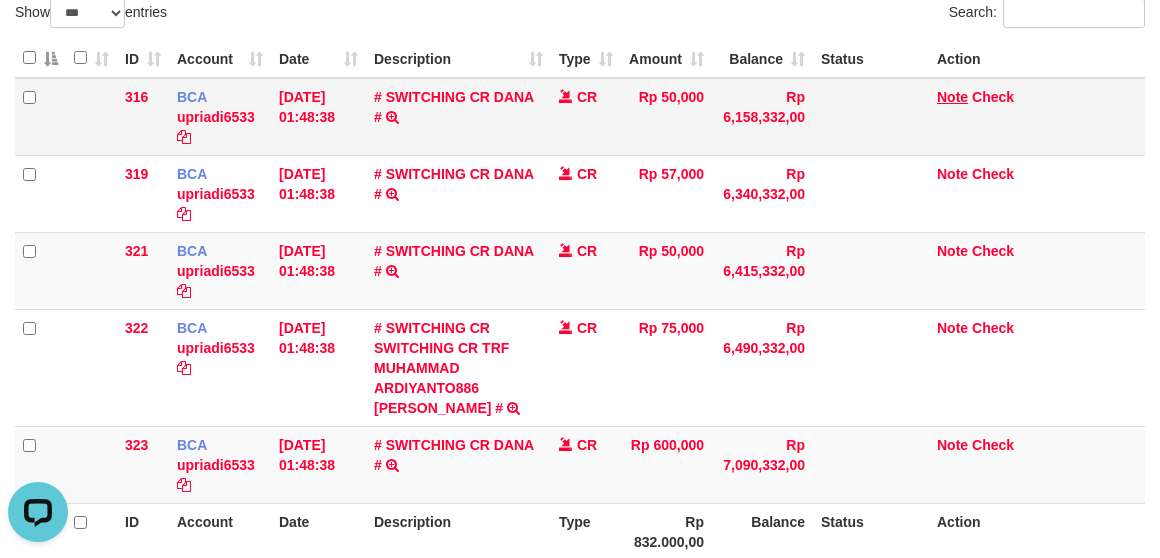 select on "****" 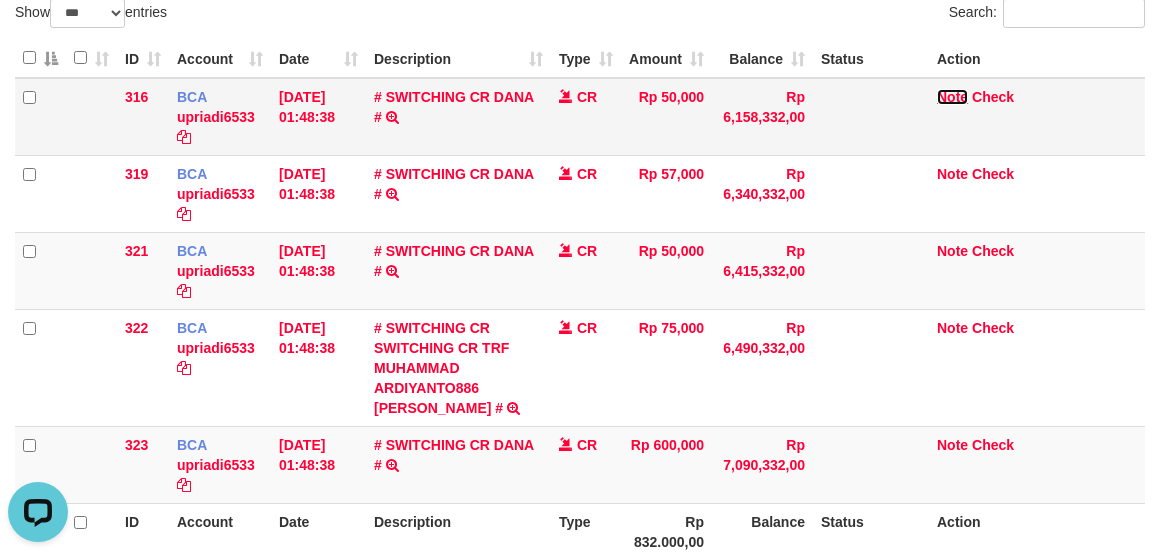 click on "Note" at bounding box center [952, 97] 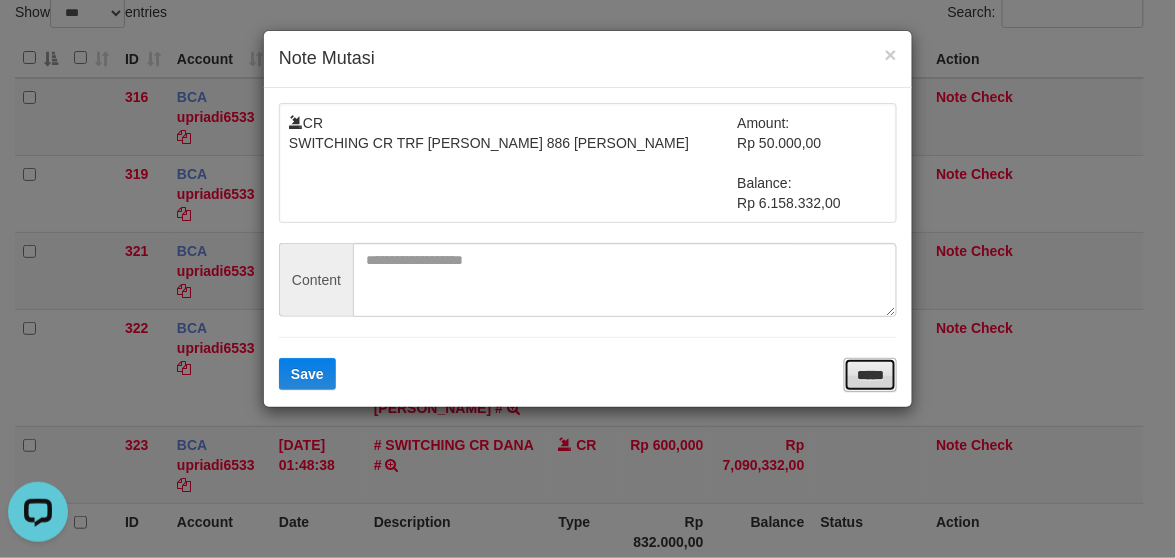 click on "*****" at bounding box center [870, 375] 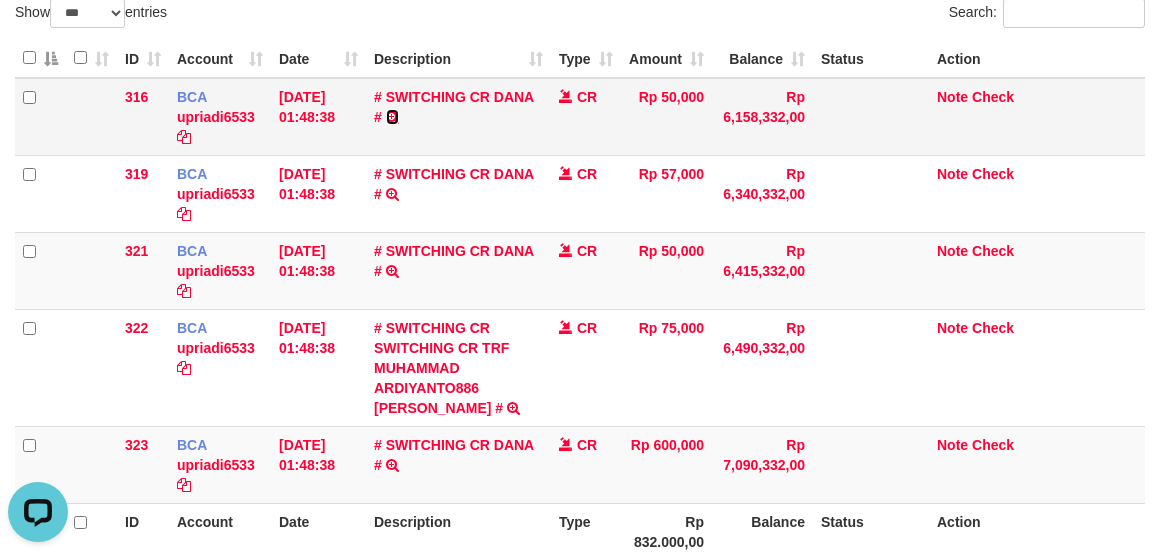 click at bounding box center [392, 117] 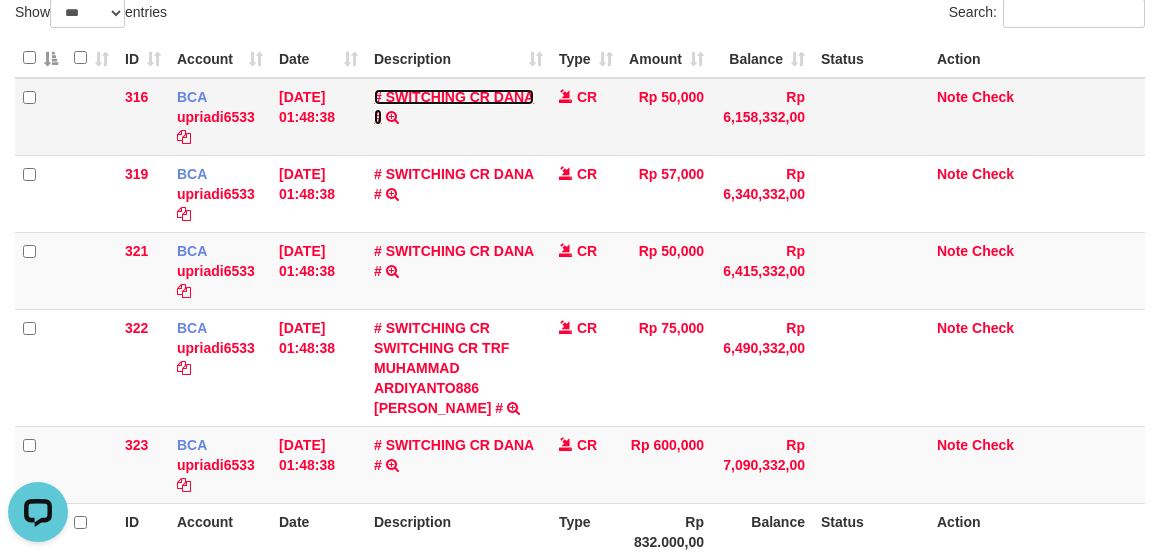 click on "# SWITCHING CR DANA #" at bounding box center (454, 107) 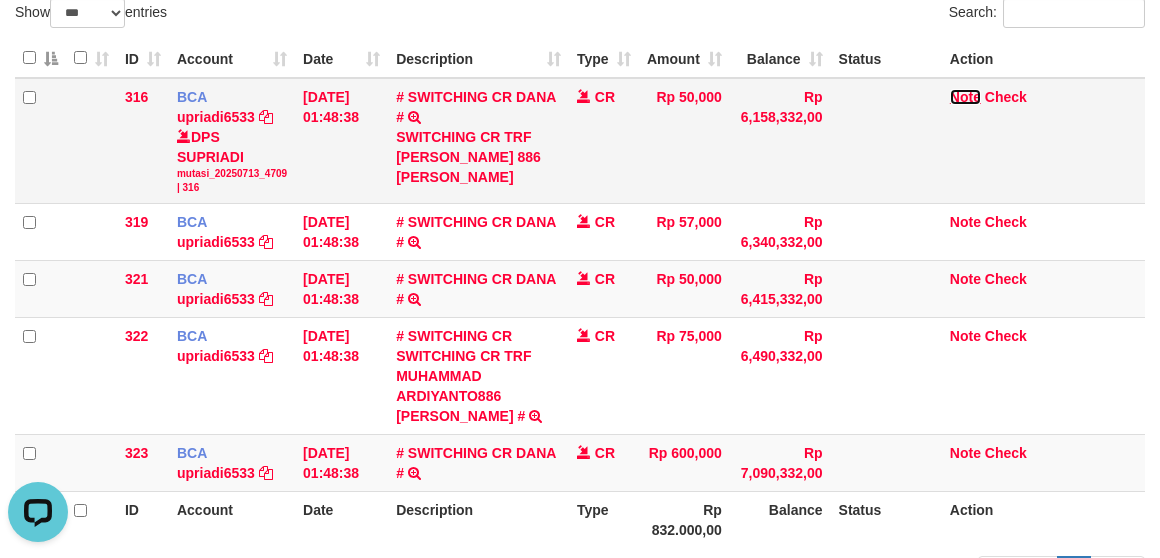 click on "Note" at bounding box center (965, 97) 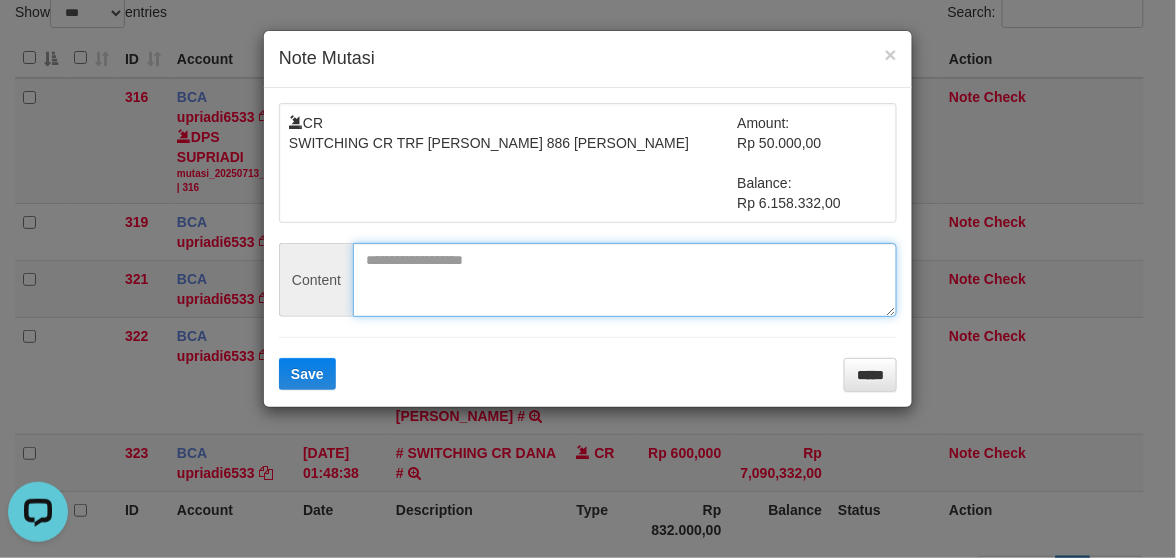 click at bounding box center [625, 280] 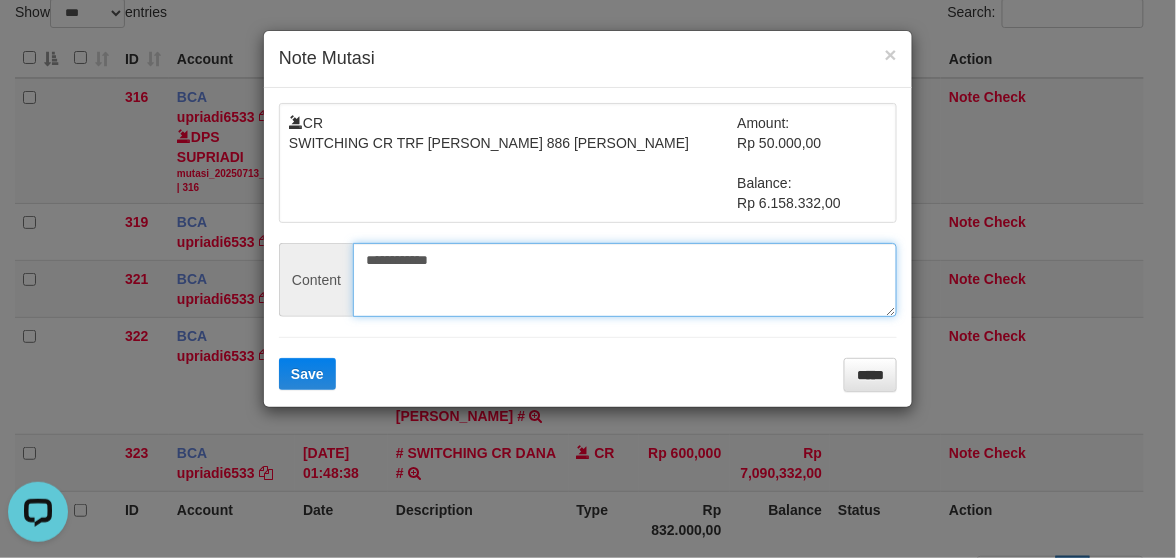 type on "**********" 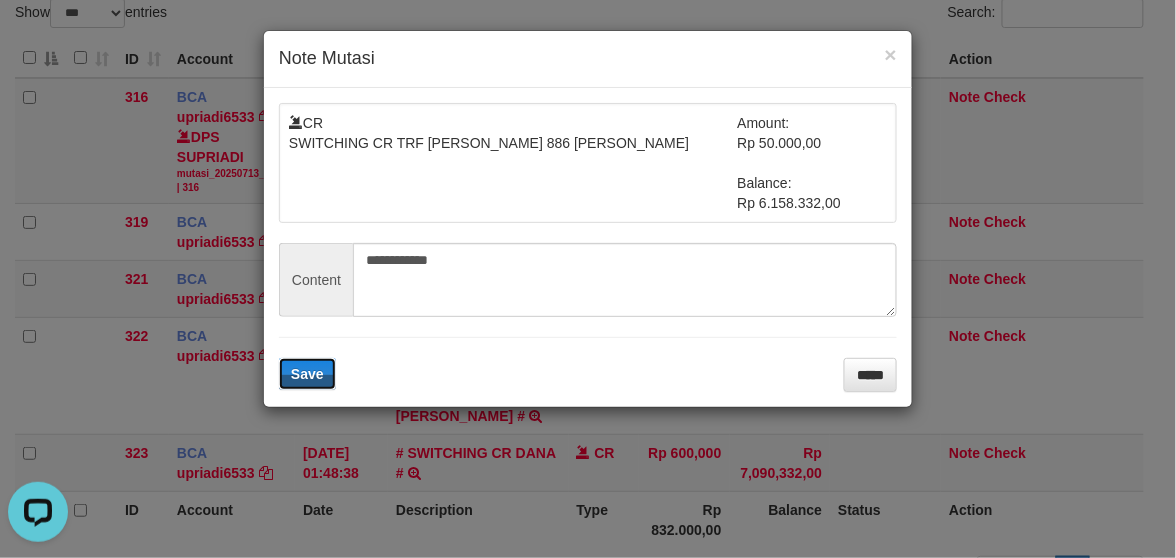 type 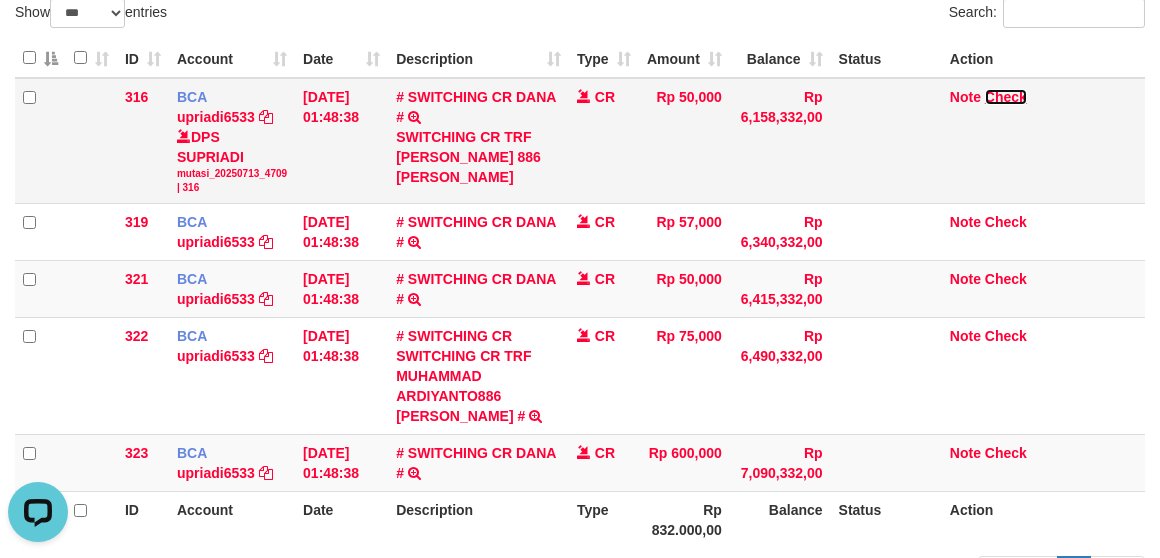 click on "Check" at bounding box center [1006, 97] 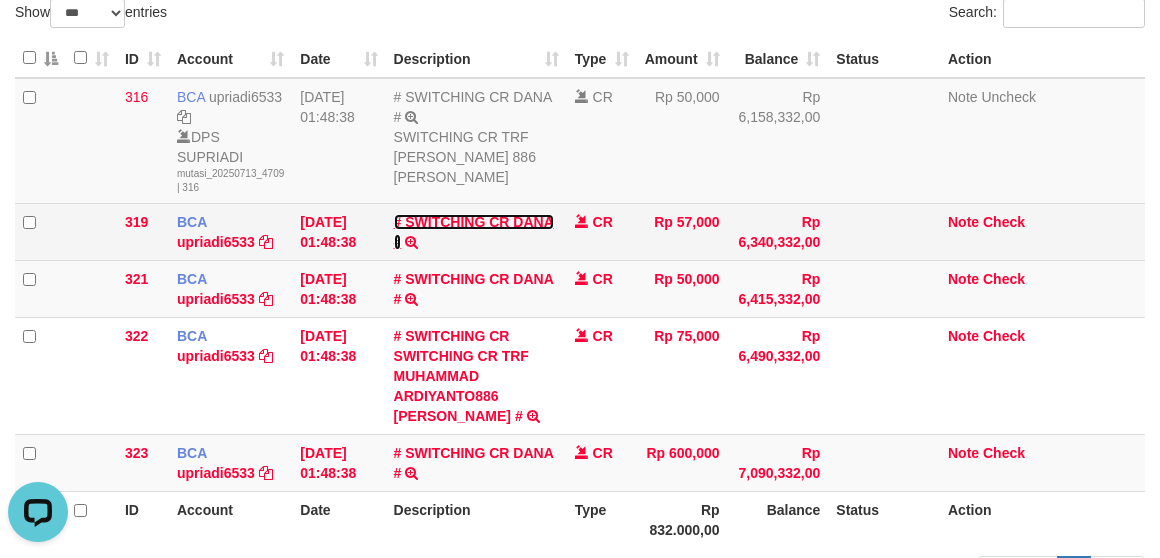 click on "# SWITCHING CR DANA #" at bounding box center [474, 232] 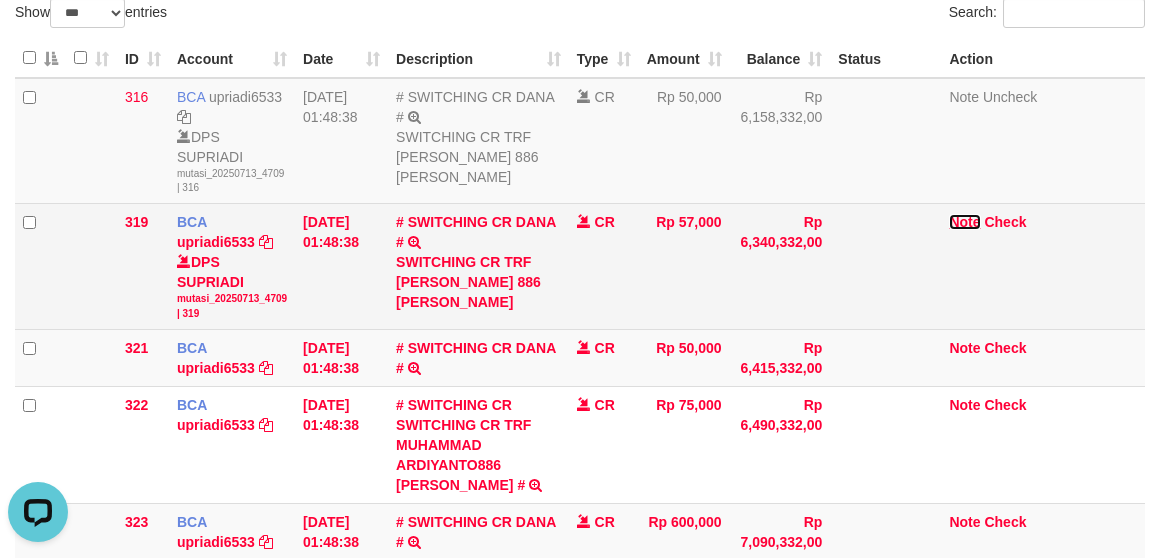 click on "Note" at bounding box center [964, 222] 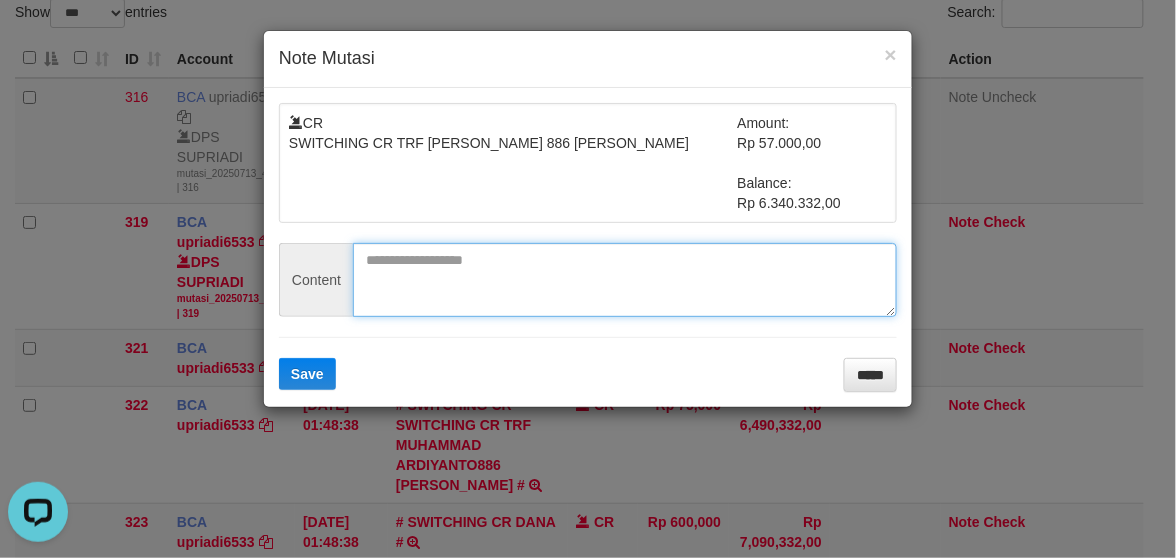 click at bounding box center [625, 280] 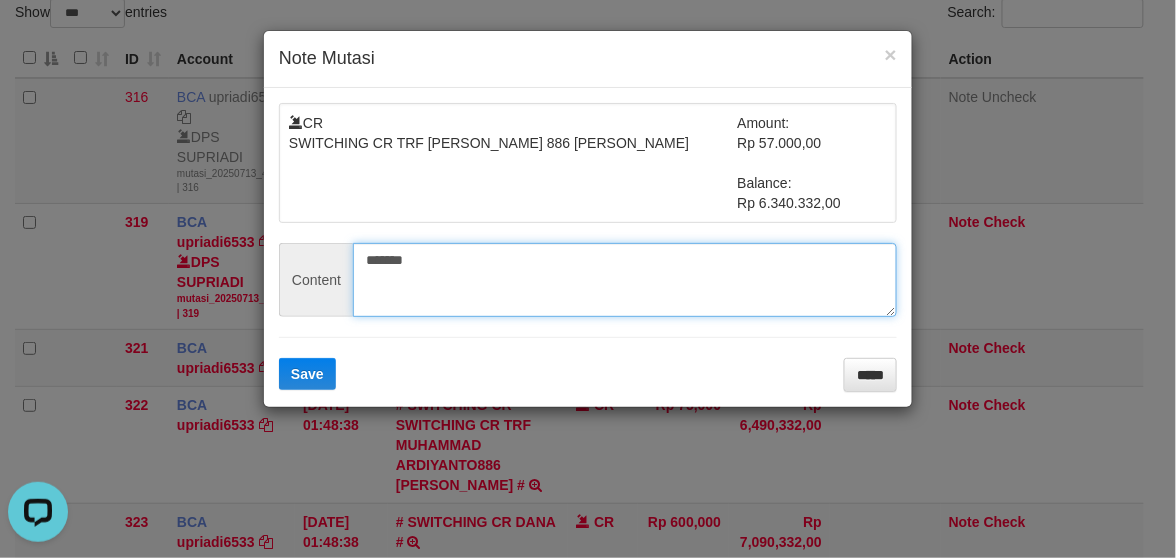 type on "*******" 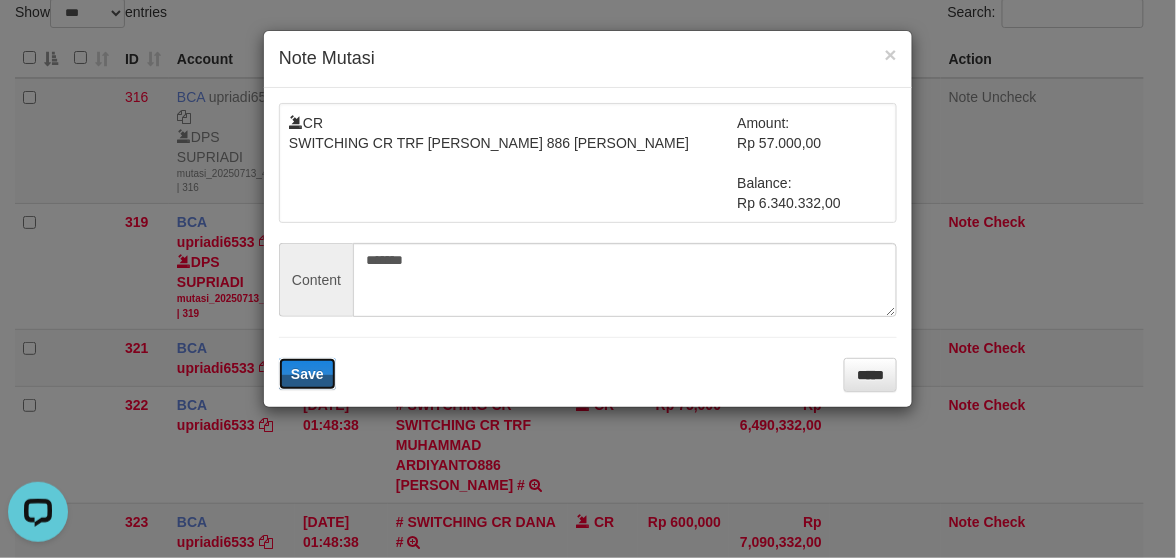 type 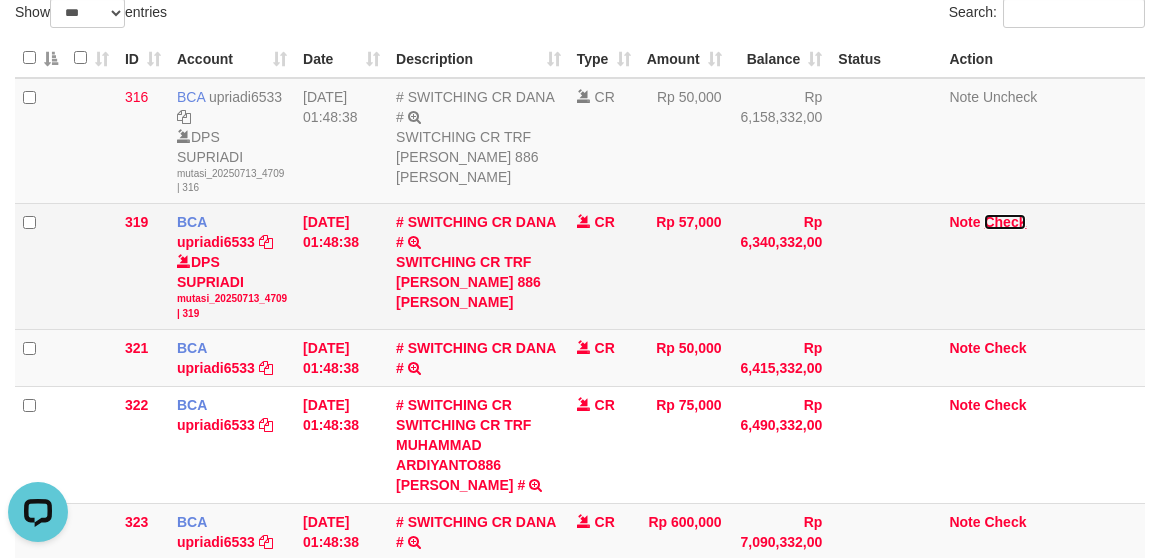 click on "Check" at bounding box center [1005, 222] 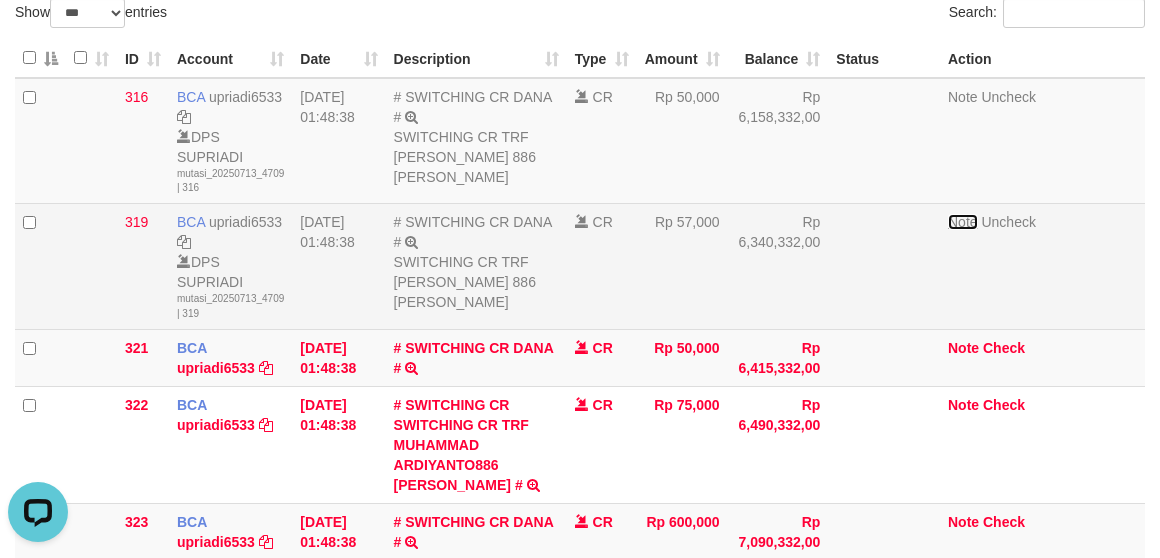 click on "Note" at bounding box center (963, 222) 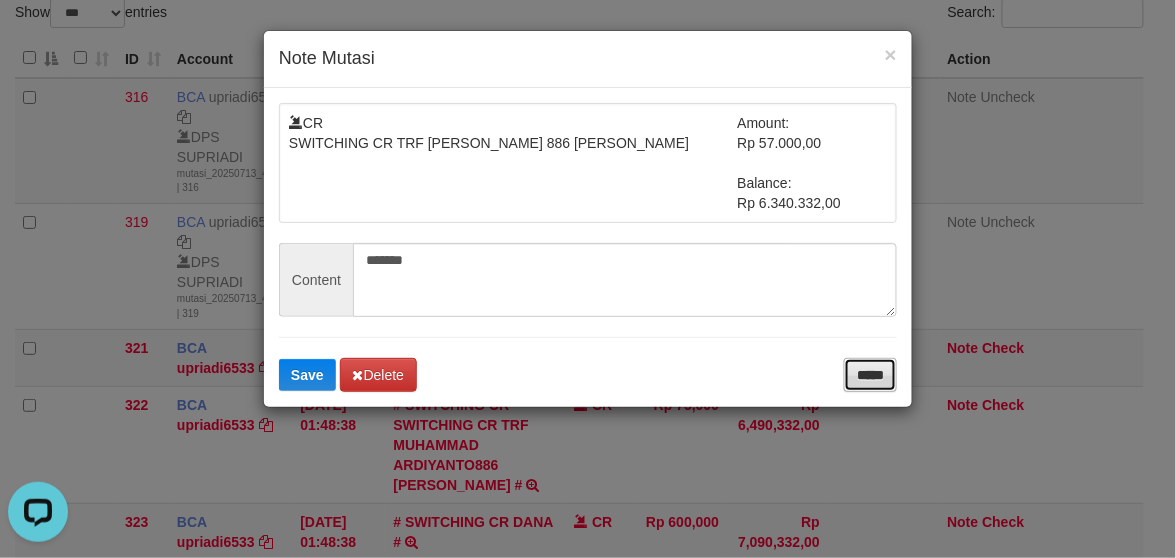 click on "*****" at bounding box center (870, 375) 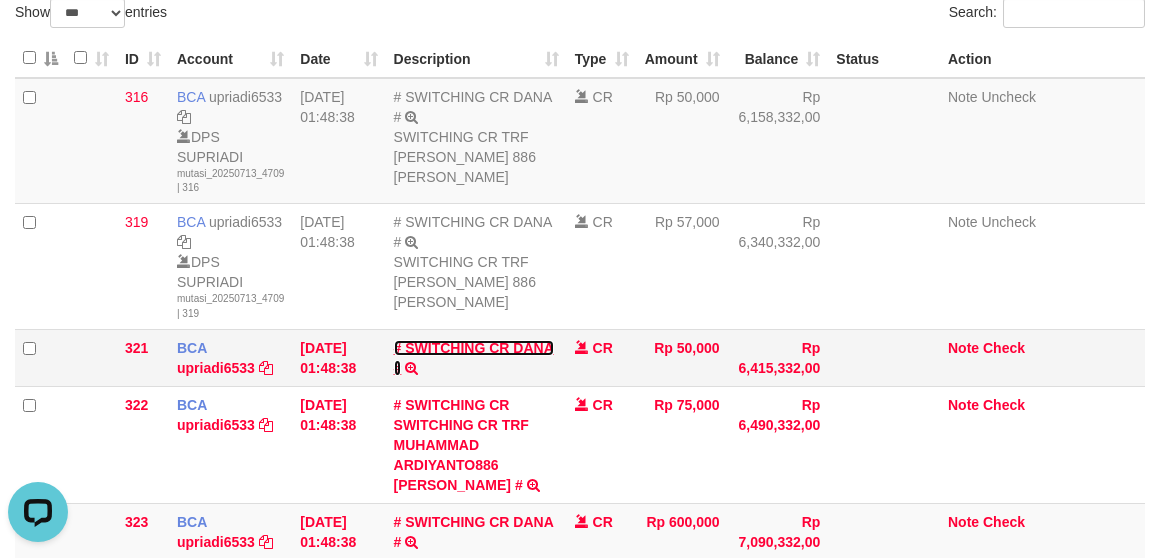 click on "# SWITCHING CR DANA #" at bounding box center (474, 358) 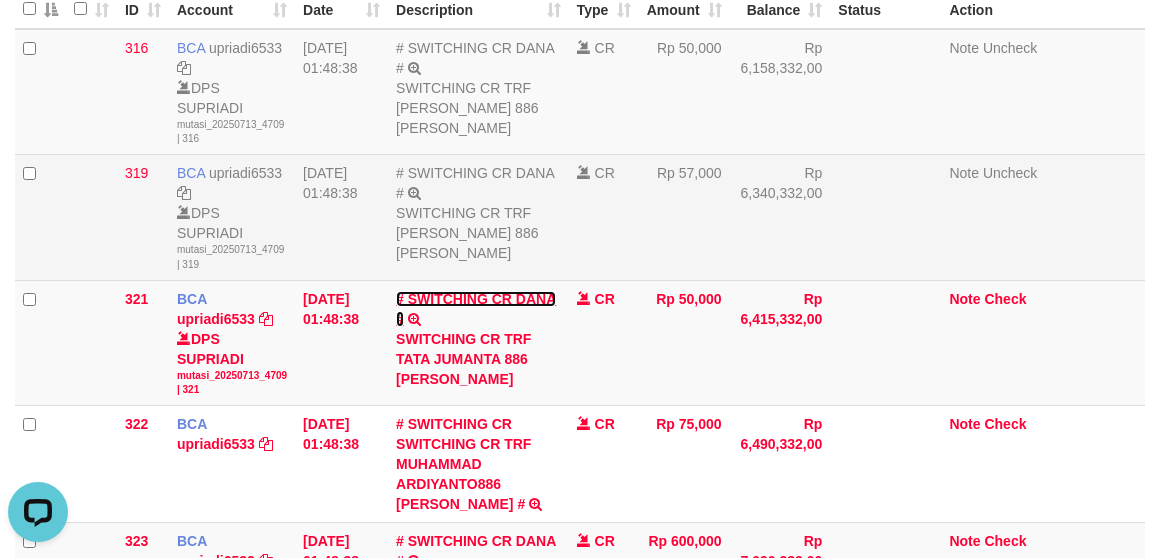 scroll, scrollTop: 295, scrollLeft: 0, axis: vertical 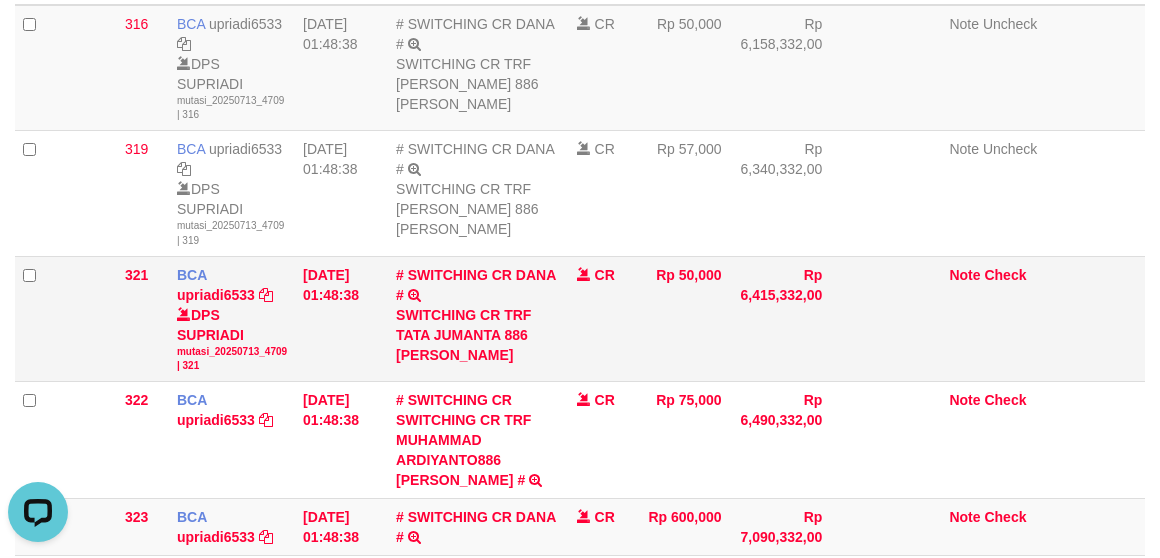 click on "Note
Check" at bounding box center [1043, 319] 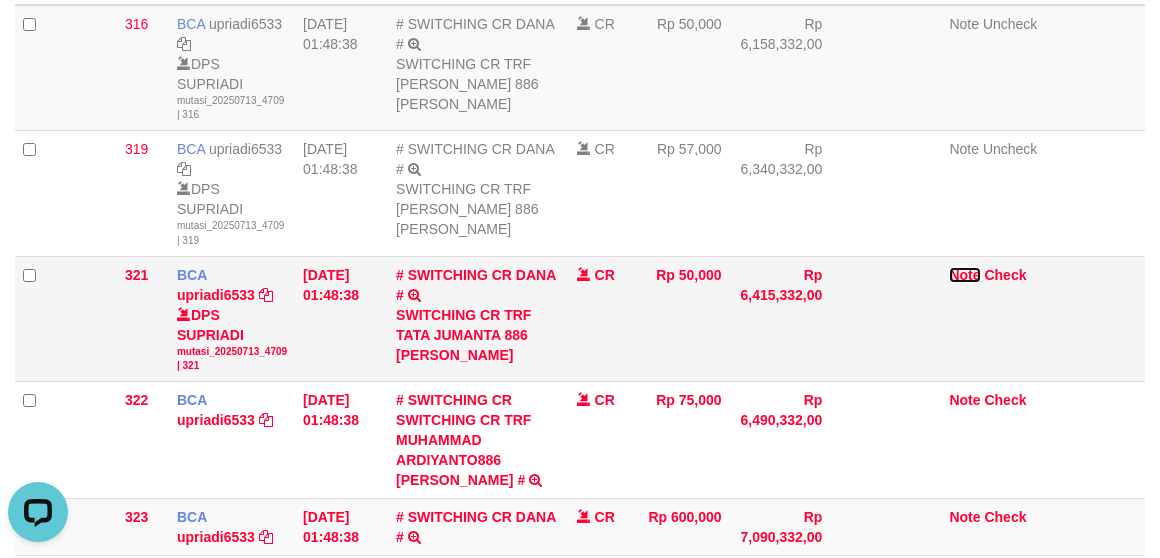 click on "Note" at bounding box center [964, 275] 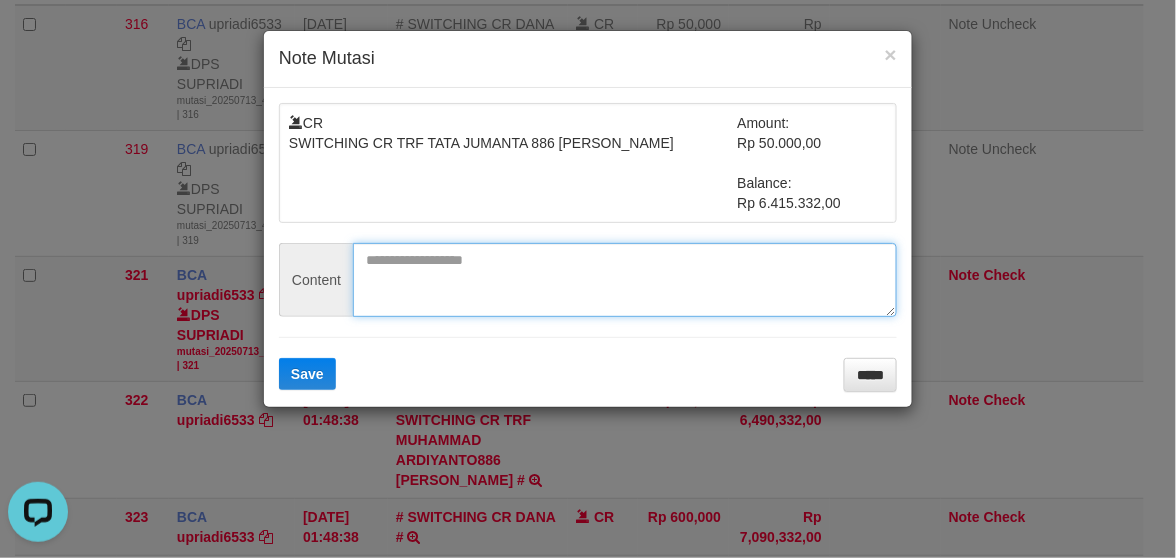click at bounding box center [625, 280] 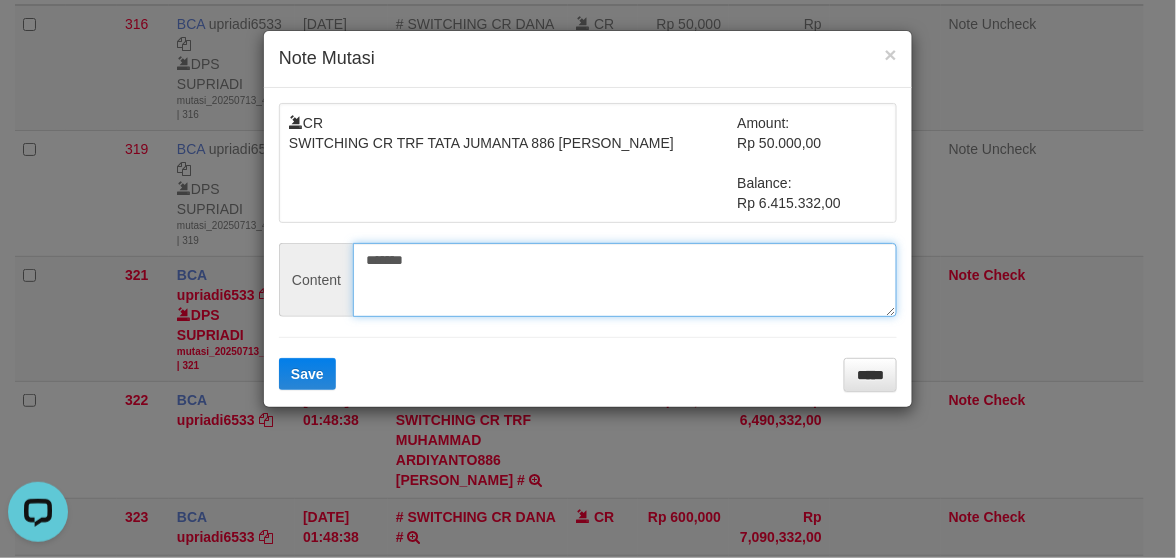 click on "*******" at bounding box center (625, 280) 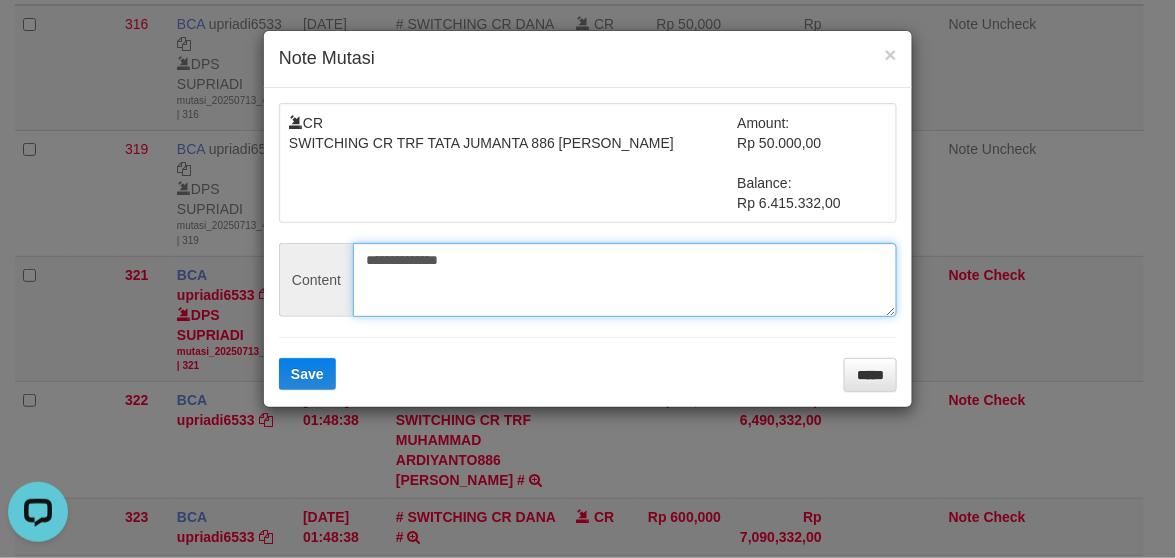 type on "**********" 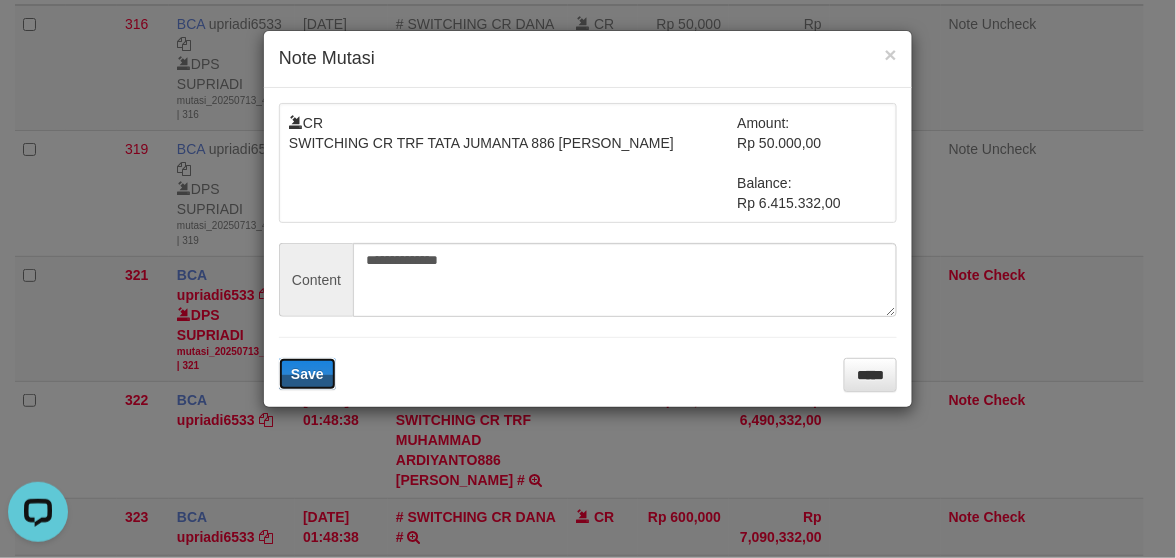 type 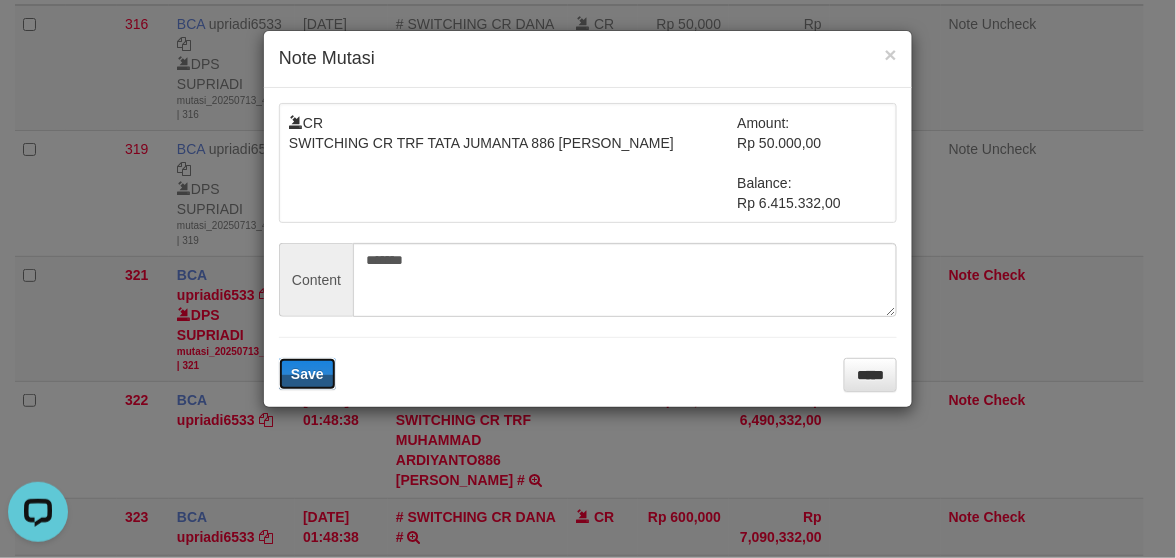 click on "Save" at bounding box center [307, 374] 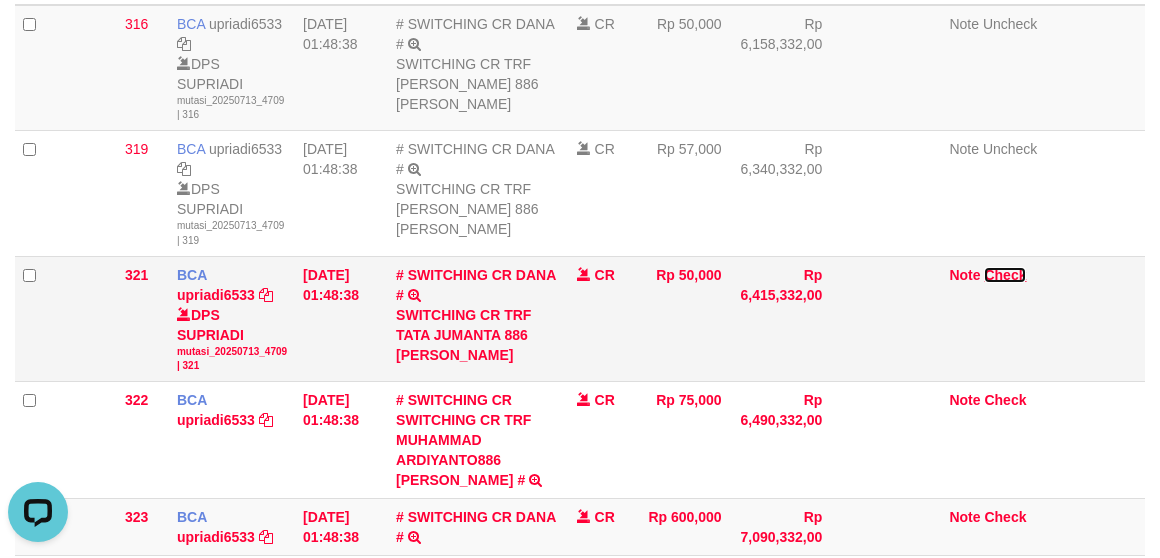 click on "Check" at bounding box center [1005, 275] 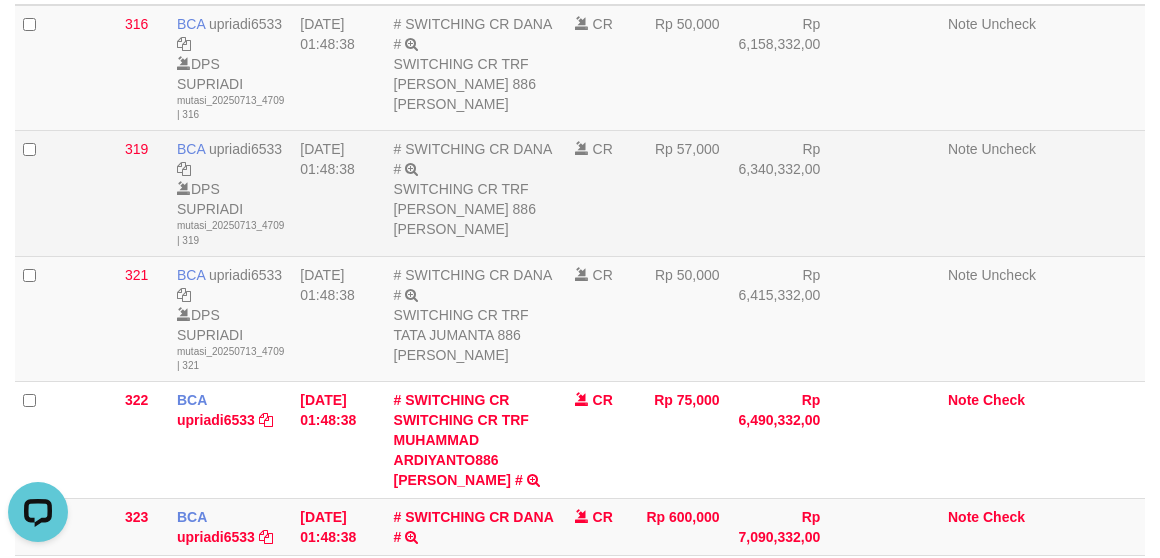 click on "Rp 57,000" at bounding box center [682, 194] 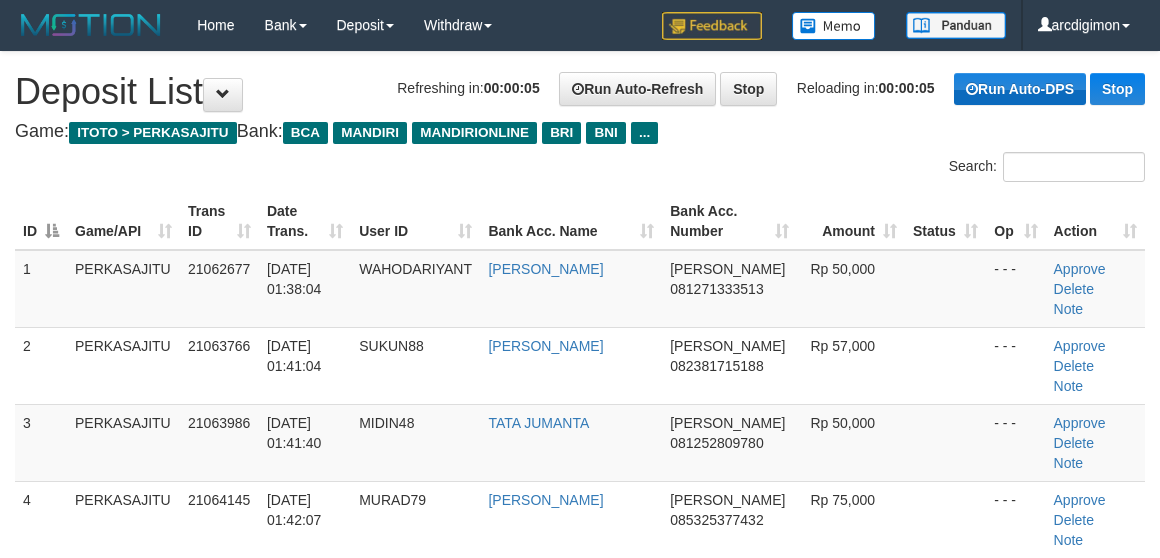 scroll, scrollTop: 0, scrollLeft: 0, axis: both 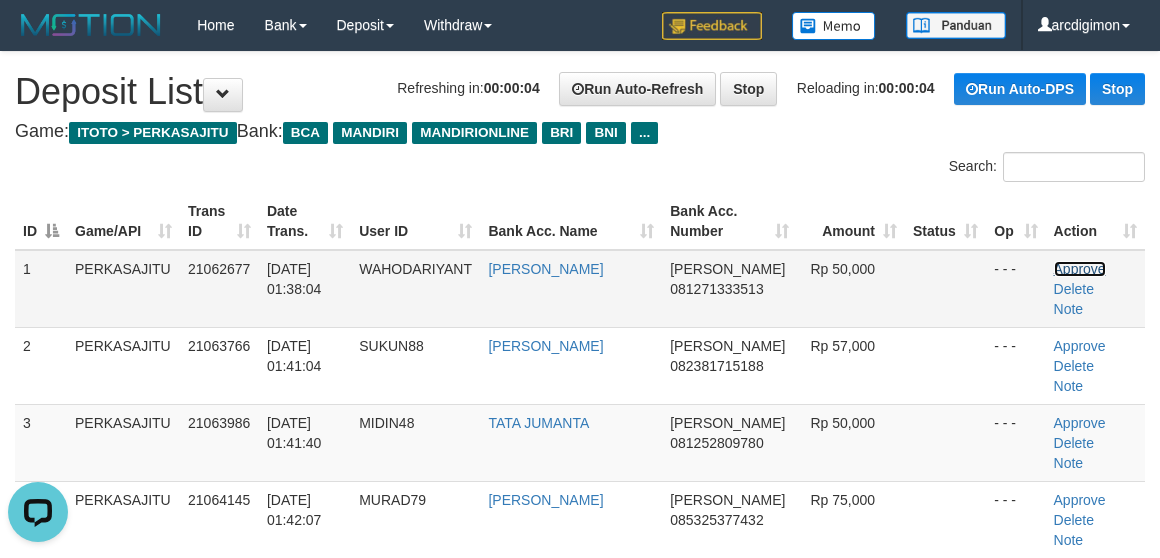 click on "Approve" at bounding box center [1080, 269] 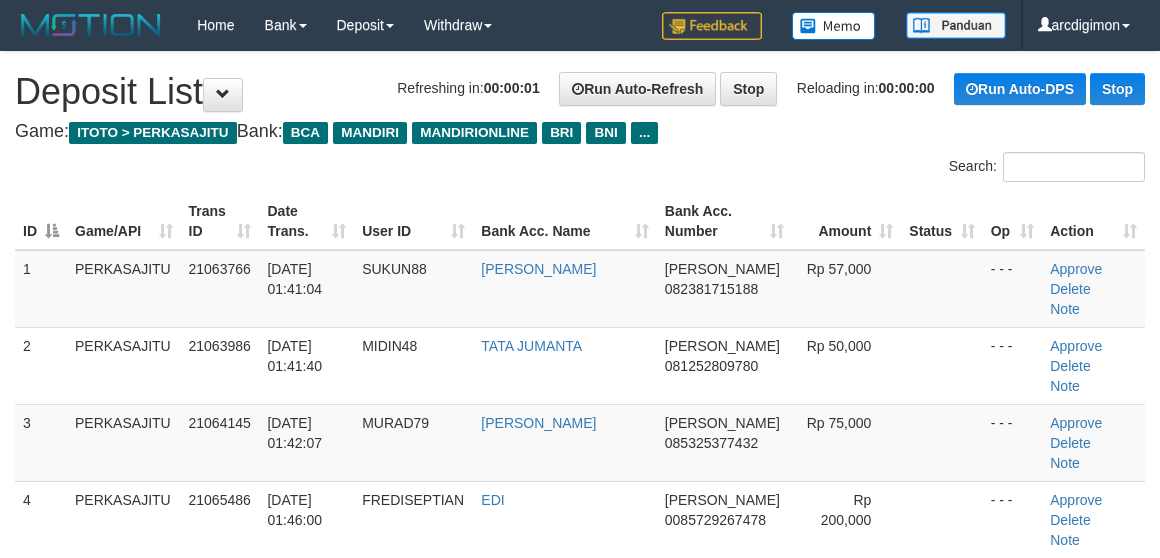 scroll, scrollTop: 0, scrollLeft: 0, axis: both 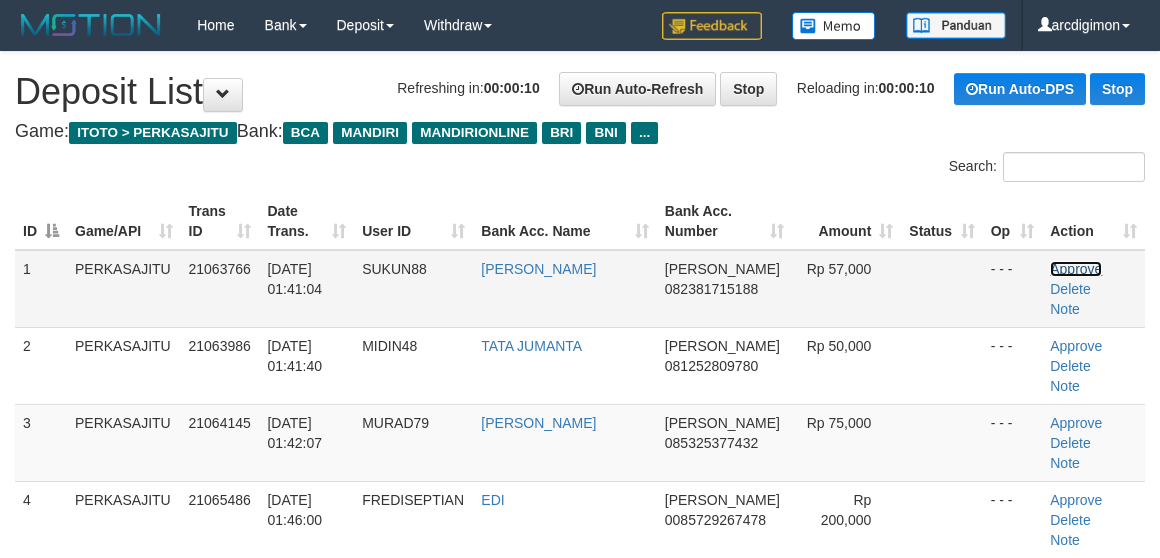 click on "Approve" at bounding box center [1076, 269] 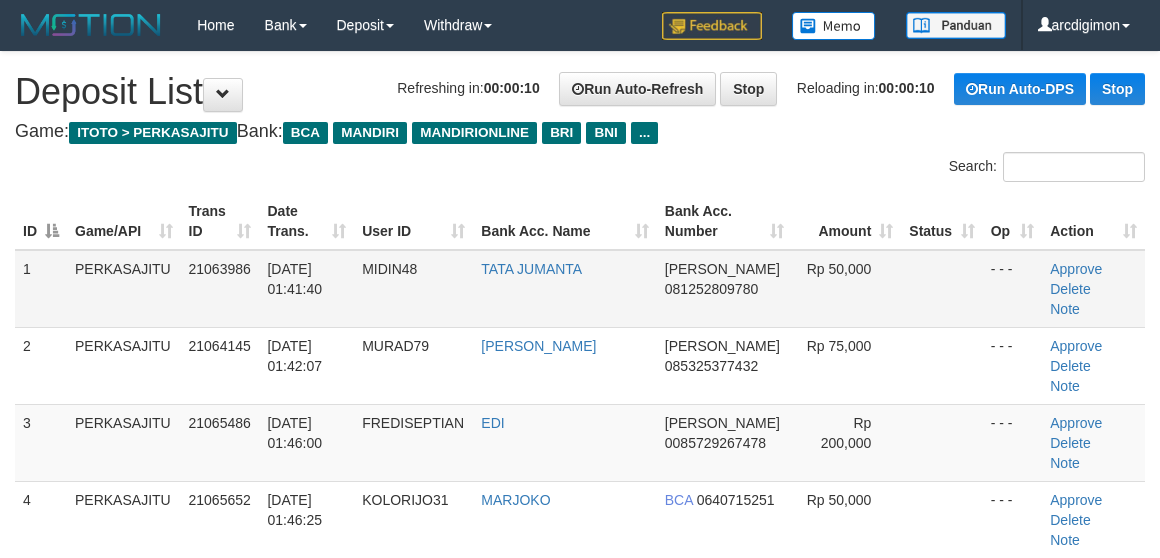 scroll, scrollTop: 0, scrollLeft: 0, axis: both 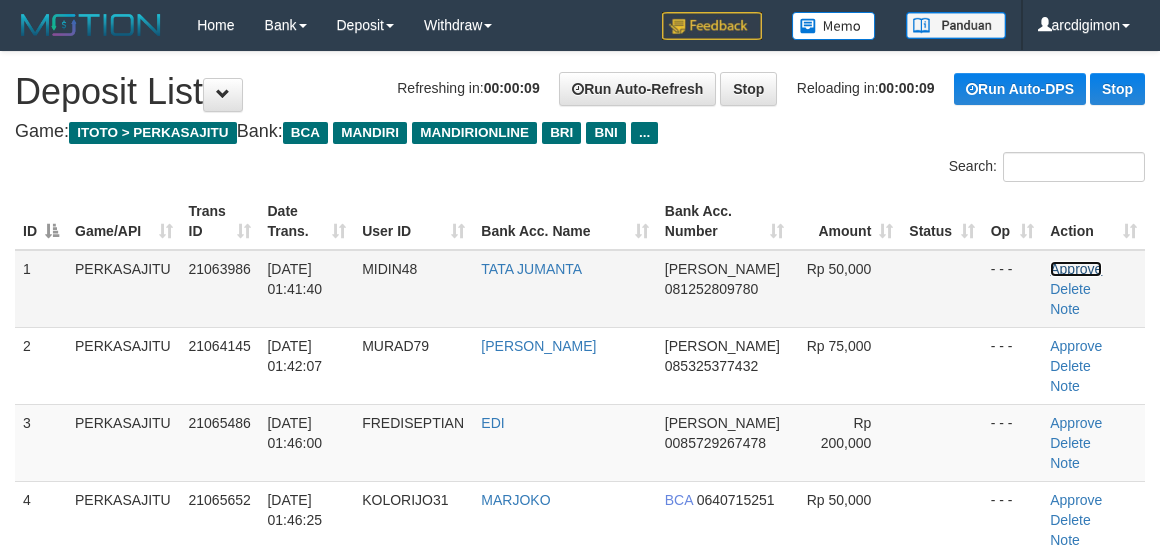 click on "Approve" at bounding box center [1076, 269] 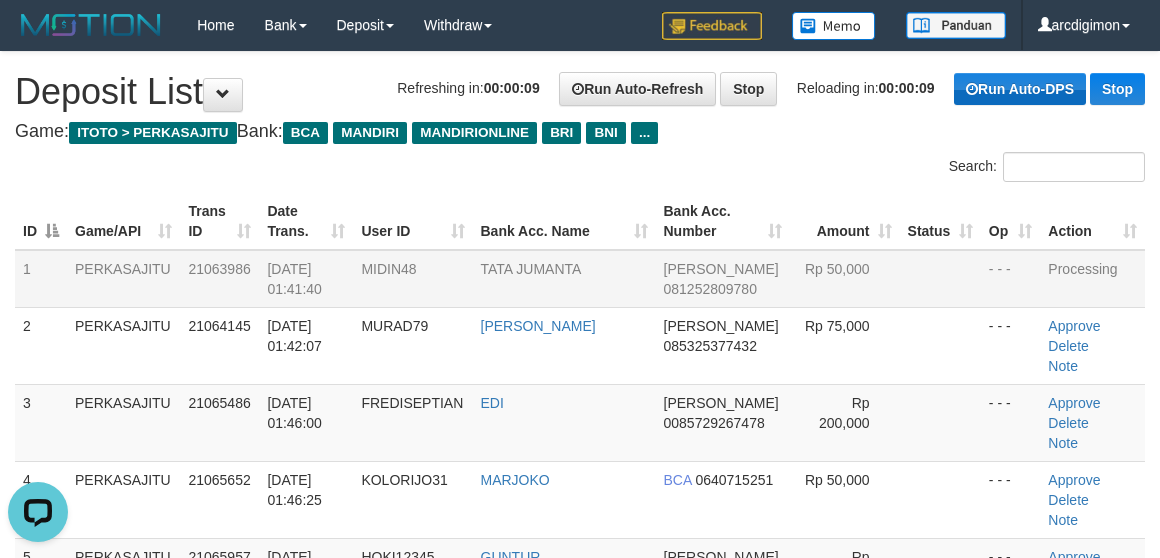 scroll, scrollTop: 0, scrollLeft: 0, axis: both 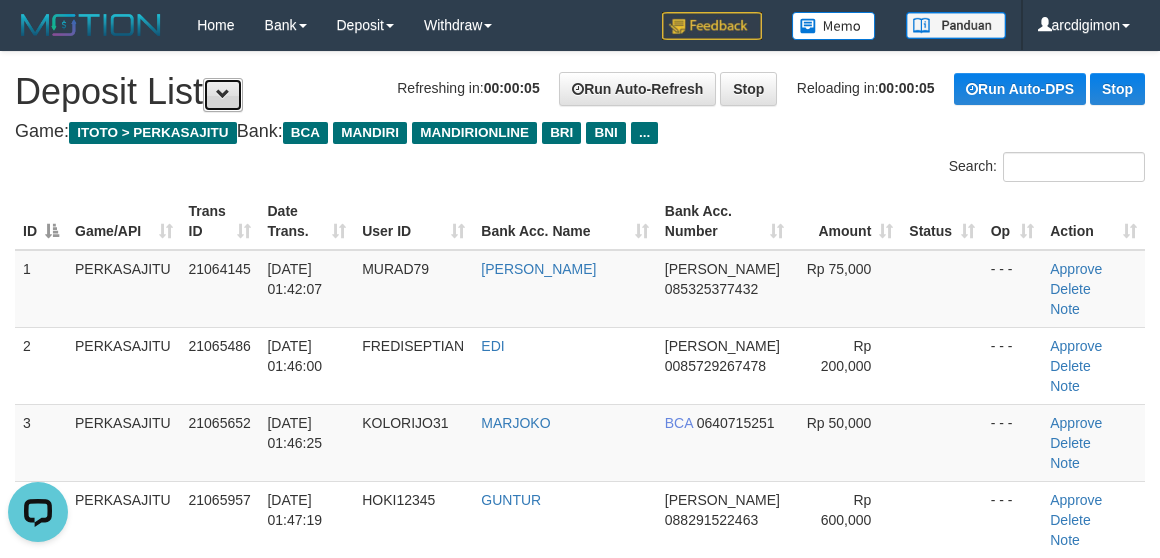 click at bounding box center [223, 95] 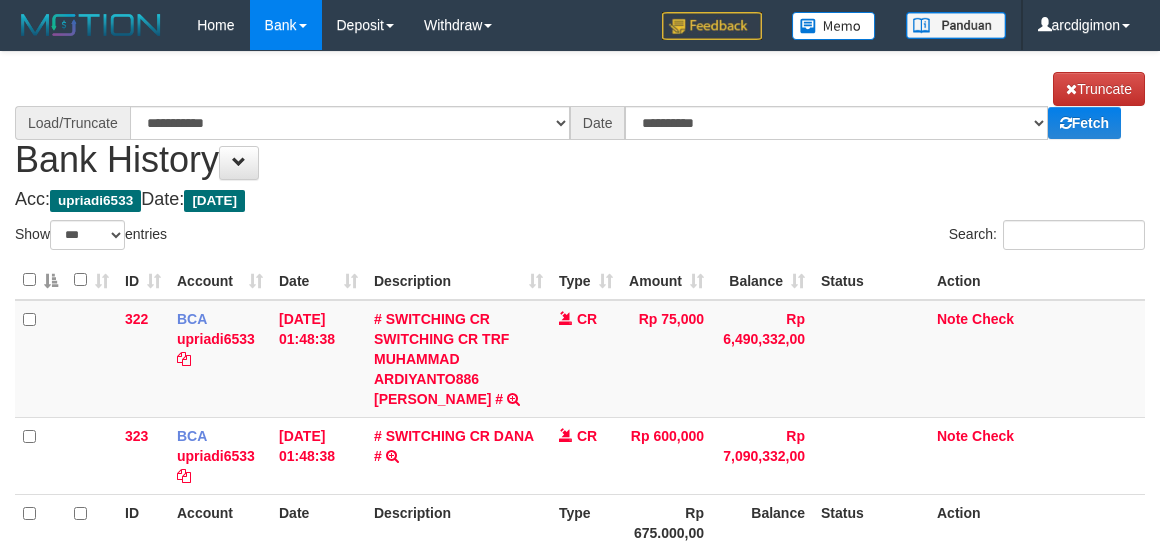 select on "***" 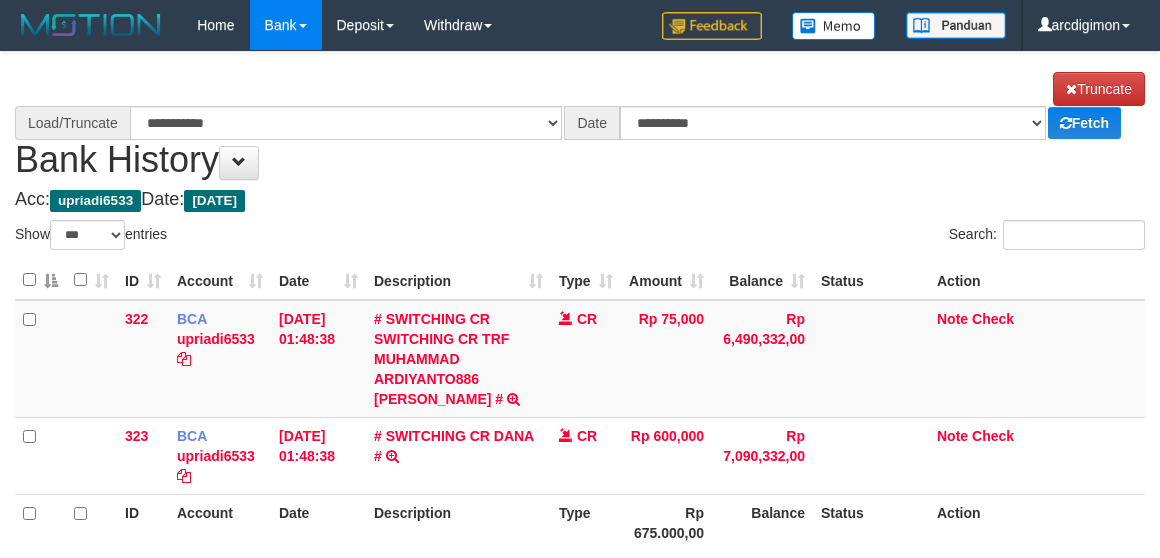 scroll, scrollTop: 0, scrollLeft: 0, axis: both 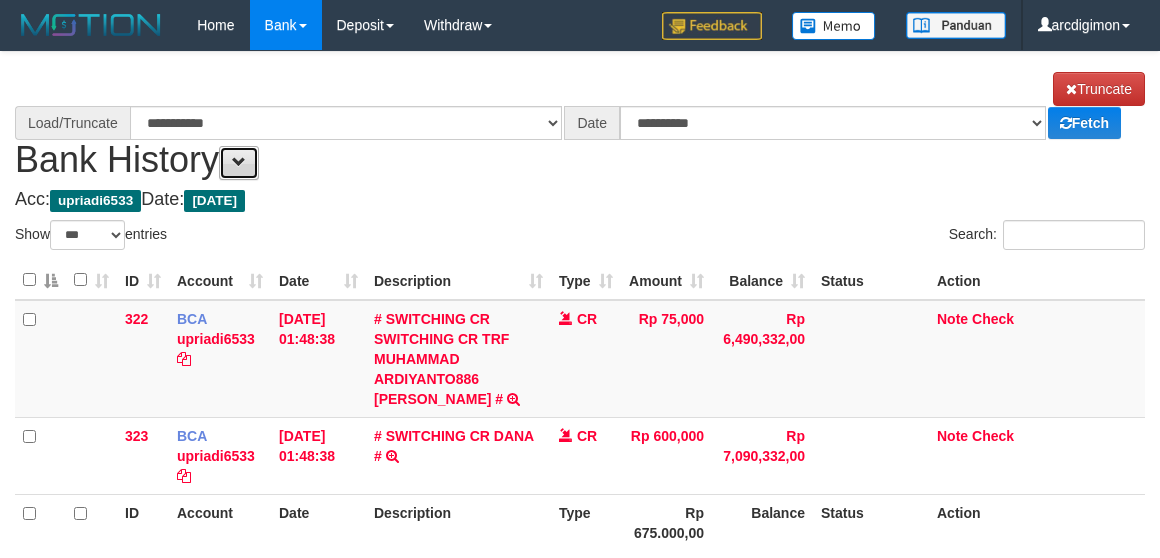 click on "**********" at bounding box center [580, 342] 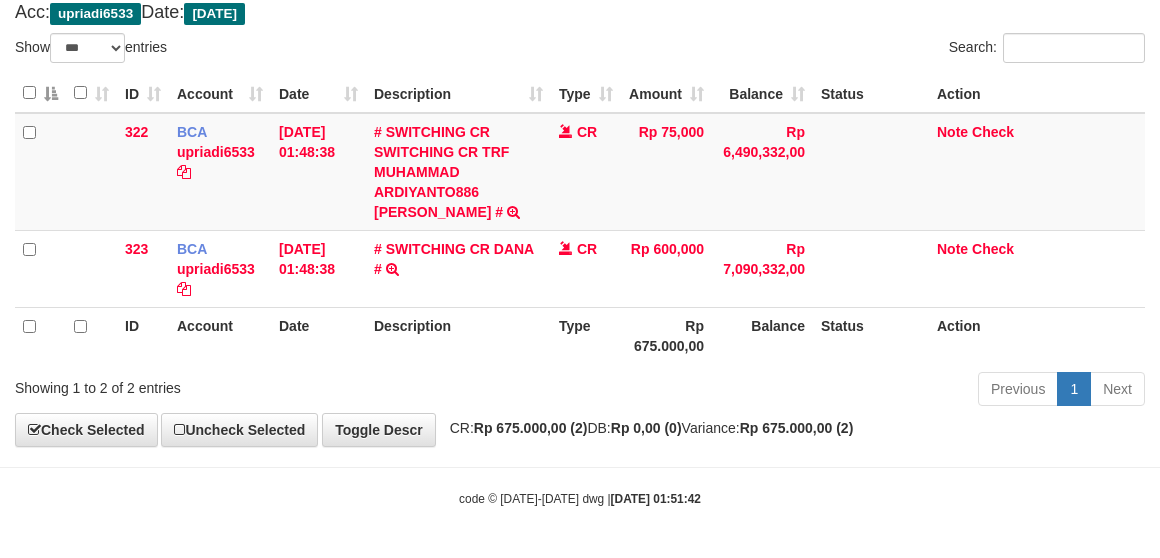 select on "****" 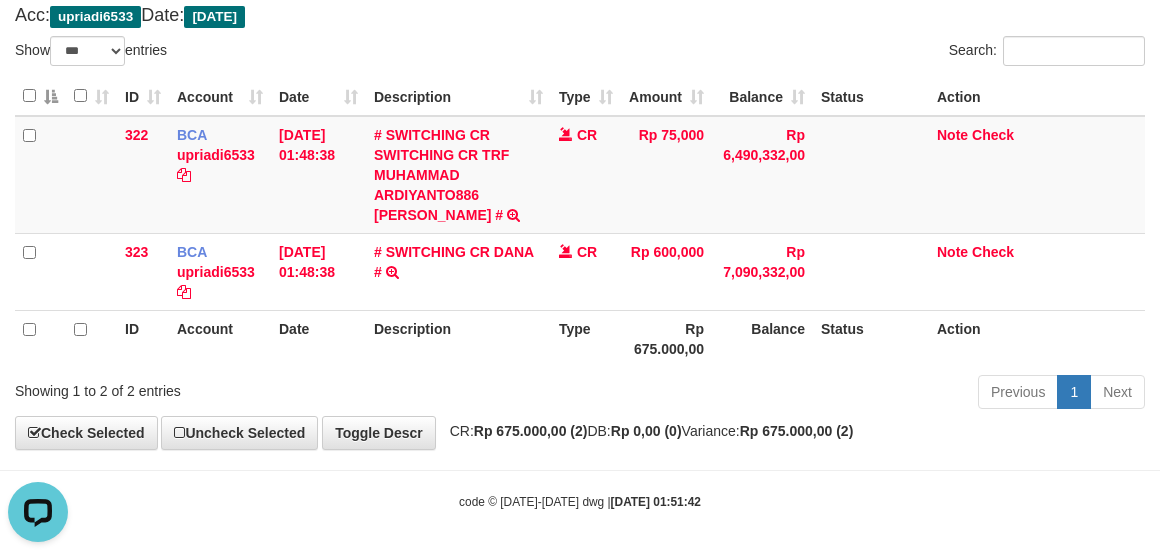 scroll, scrollTop: 0, scrollLeft: 0, axis: both 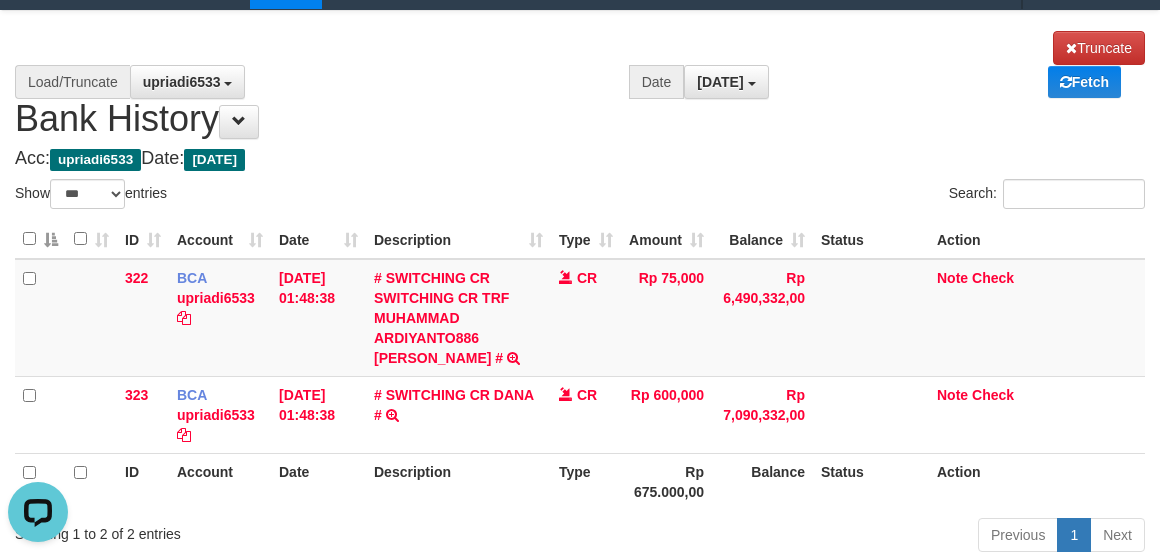 click on "**********" at bounding box center [580, 85] 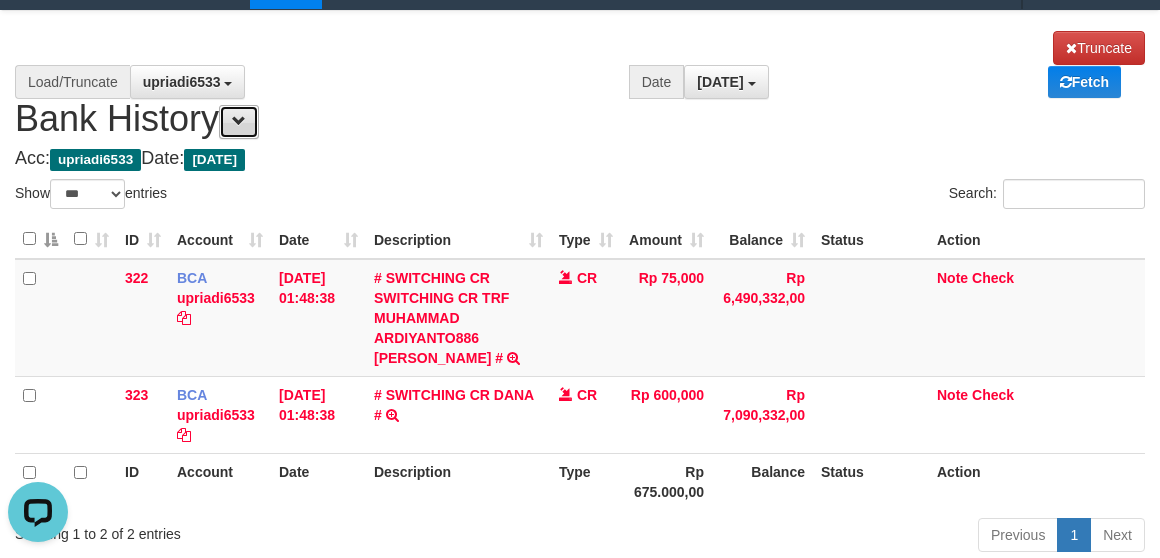 click at bounding box center [239, 121] 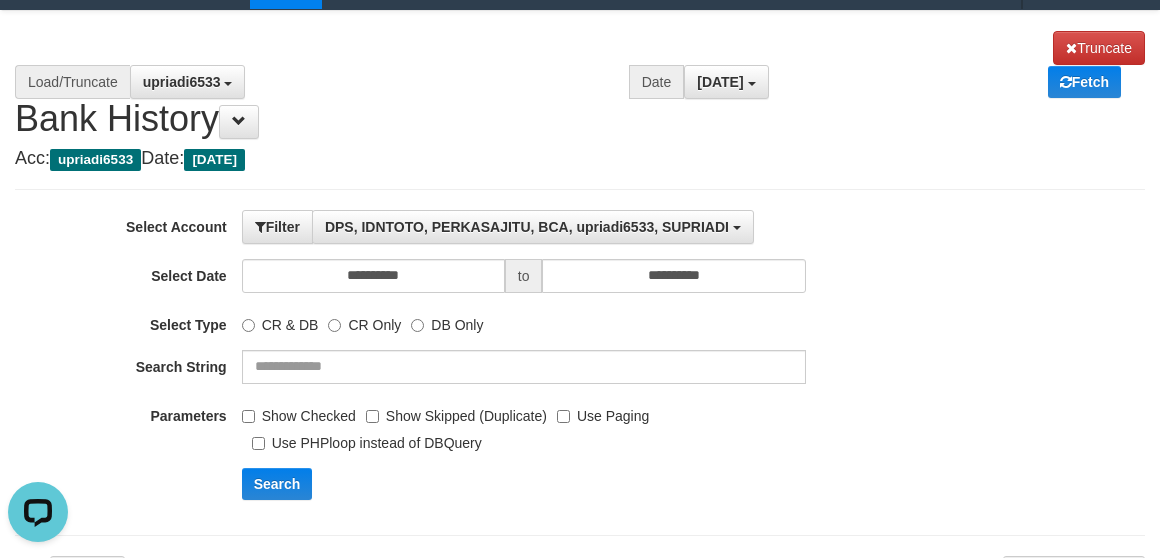 click on "Show Checked" at bounding box center (299, 412) 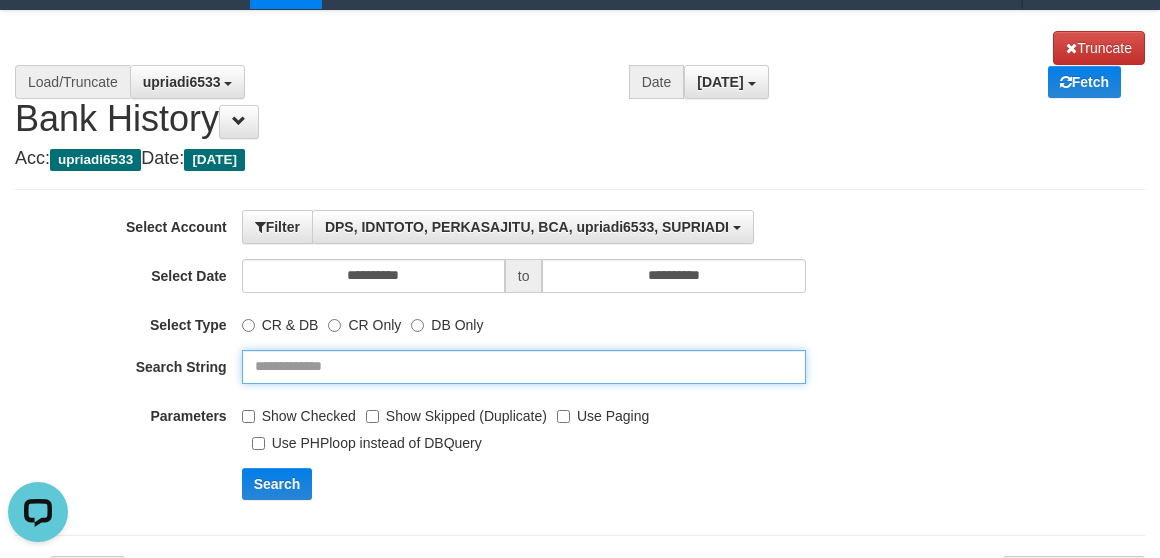 click at bounding box center [524, 367] 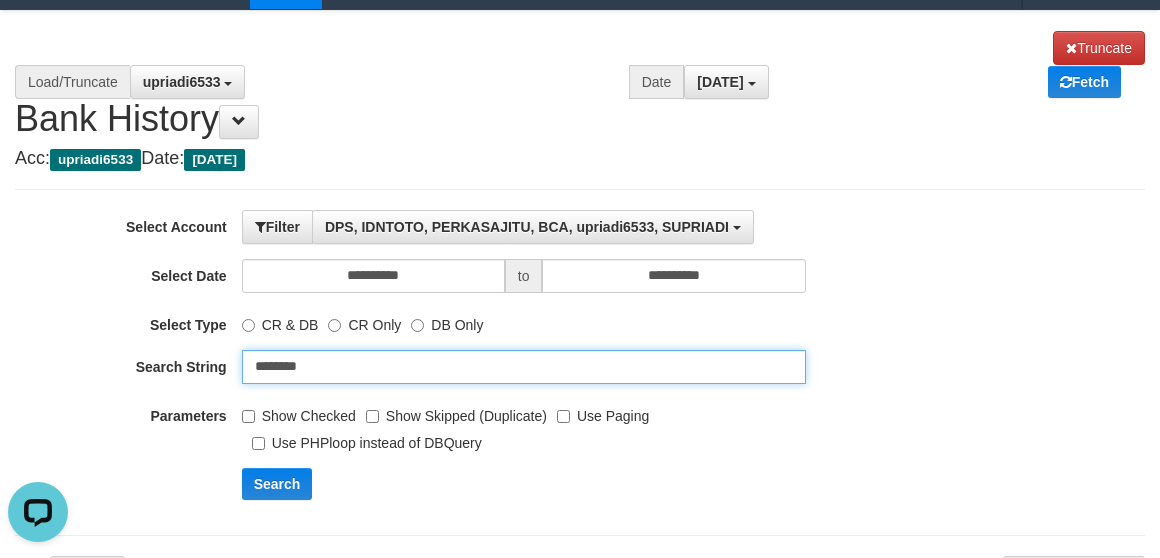 type on "********" 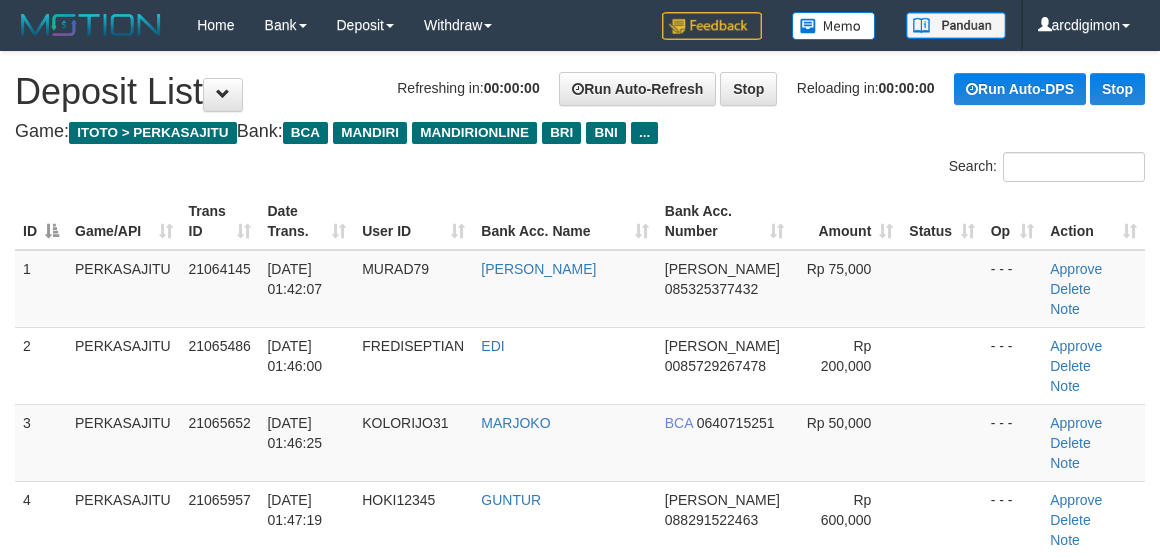 scroll, scrollTop: 0, scrollLeft: 0, axis: both 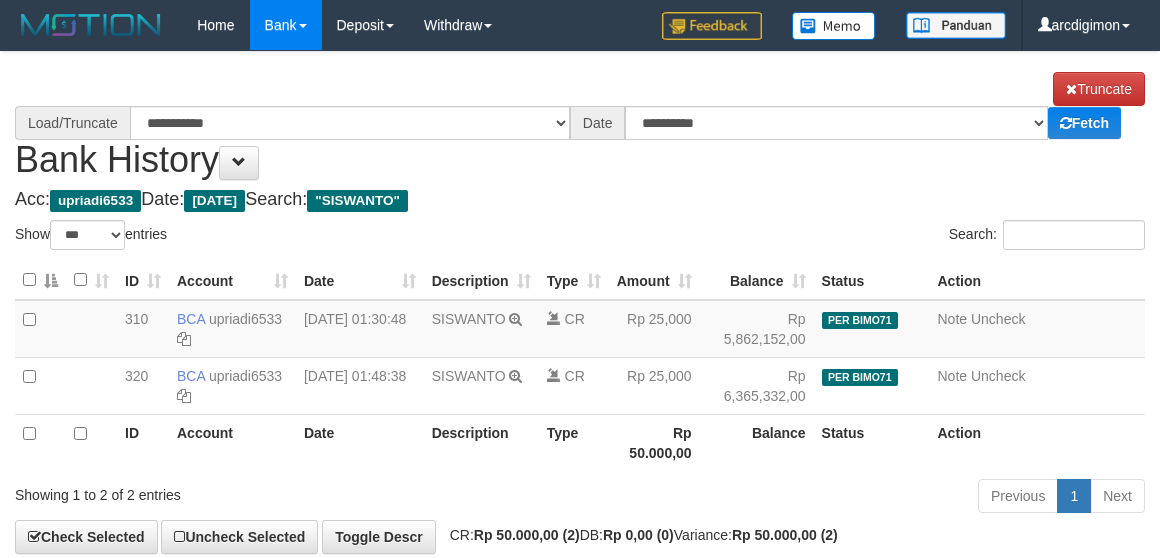 select on "***" 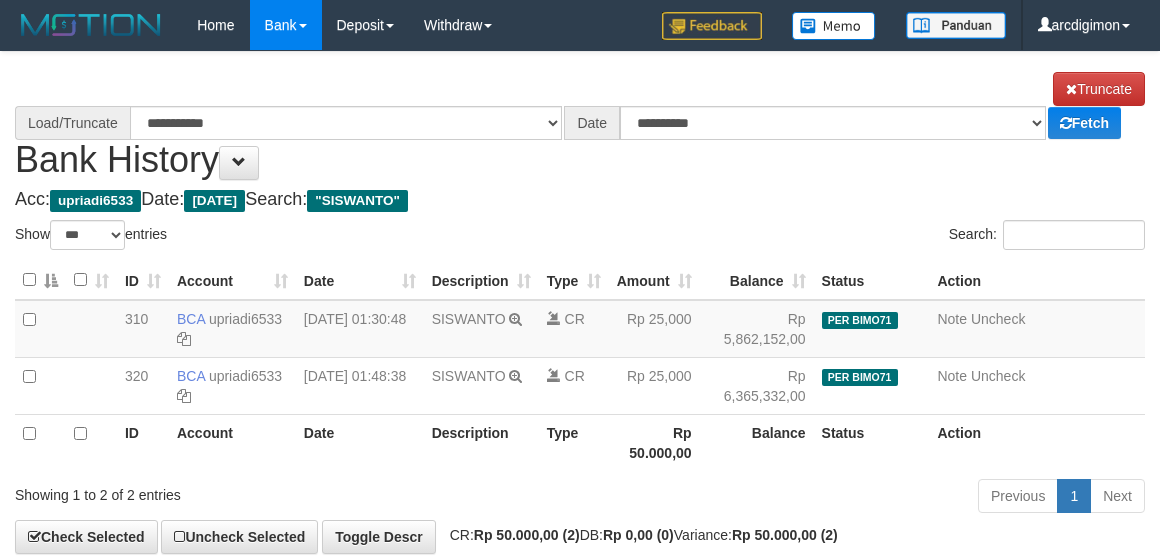 scroll, scrollTop: 0, scrollLeft: 0, axis: both 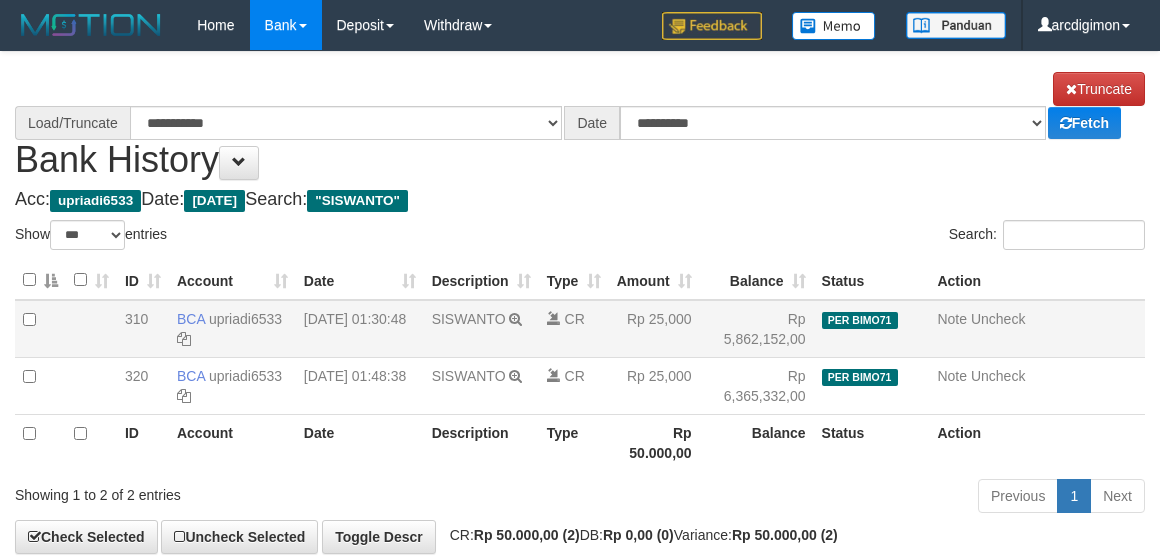 select on "****" 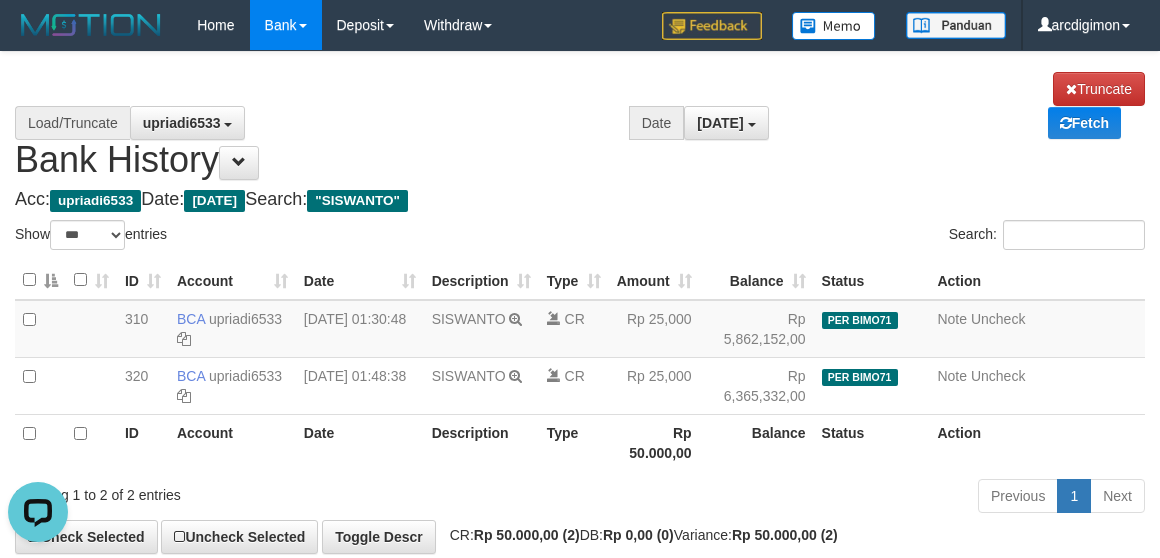 scroll, scrollTop: 0, scrollLeft: 0, axis: both 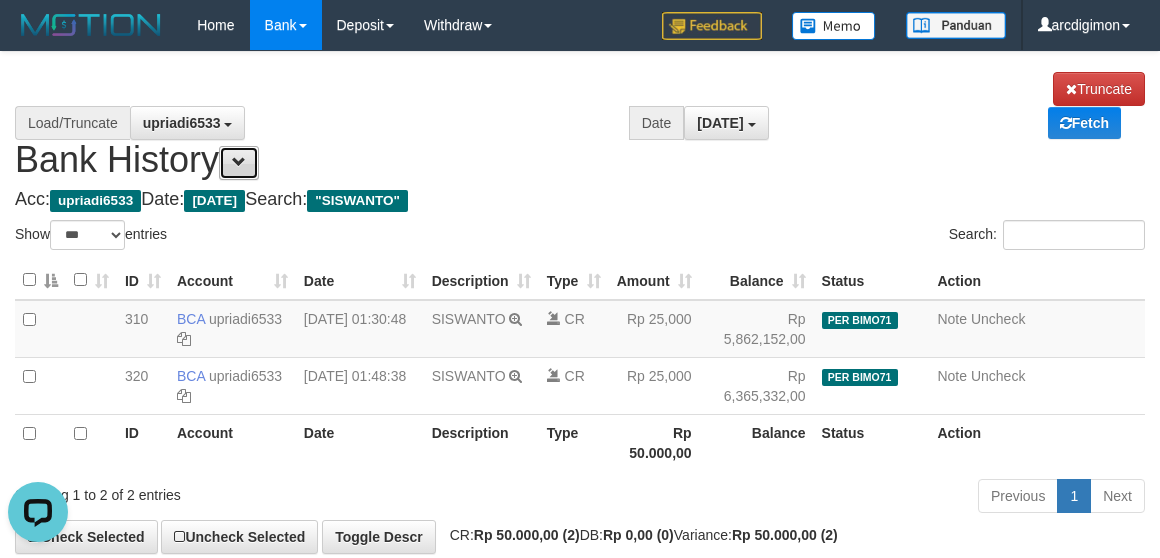 click at bounding box center [239, 163] 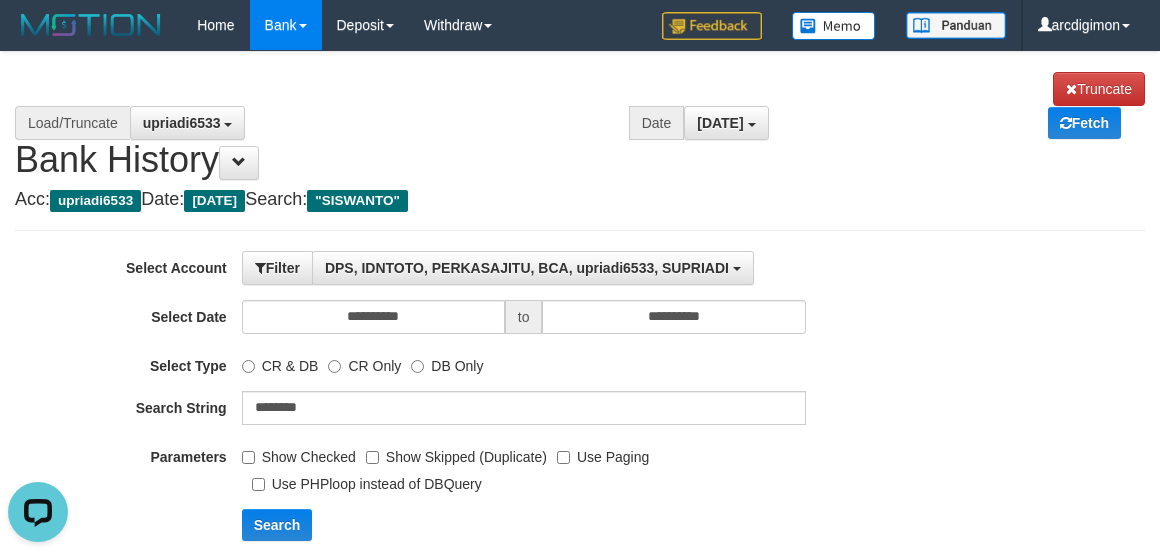 click on "Show Skipped (Duplicate)" at bounding box center [456, 453] 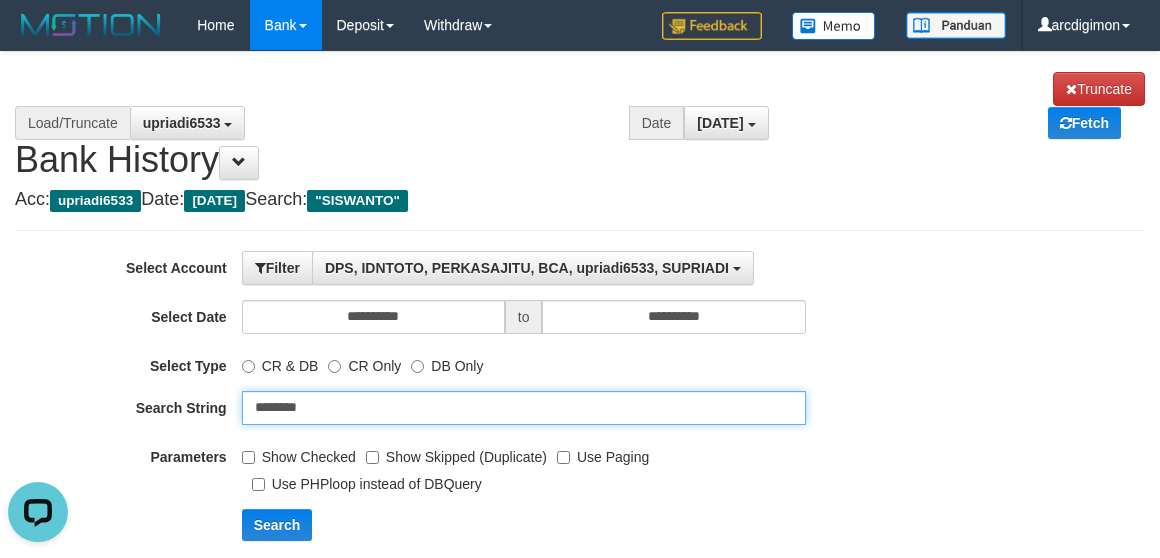 click on "********" at bounding box center (524, 408) 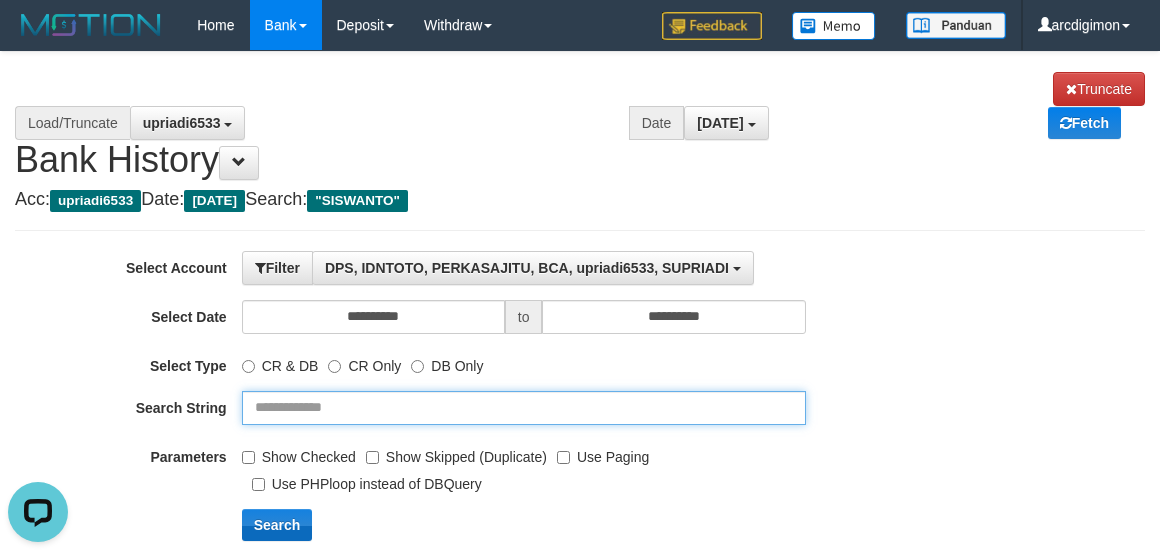 type 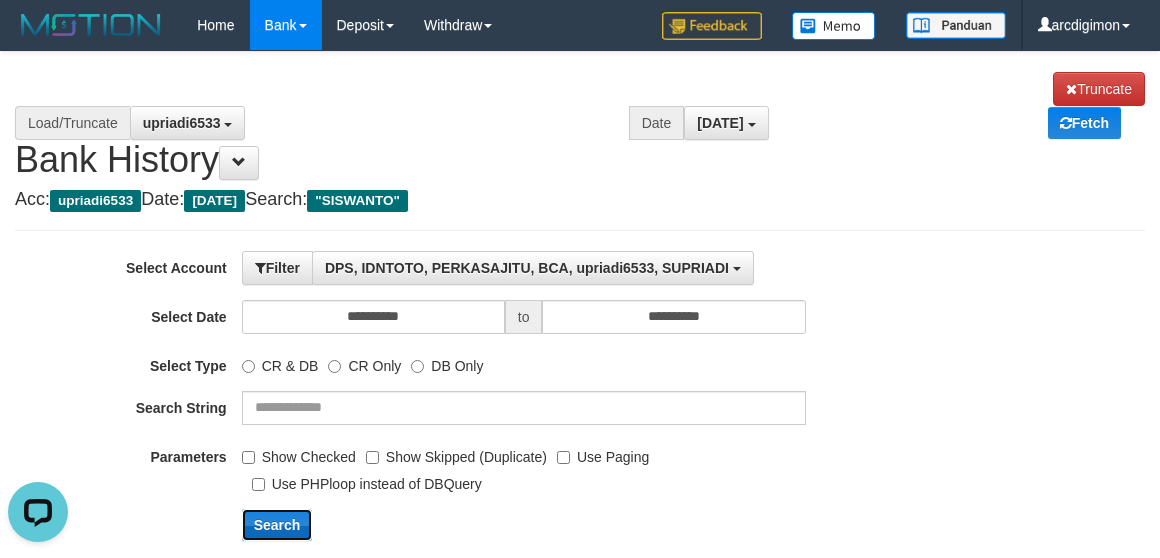 click on "Search" at bounding box center [277, 525] 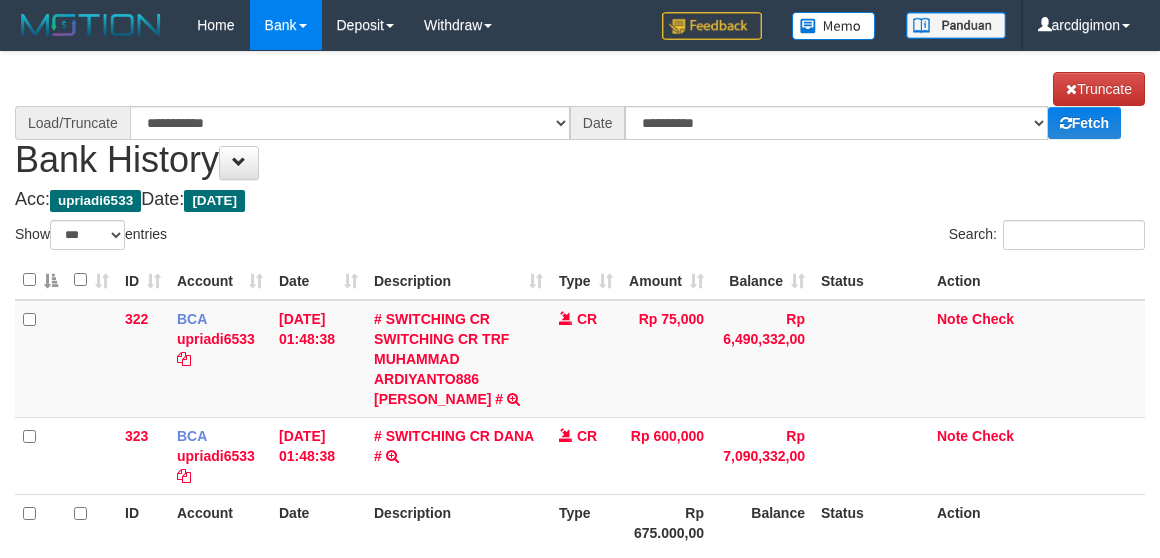select on "***" 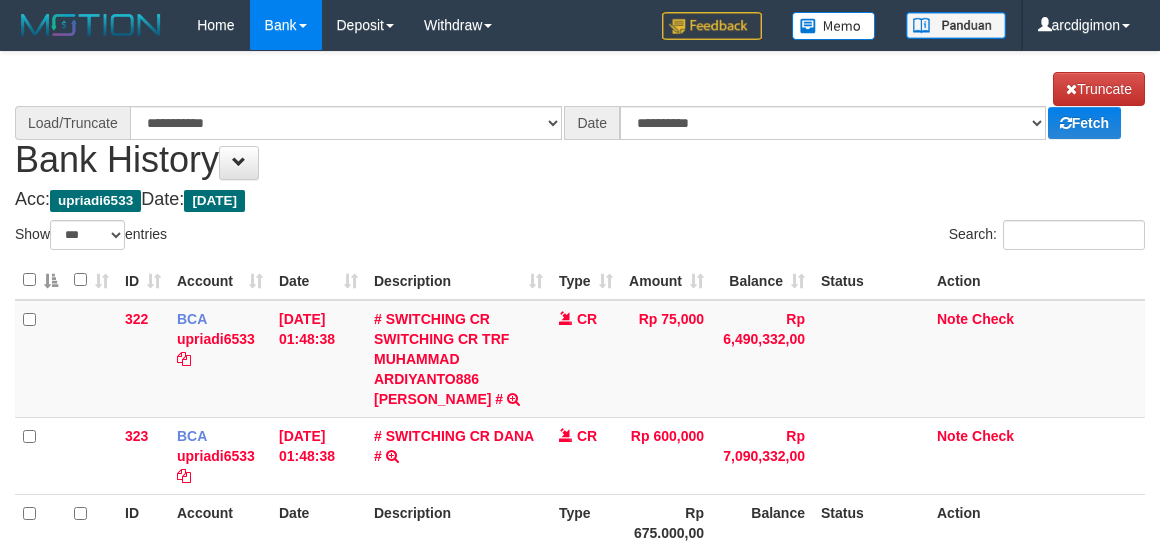 scroll, scrollTop: 0, scrollLeft: 0, axis: both 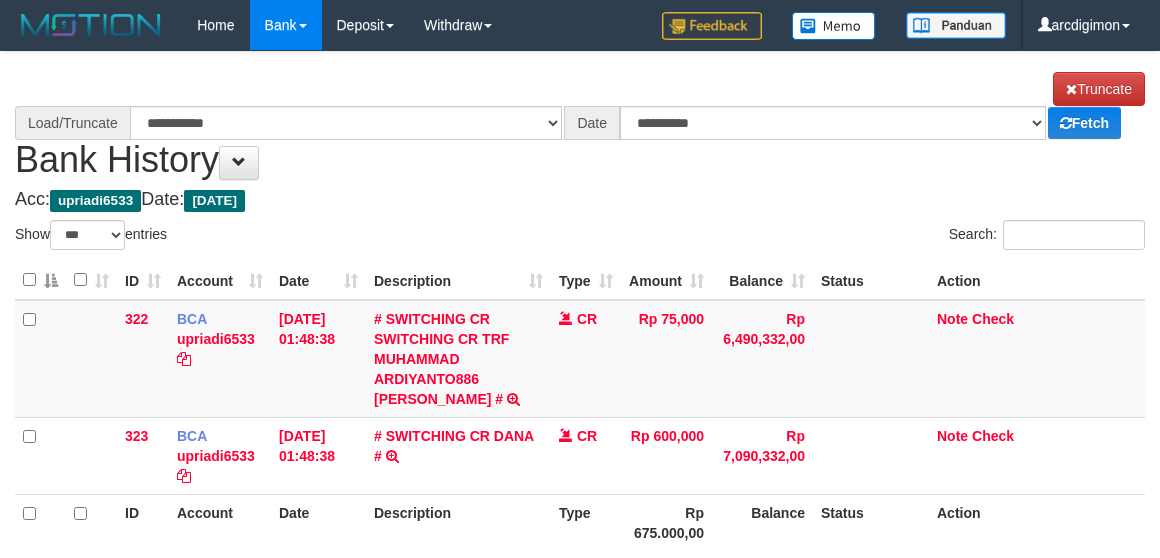 select on "****" 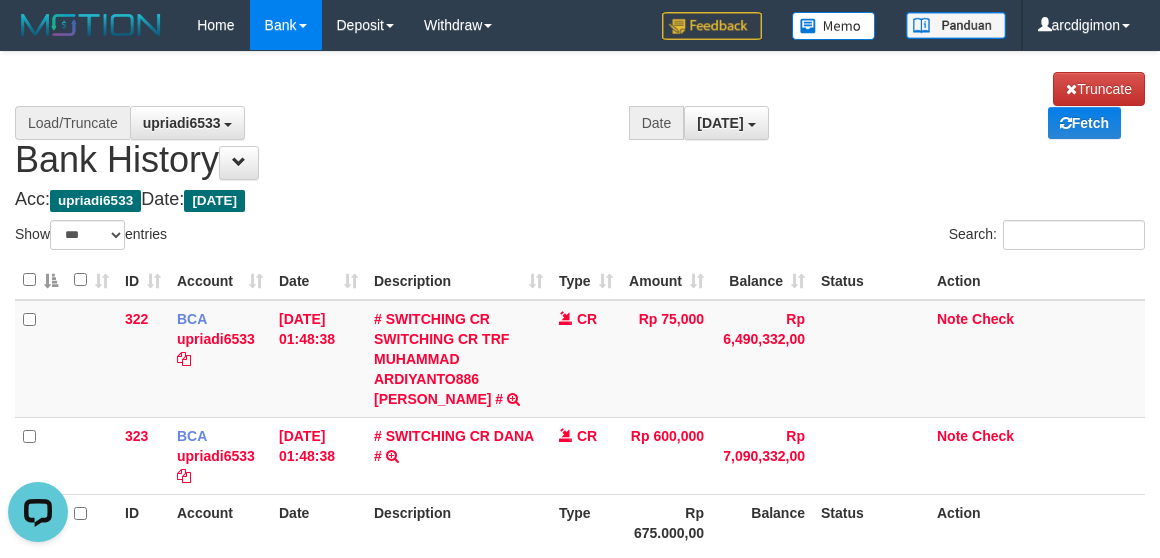 scroll, scrollTop: 0, scrollLeft: 0, axis: both 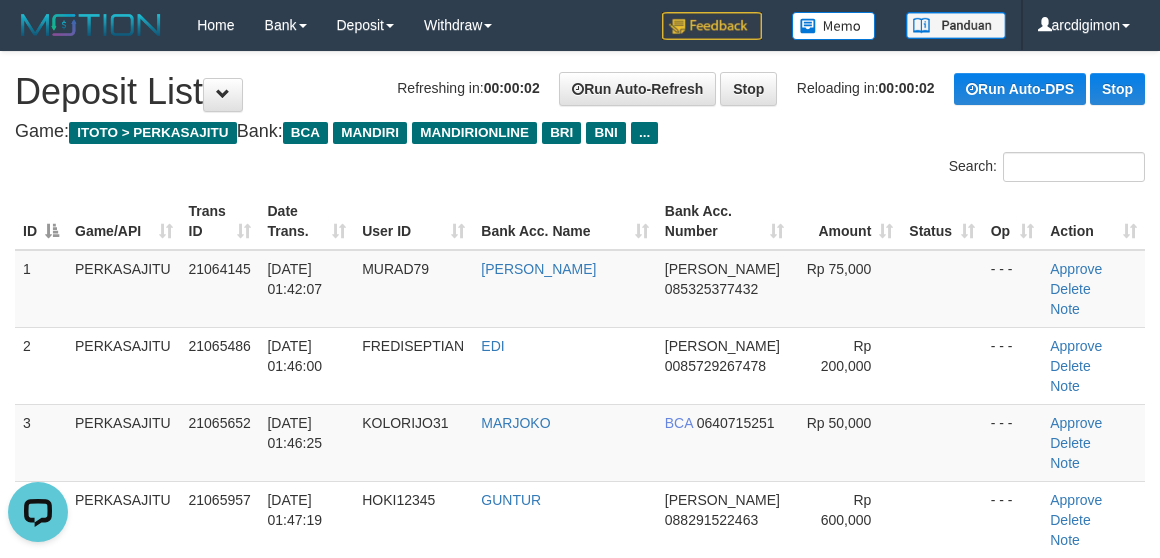 click on "Search:" at bounding box center [580, 169] 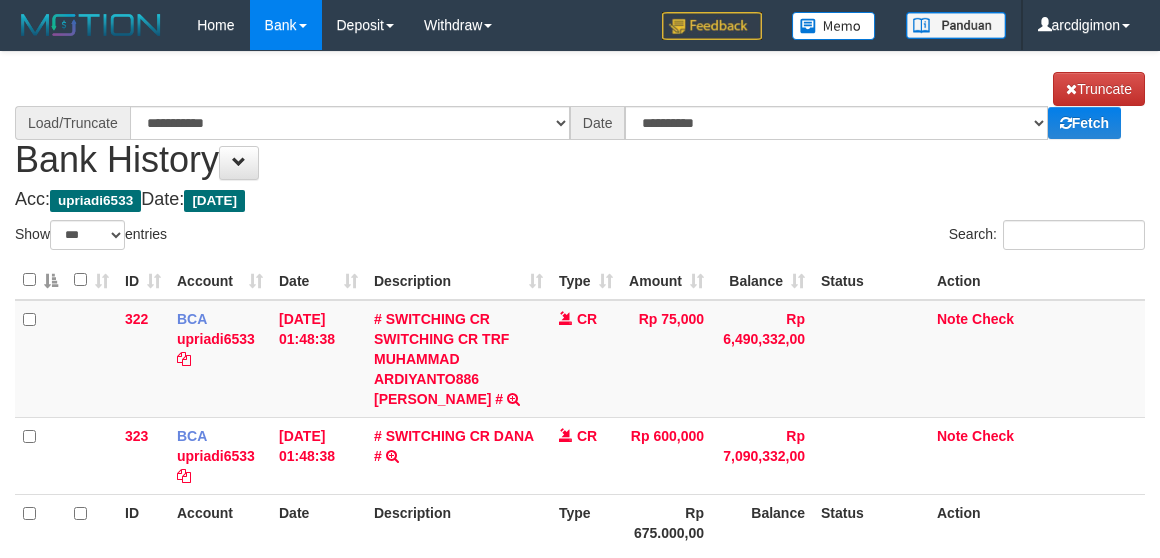 select on "***" 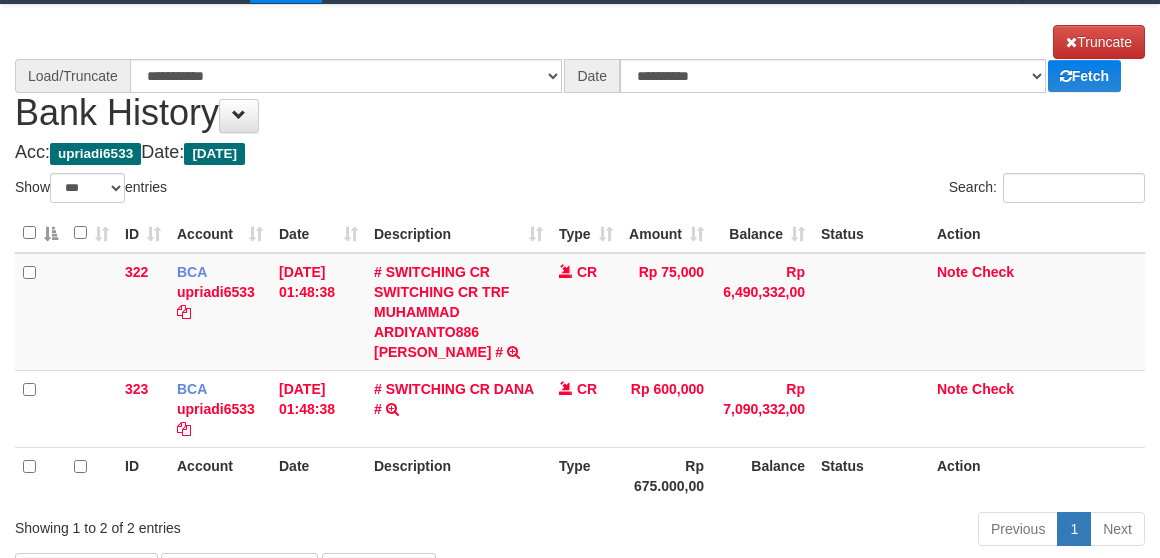 scroll, scrollTop: 74, scrollLeft: 0, axis: vertical 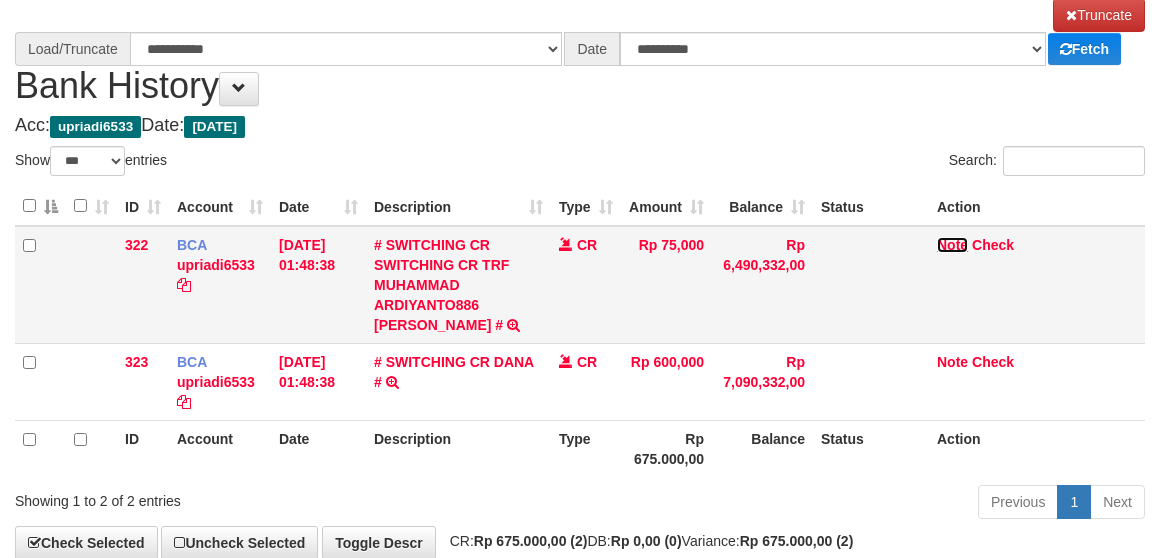 click on "Note" at bounding box center [952, 245] 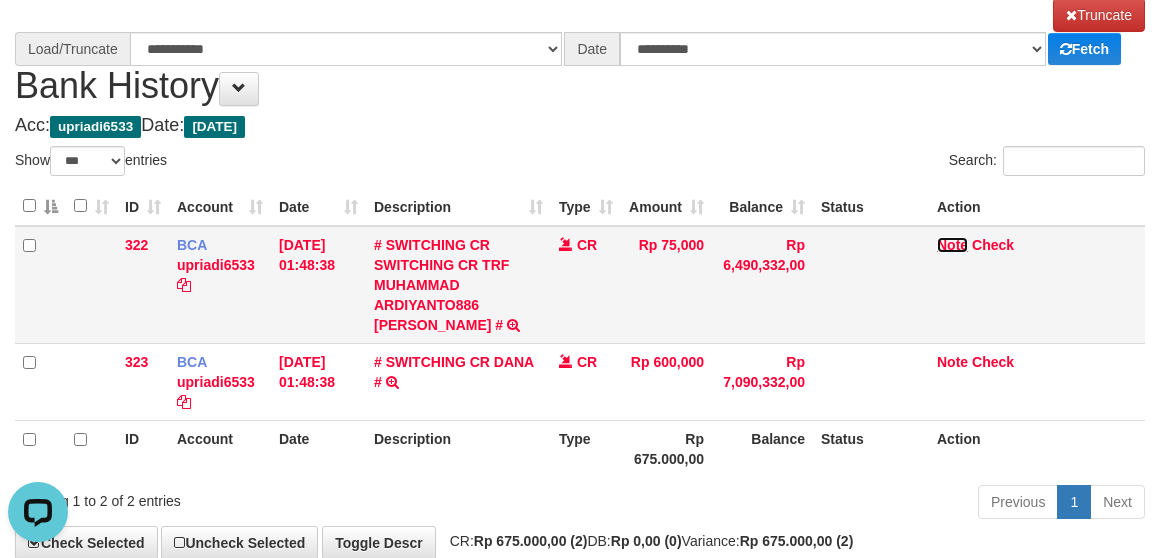 scroll, scrollTop: 0, scrollLeft: 0, axis: both 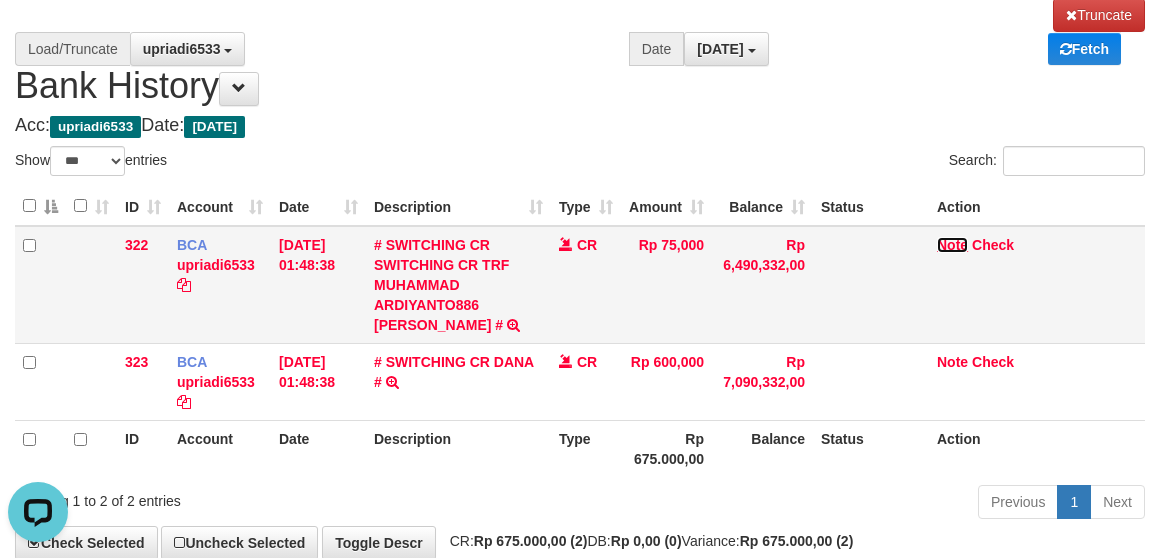 click on "Note" at bounding box center (952, 245) 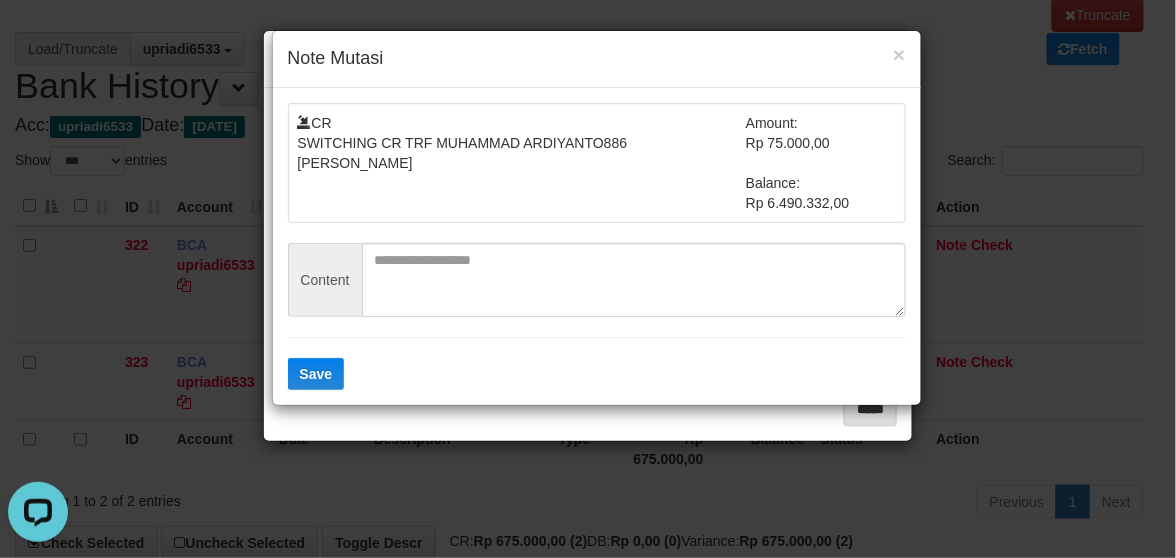 click on "CR
SWITCHING CR TRF
MUHAMMAD ARDIYANTO886 DANA
Amount:
Rp 75.000,00
Balance:
Rp 6.490.332,00
Content
Save" at bounding box center (588, 264) 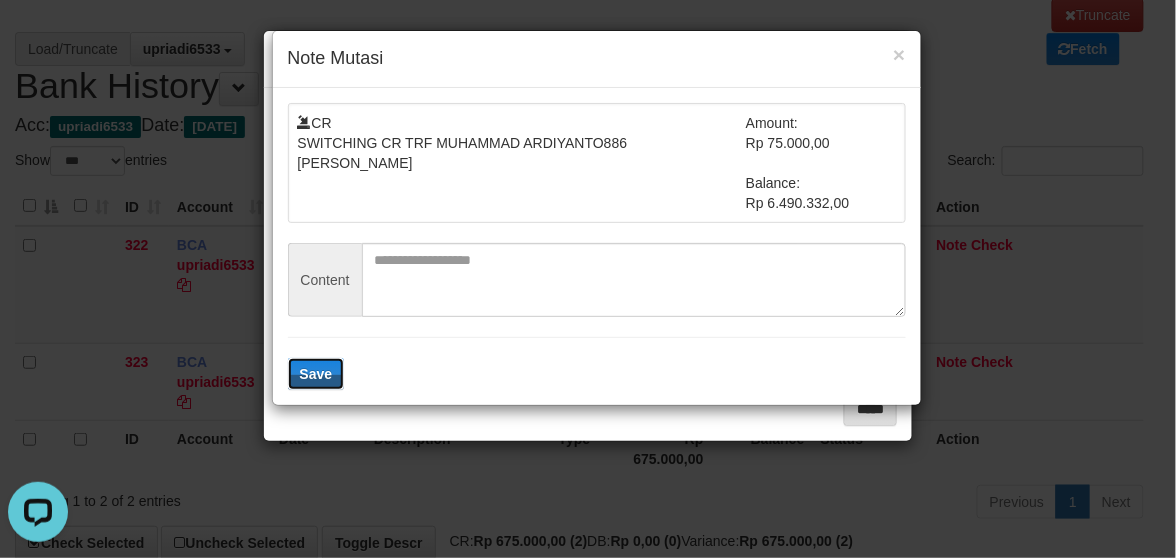 type 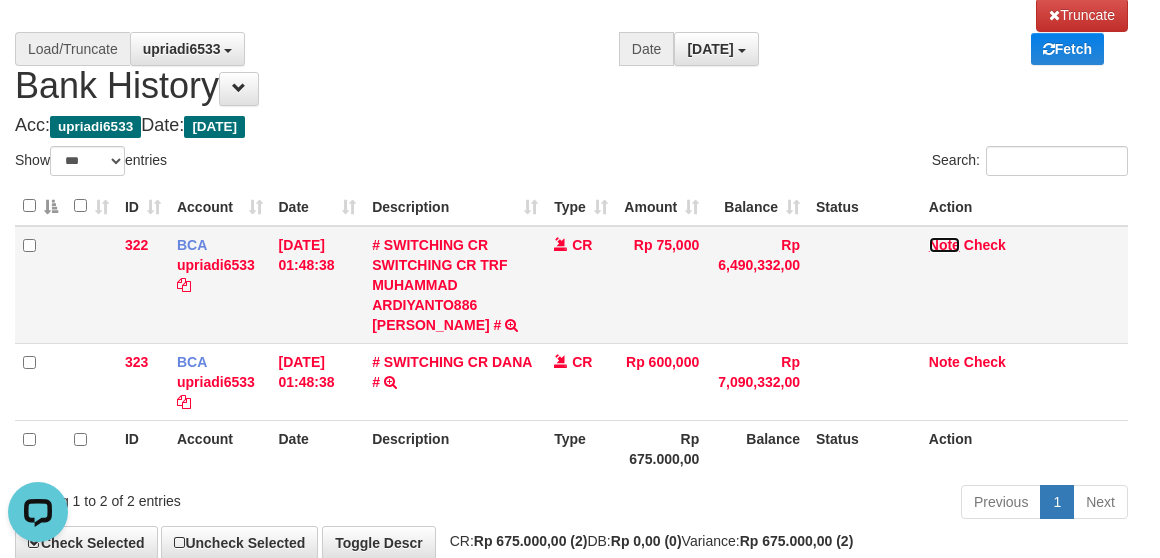 click on "Note" at bounding box center (944, 245) 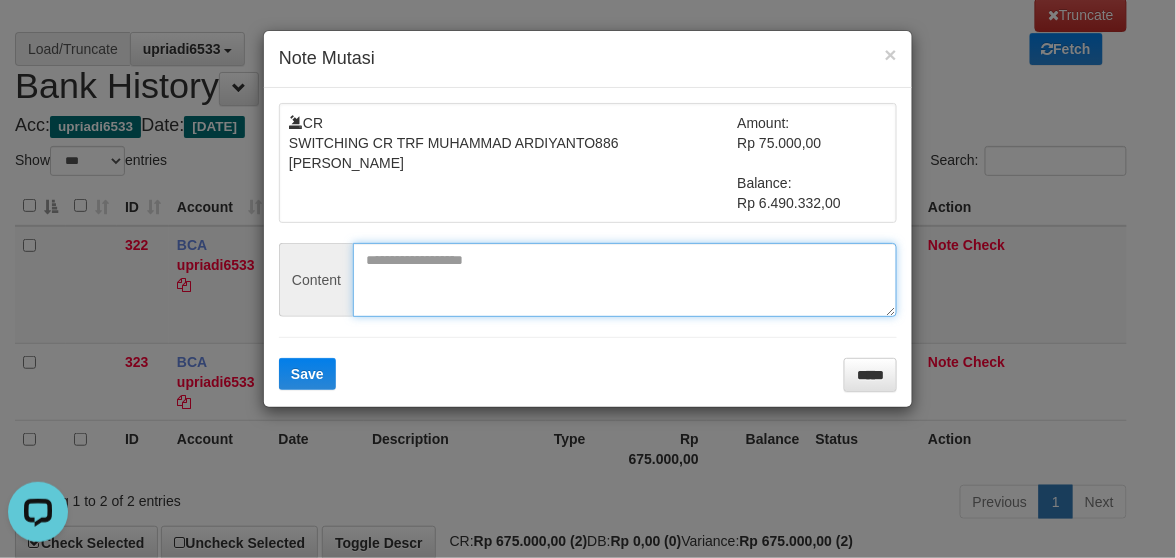 click at bounding box center [625, 280] 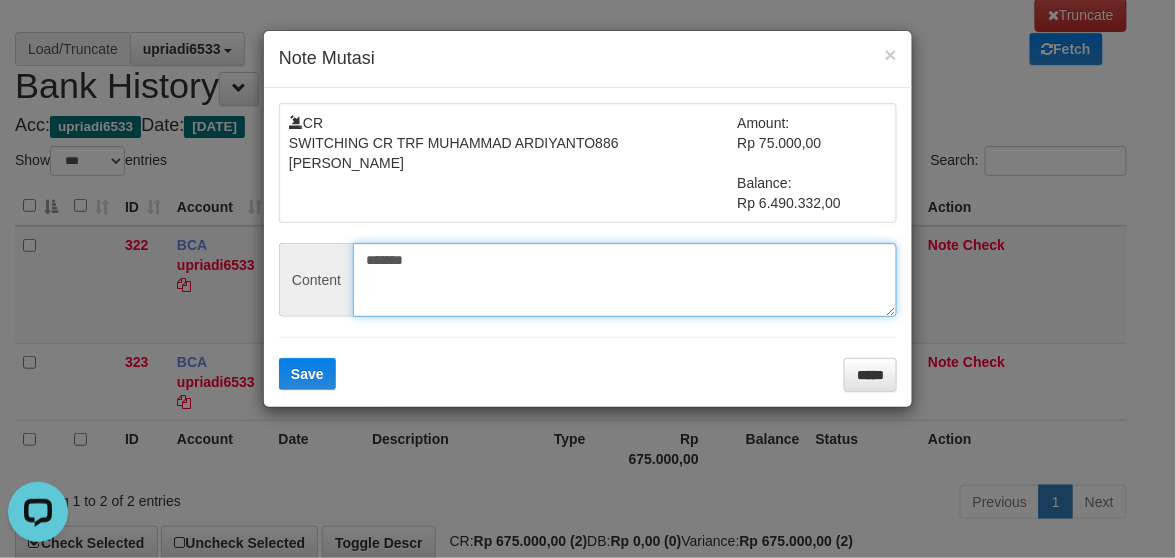 type on "*******" 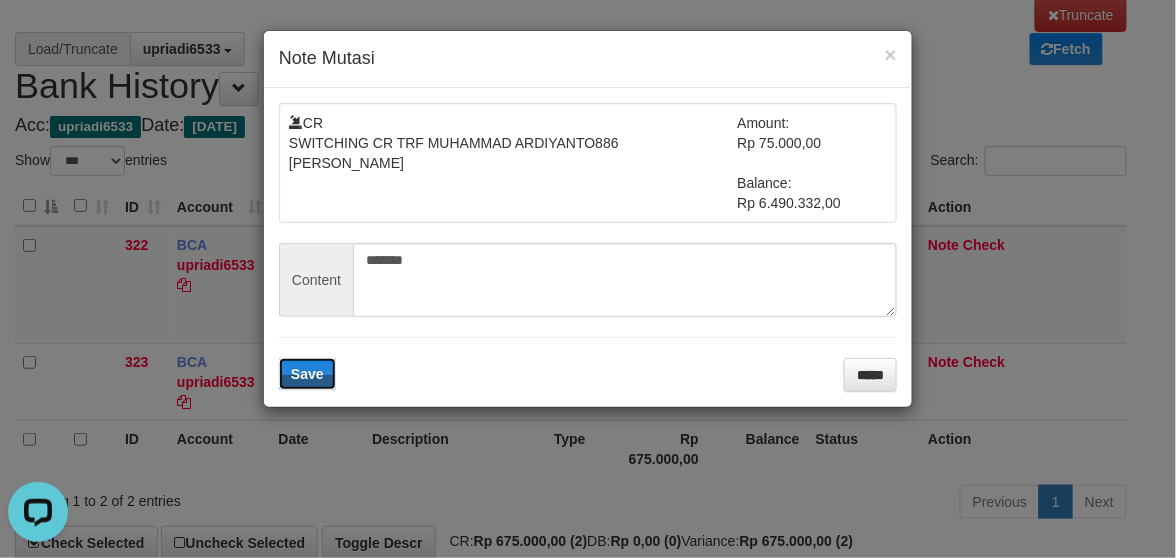 type 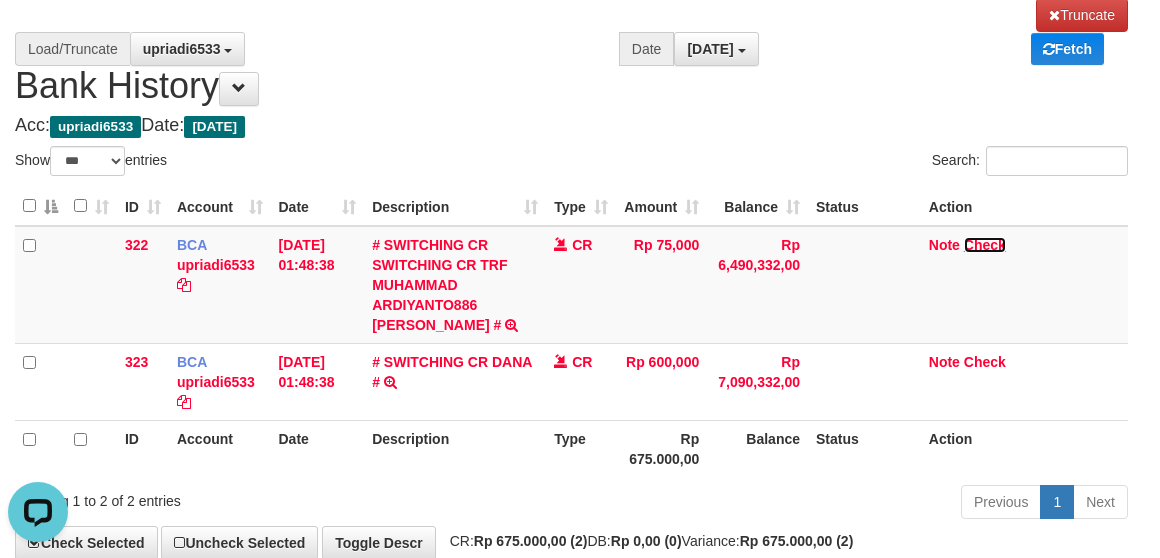 click on "Check" at bounding box center [985, 245] 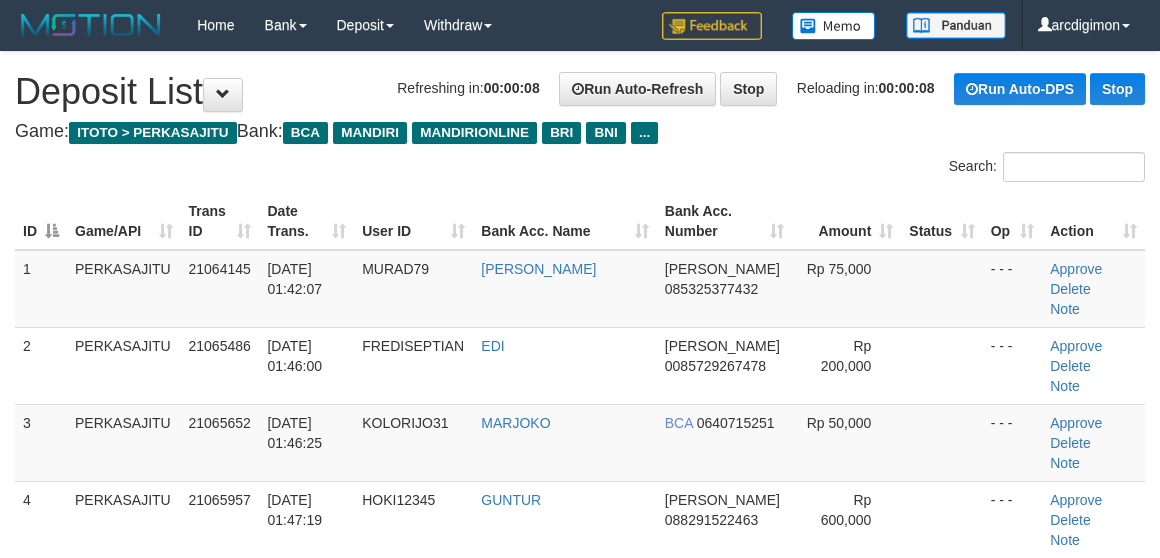 scroll, scrollTop: 0, scrollLeft: 0, axis: both 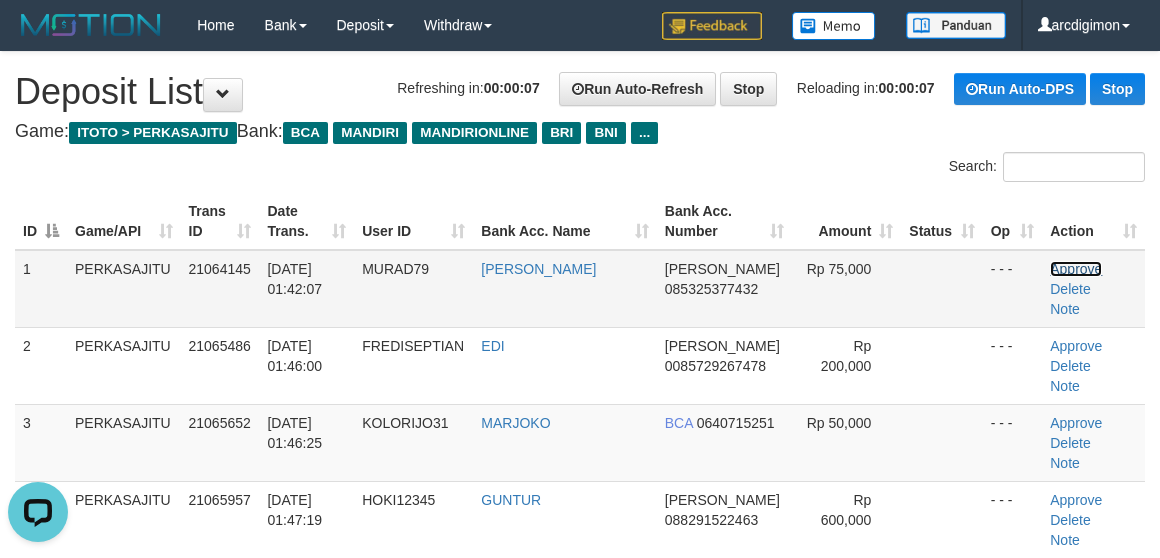 click on "Approve" at bounding box center [1076, 269] 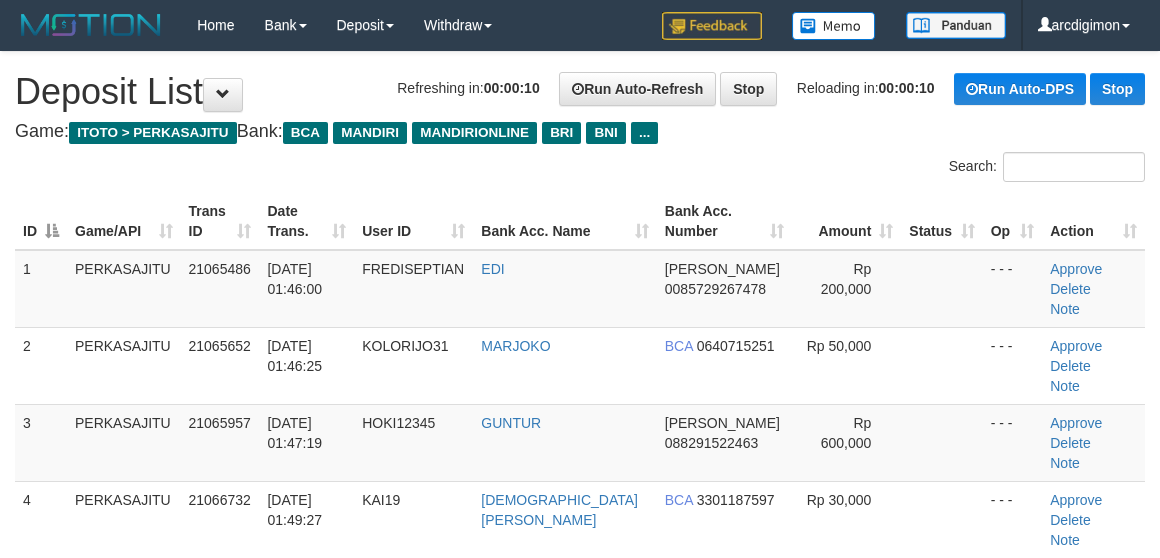 scroll, scrollTop: 0, scrollLeft: 0, axis: both 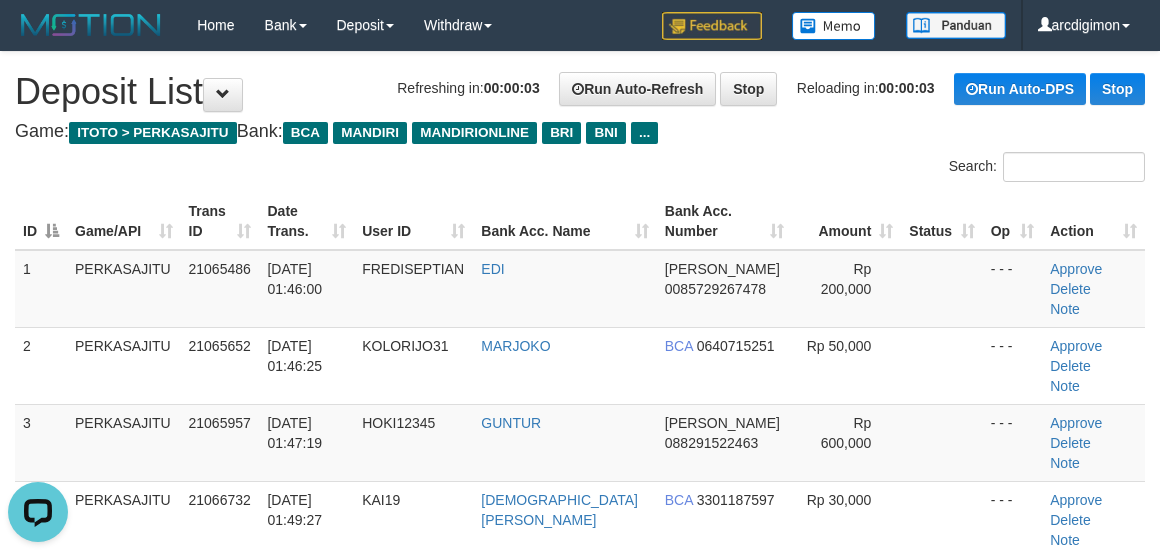click on "**********" at bounding box center (580, 543) 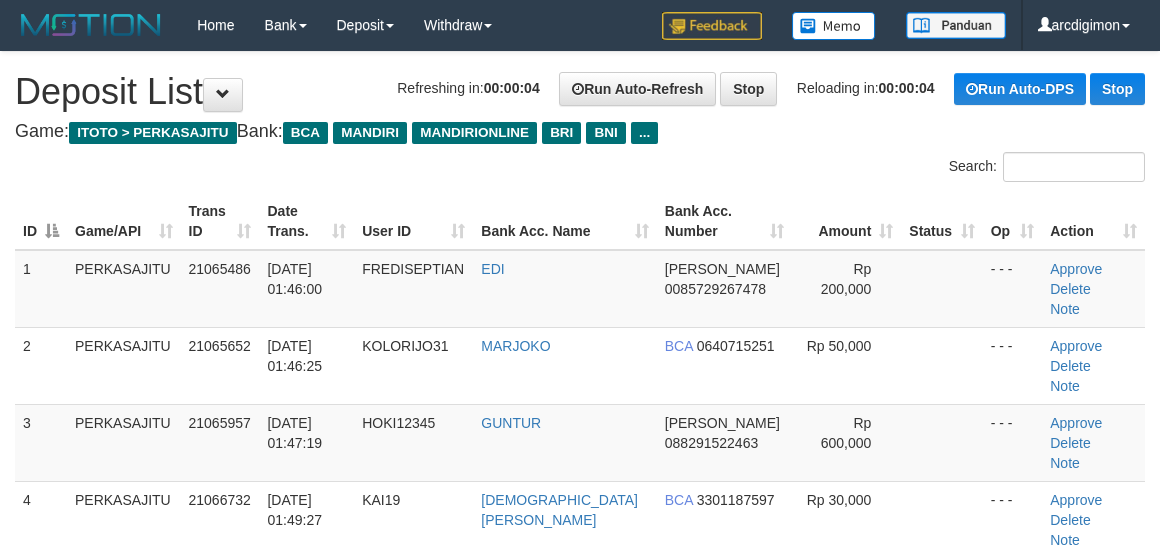 scroll, scrollTop: 0, scrollLeft: 0, axis: both 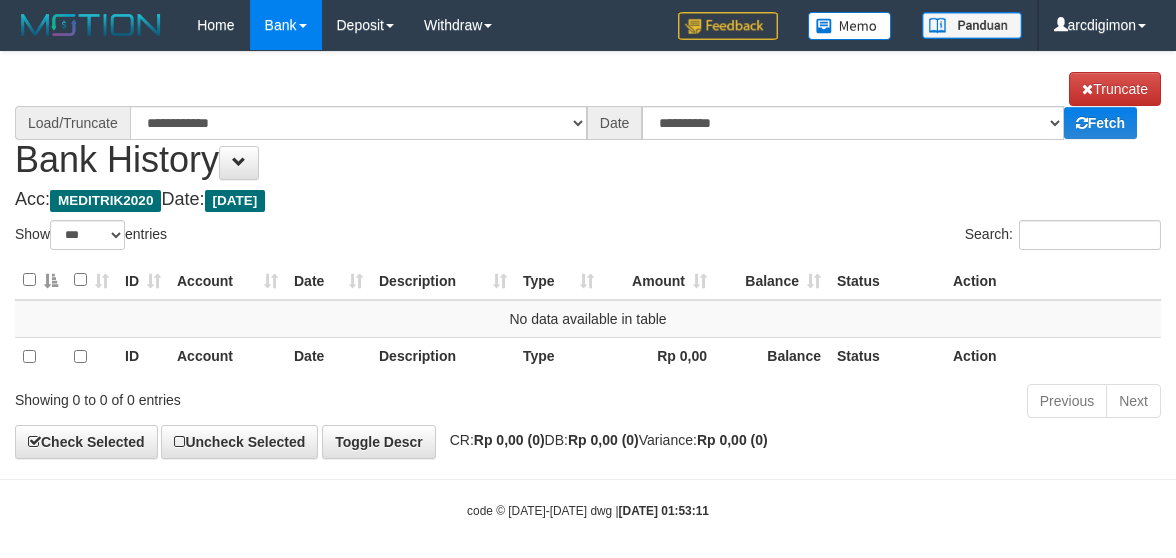 select on "***" 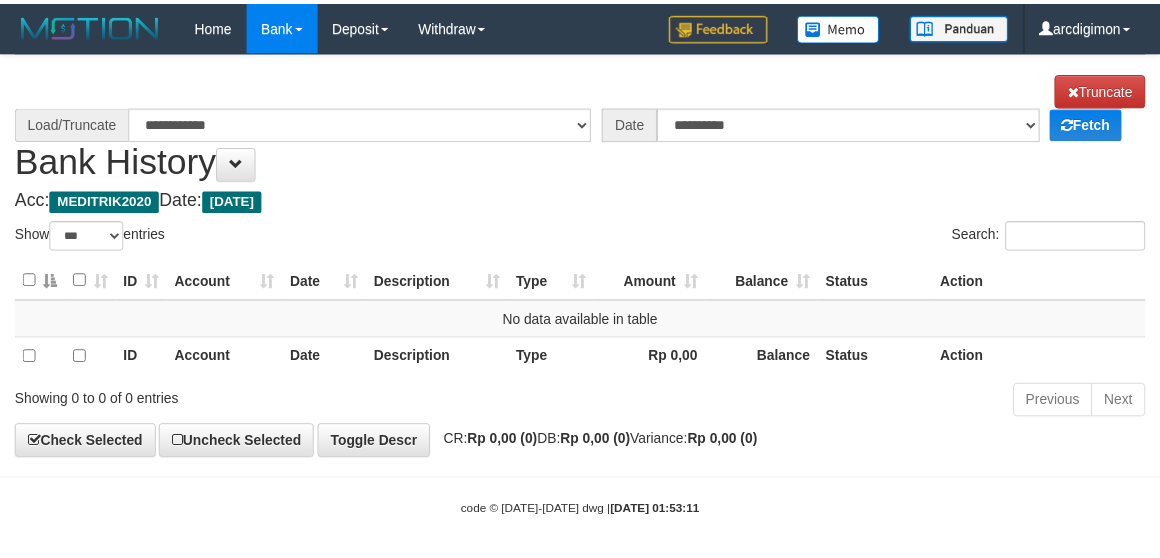 scroll, scrollTop: 0, scrollLeft: 0, axis: both 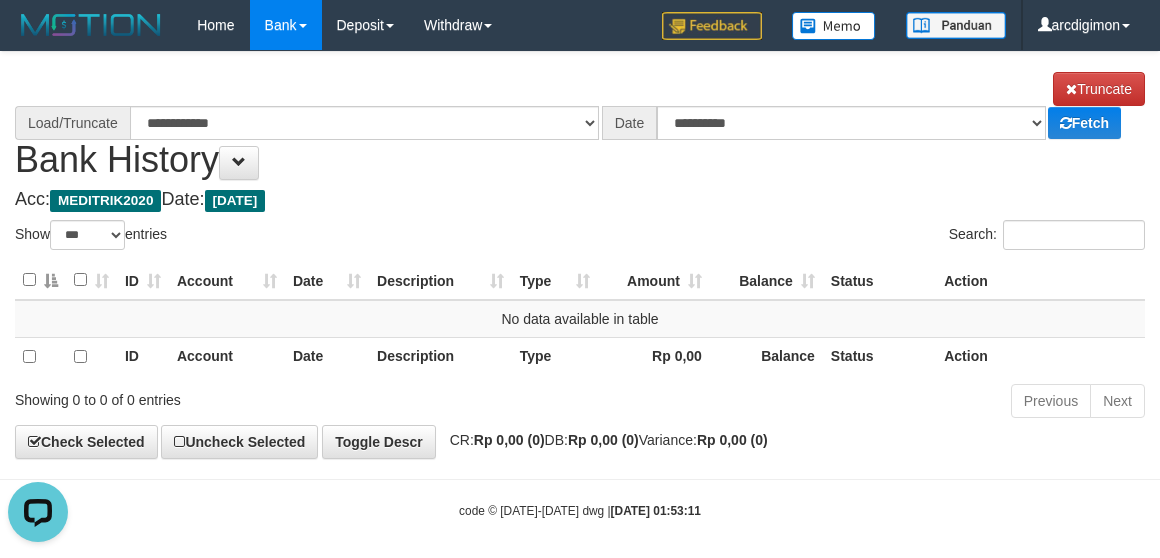 select on "****" 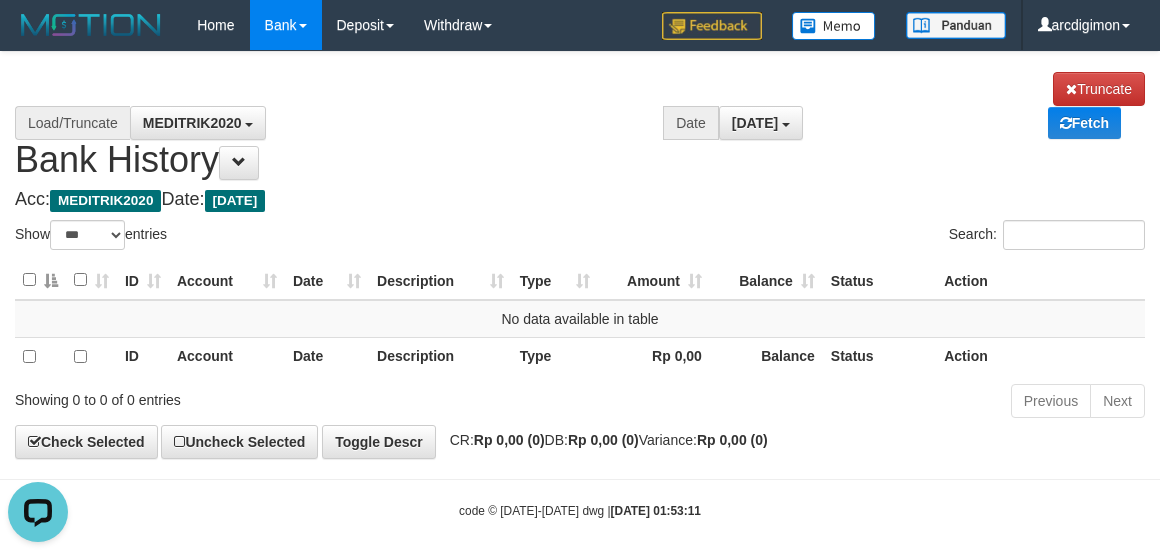 click on "**********" at bounding box center [580, 255] 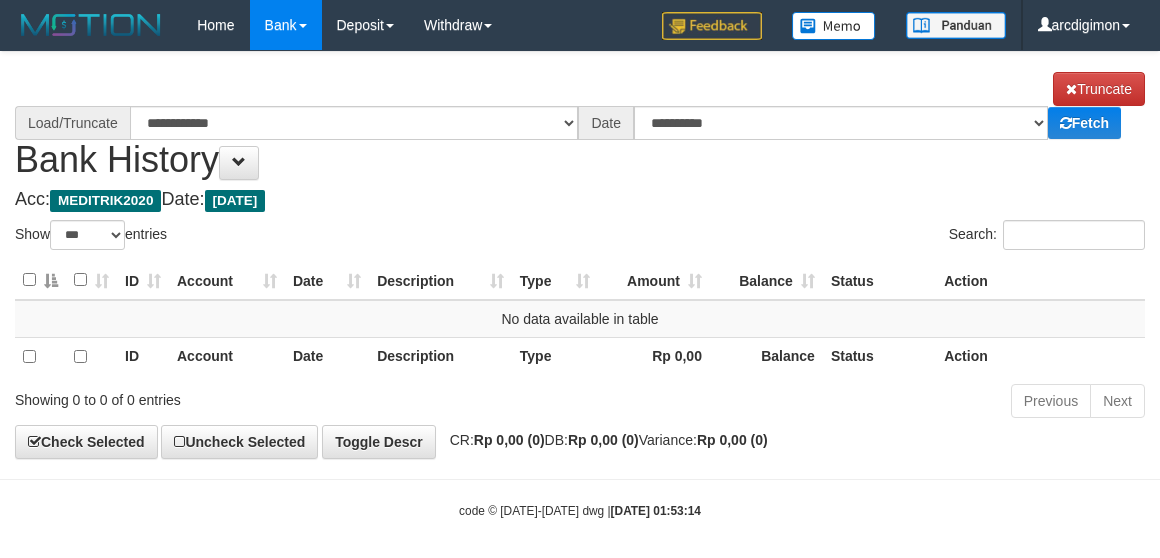 select on "***" 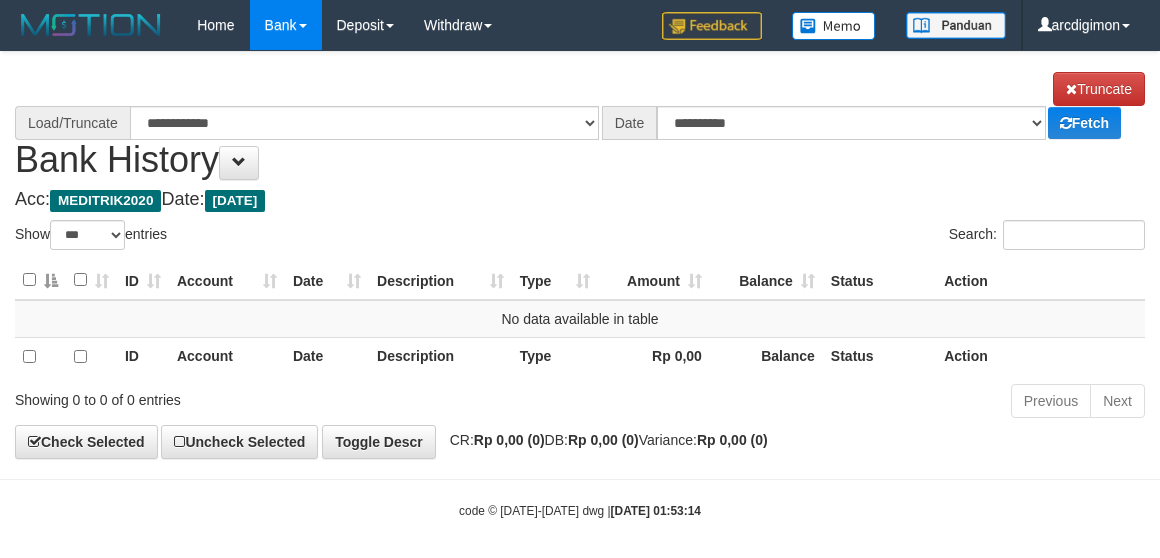 scroll, scrollTop: 0, scrollLeft: 0, axis: both 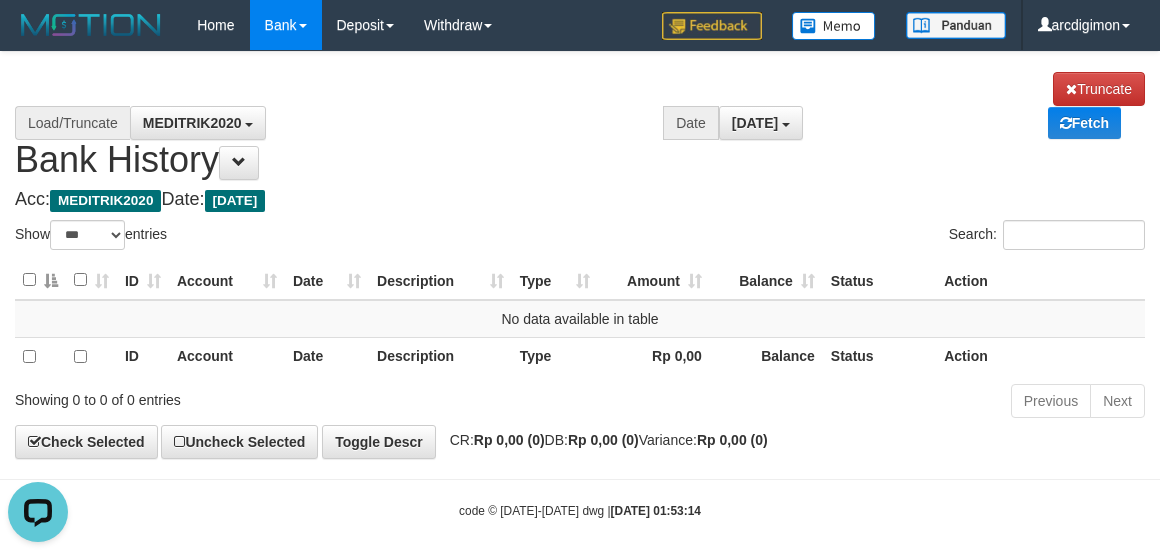 click on "**********" at bounding box center (580, 255) 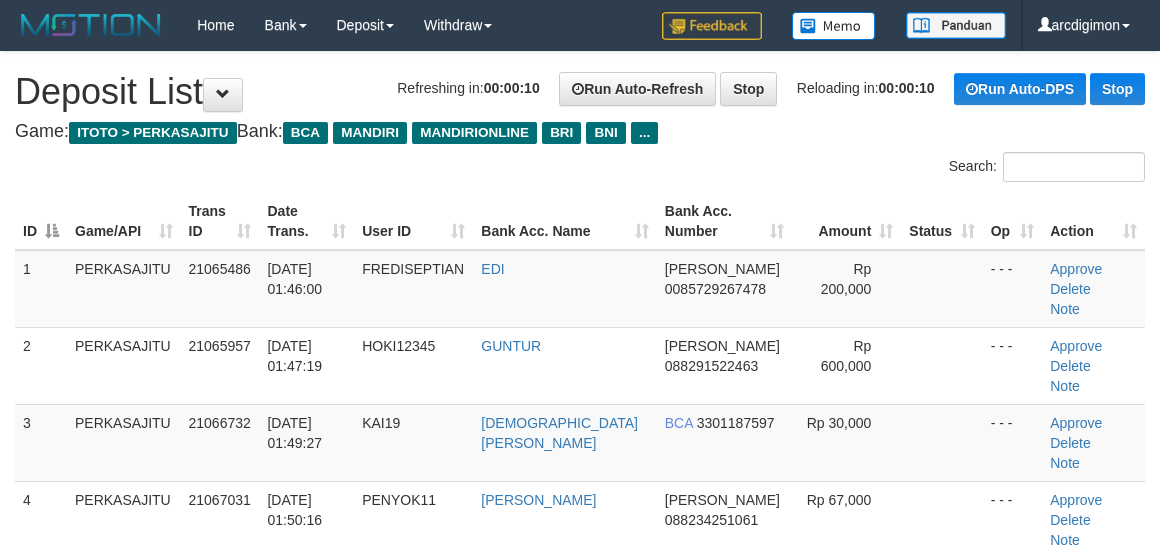 scroll, scrollTop: 0, scrollLeft: 0, axis: both 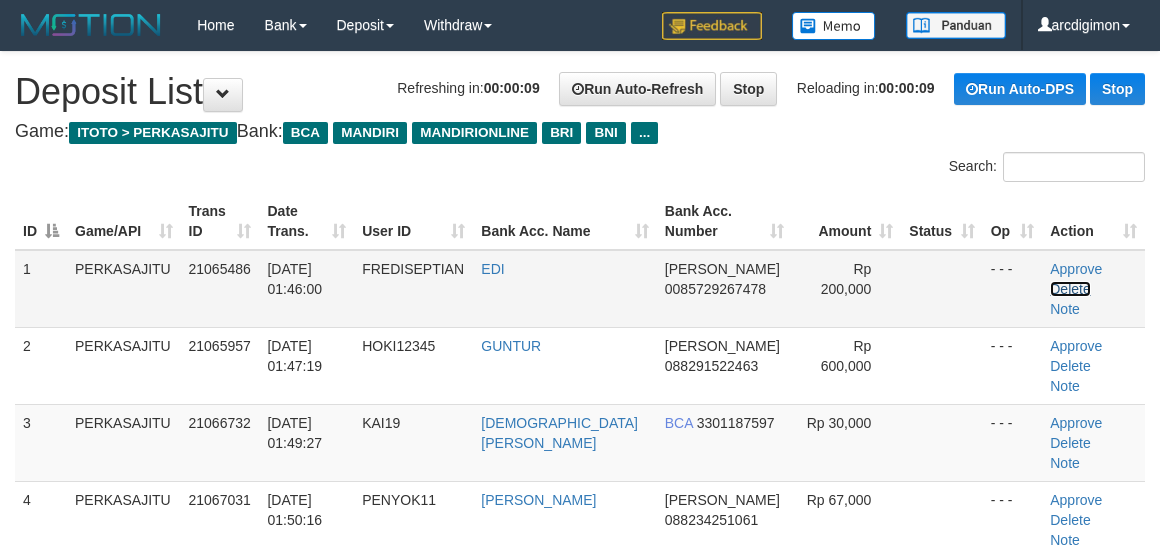 click on "Delete" at bounding box center (1070, 289) 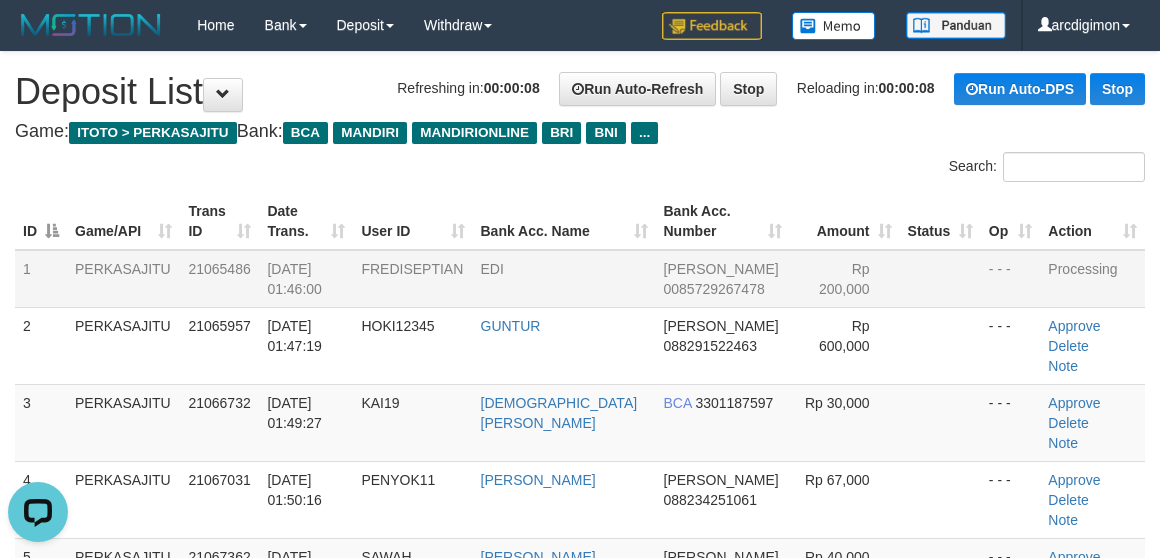 scroll, scrollTop: 0, scrollLeft: 0, axis: both 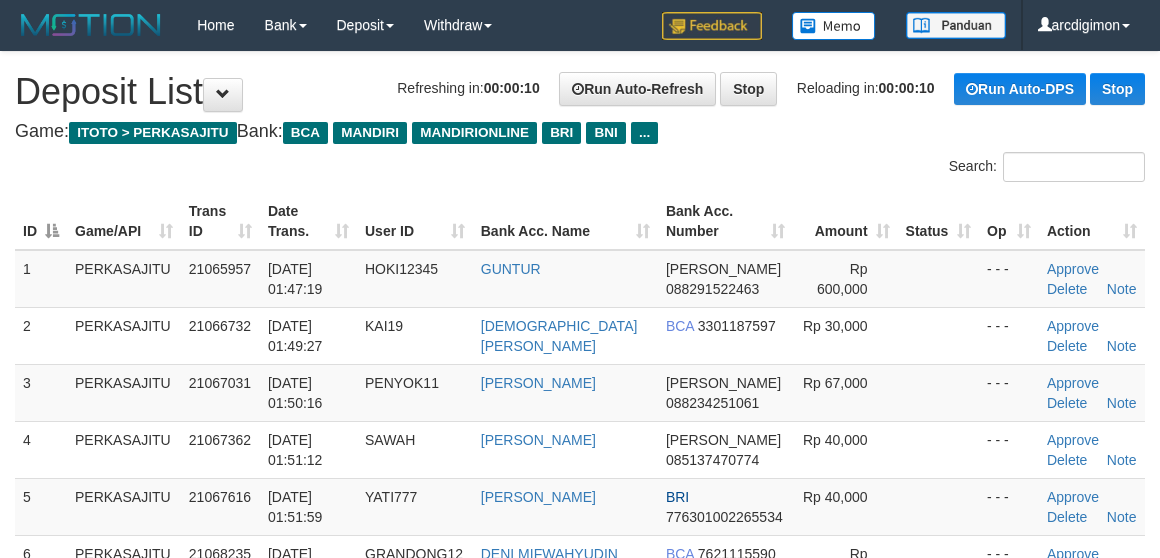 click on "Game:   ITOTO > PERKASAJITU    		Bank:   BCA   MANDIRI   MANDIRIONLINE   BRI   BNI   ..." at bounding box center [580, 132] 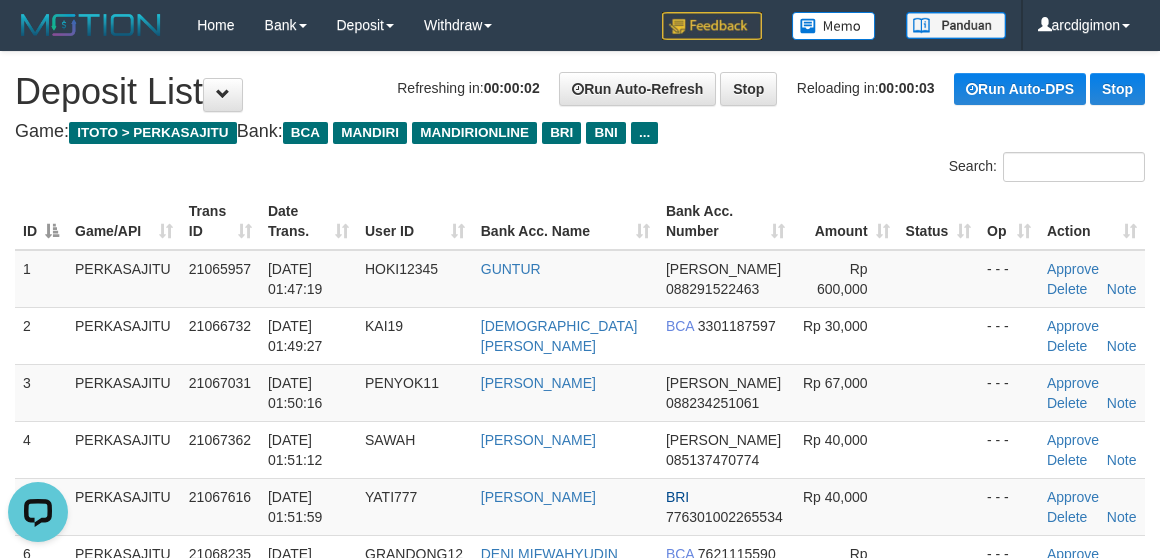scroll, scrollTop: 0, scrollLeft: 0, axis: both 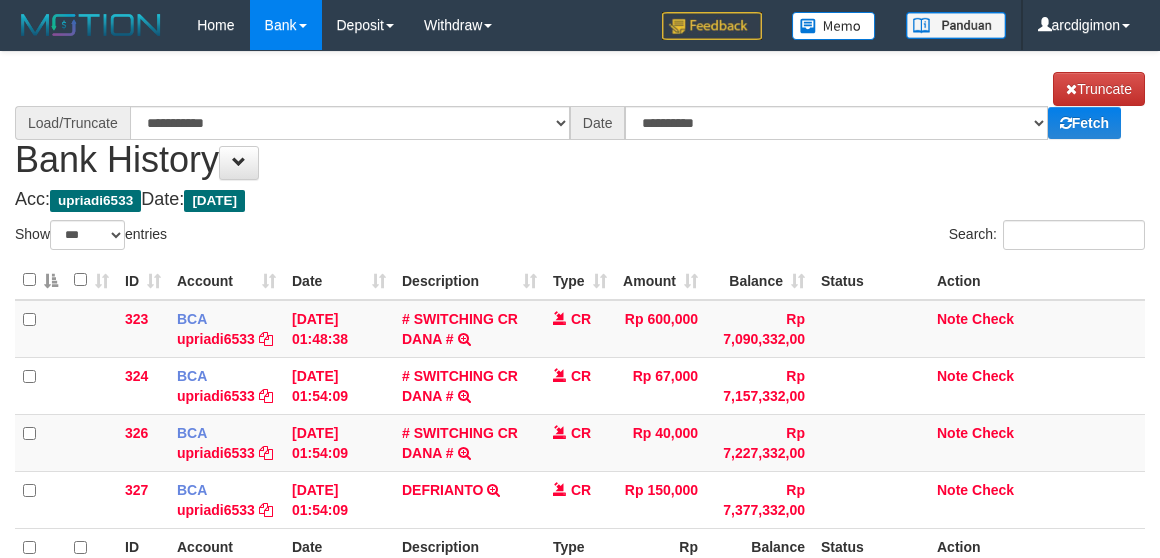 select on "***" 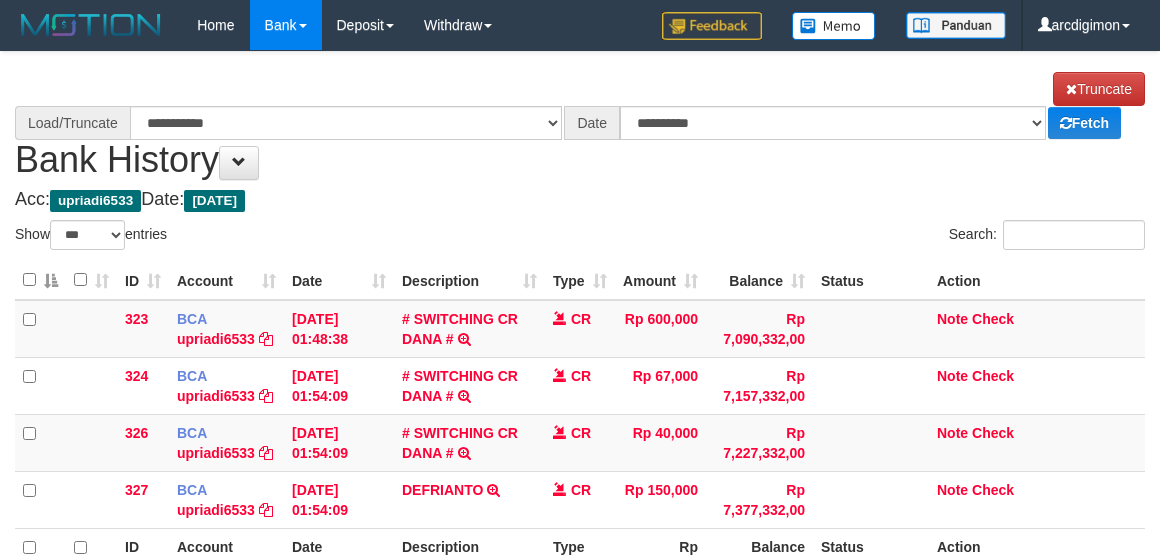 scroll, scrollTop: 74, scrollLeft: 0, axis: vertical 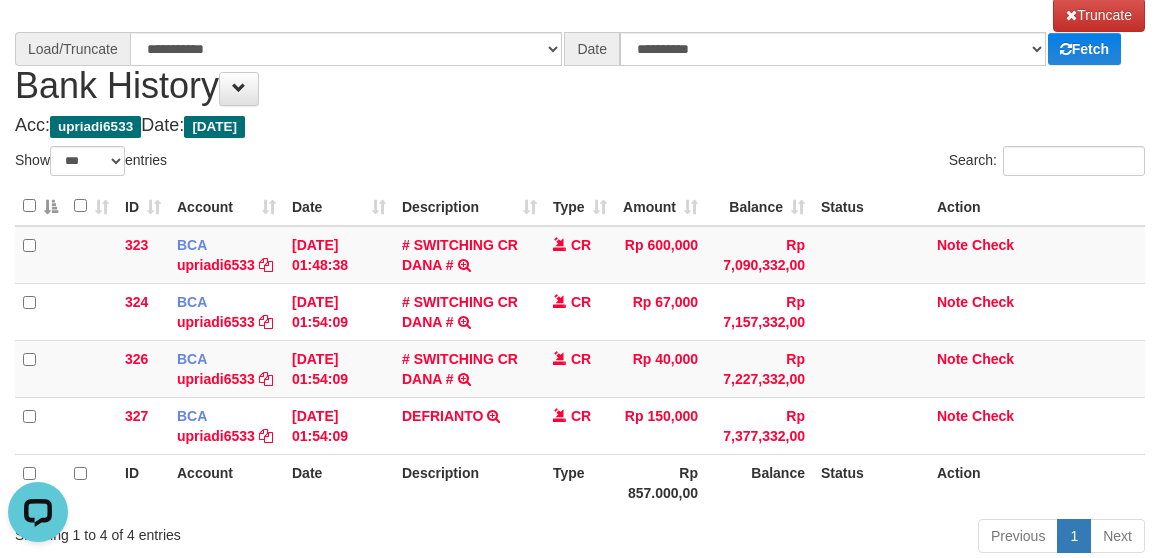 select on "****" 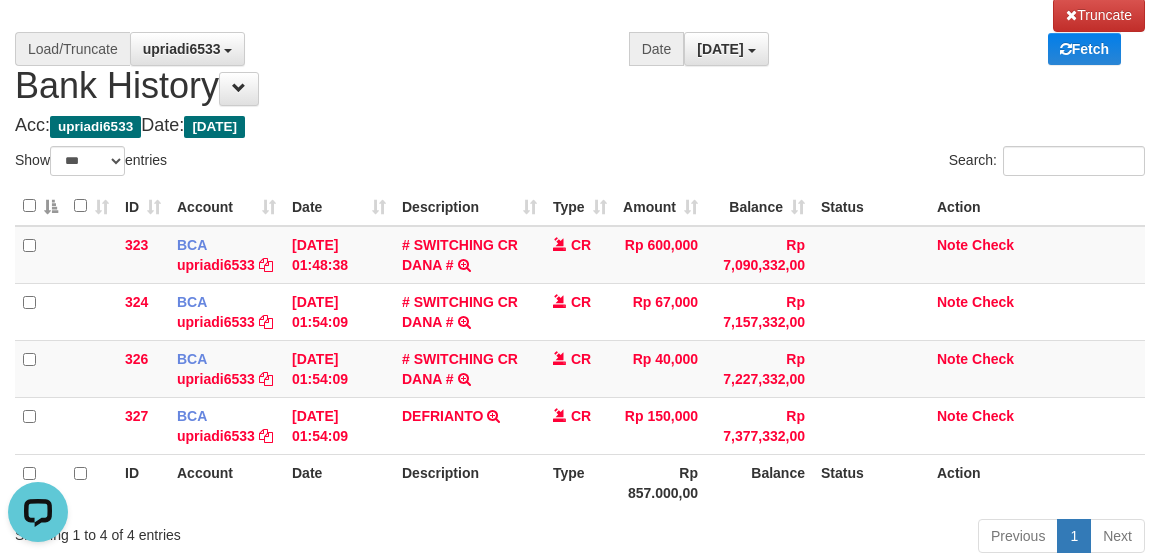 click on "Search:" at bounding box center (870, 163) 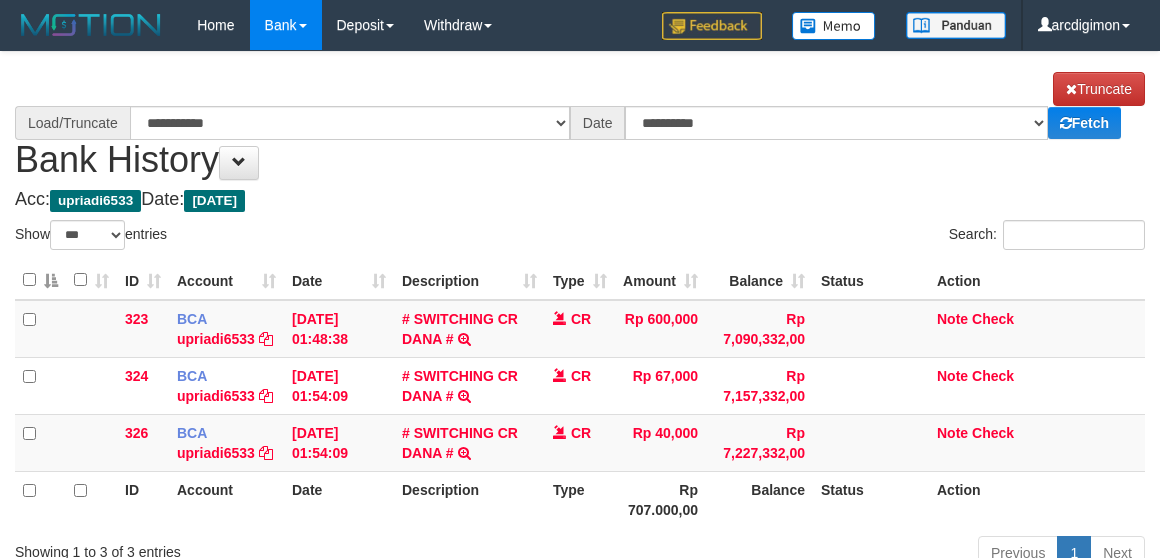 select on "***" 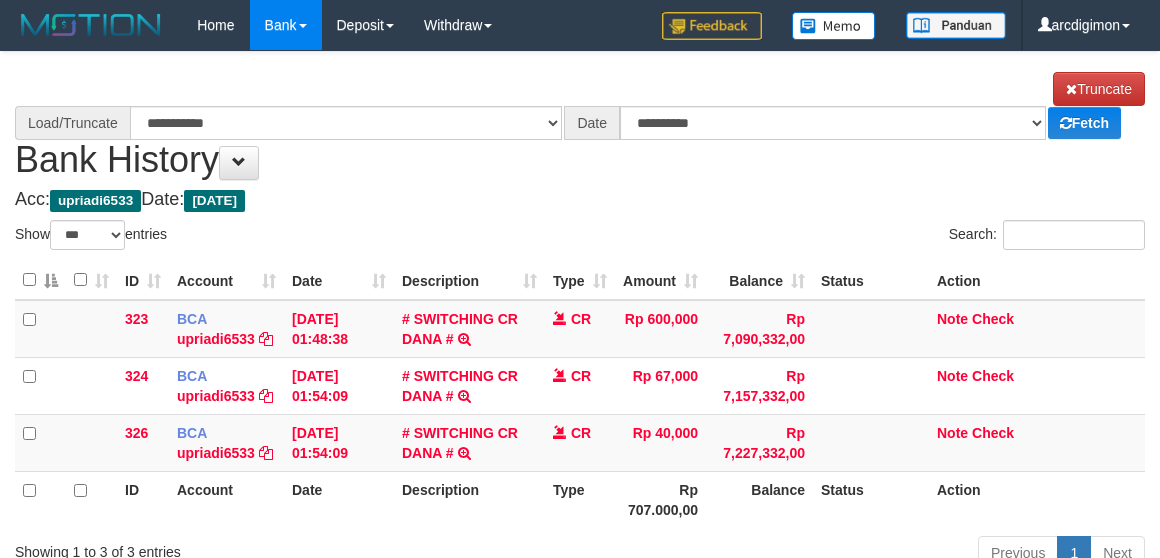 scroll, scrollTop: 74, scrollLeft: 0, axis: vertical 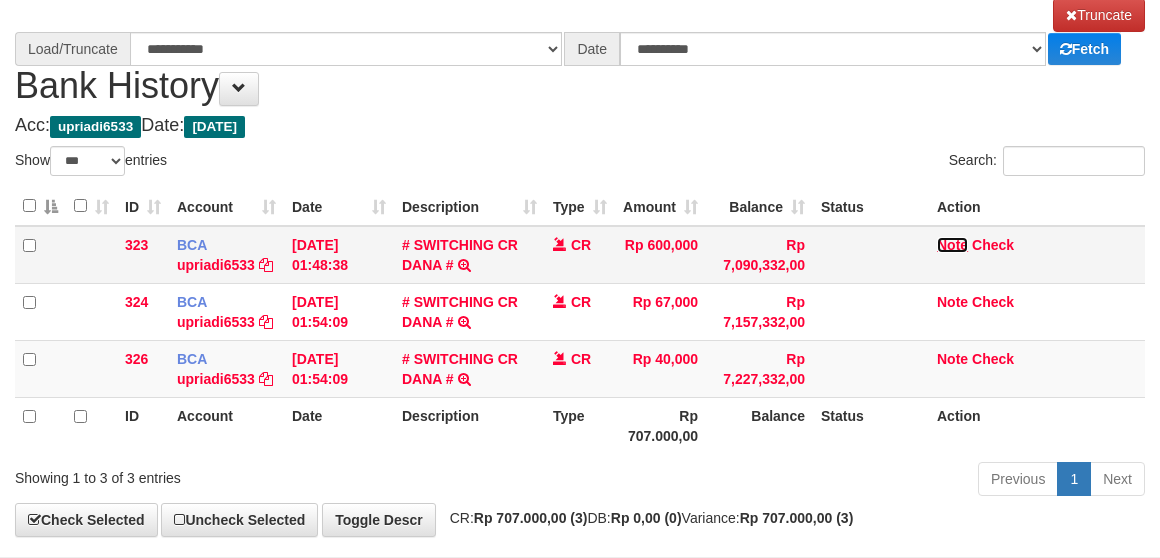 click on "Note" at bounding box center [952, 245] 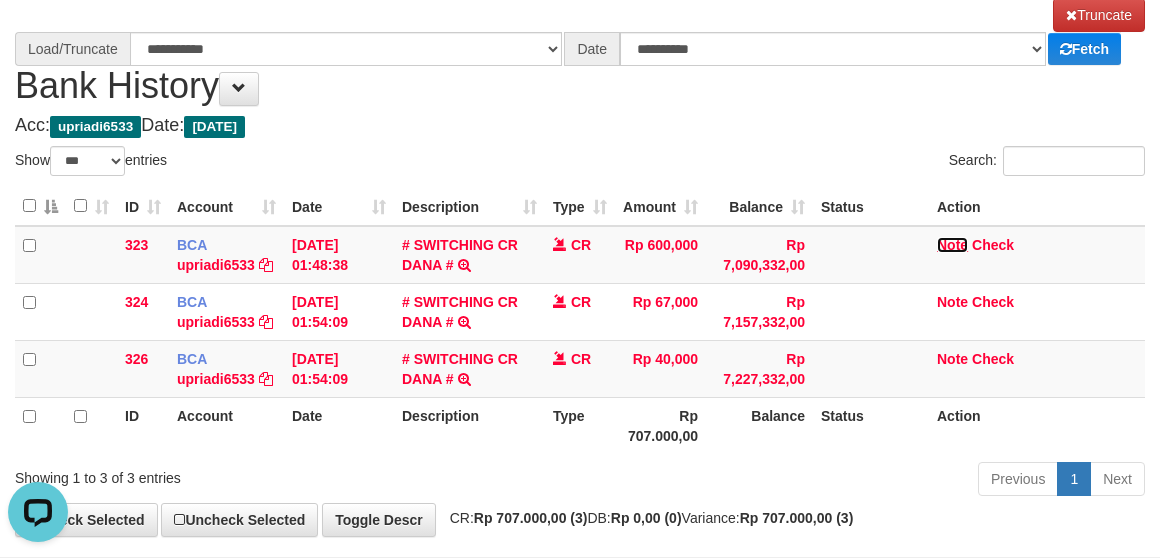 scroll, scrollTop: 0, scrollLeft: 0, axis: both 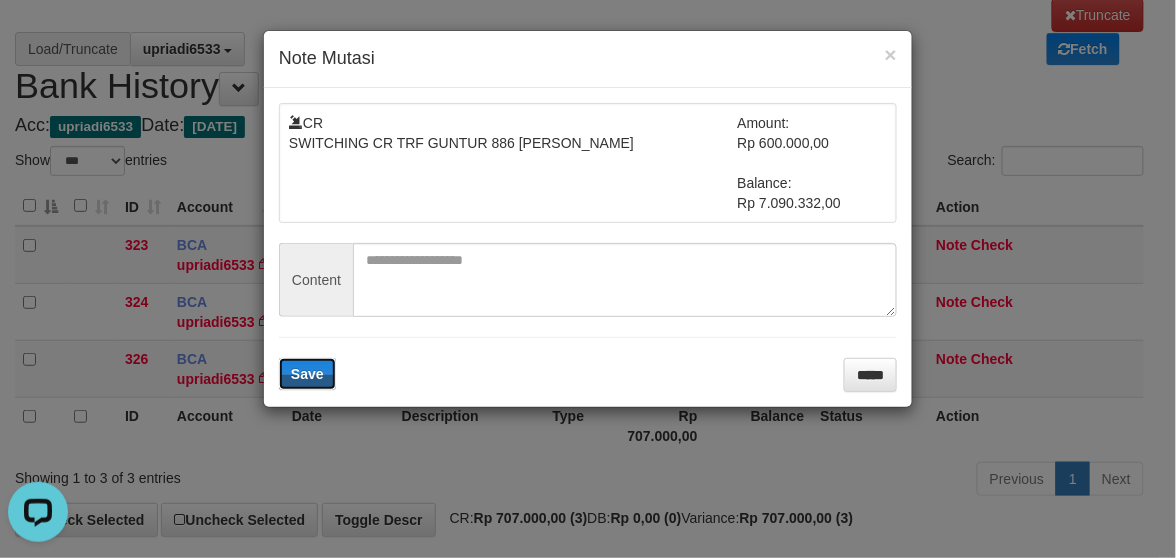 type 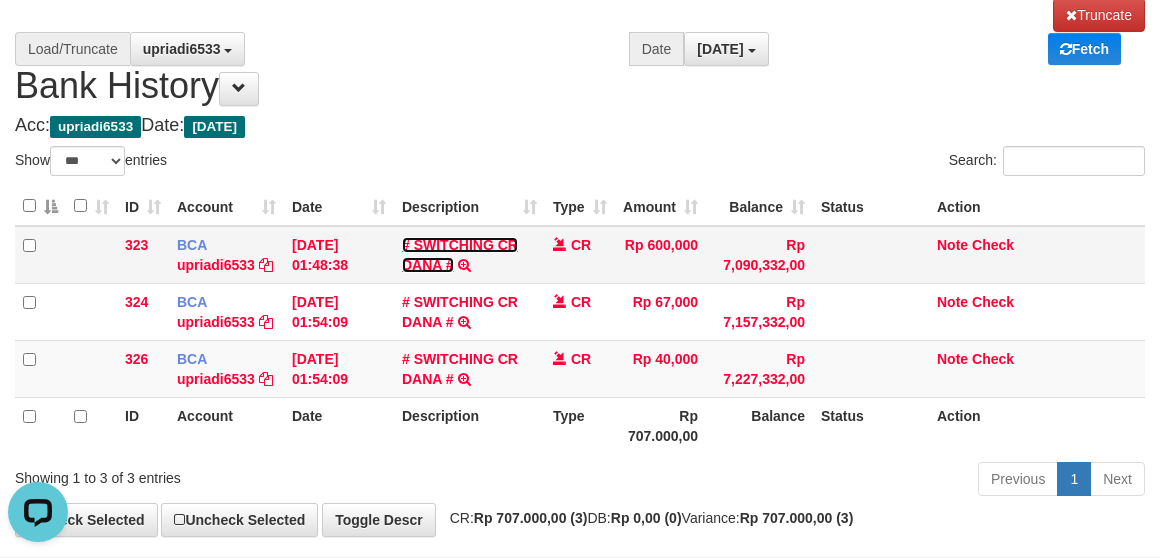 click on "# SWITCHING CR DANA #" at bounding box center (460, 255) 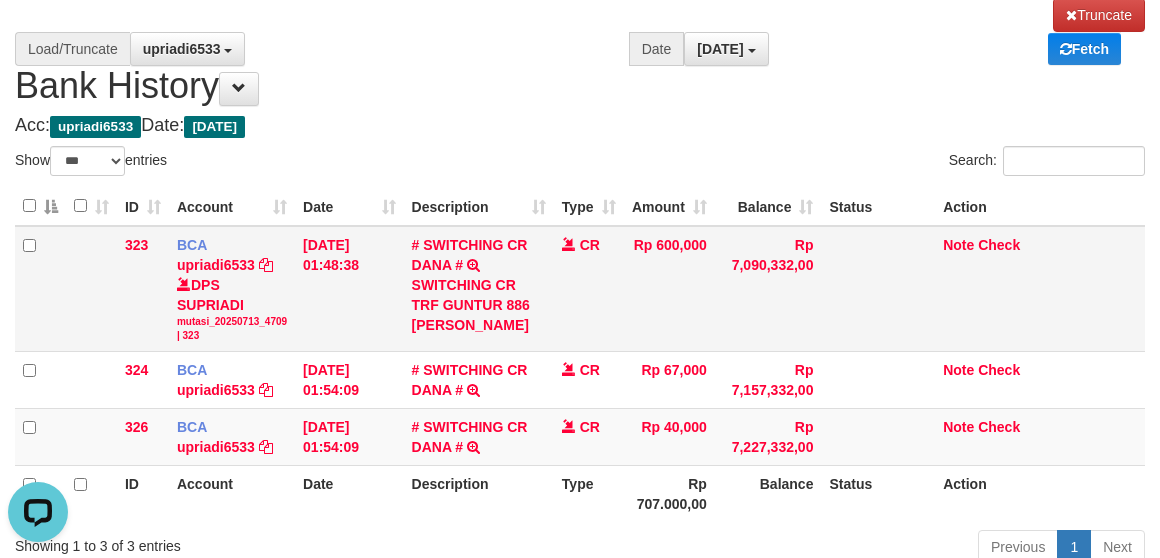 click on "Note
Check" at bounding box center (1040, 289) 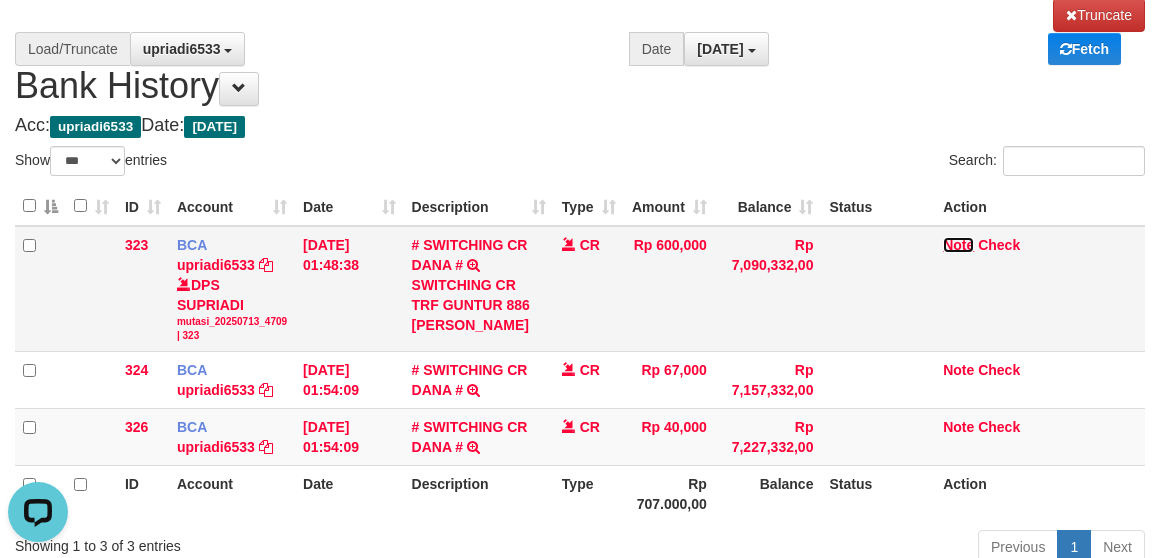 click on "Note" at bounding box center [958, 245] 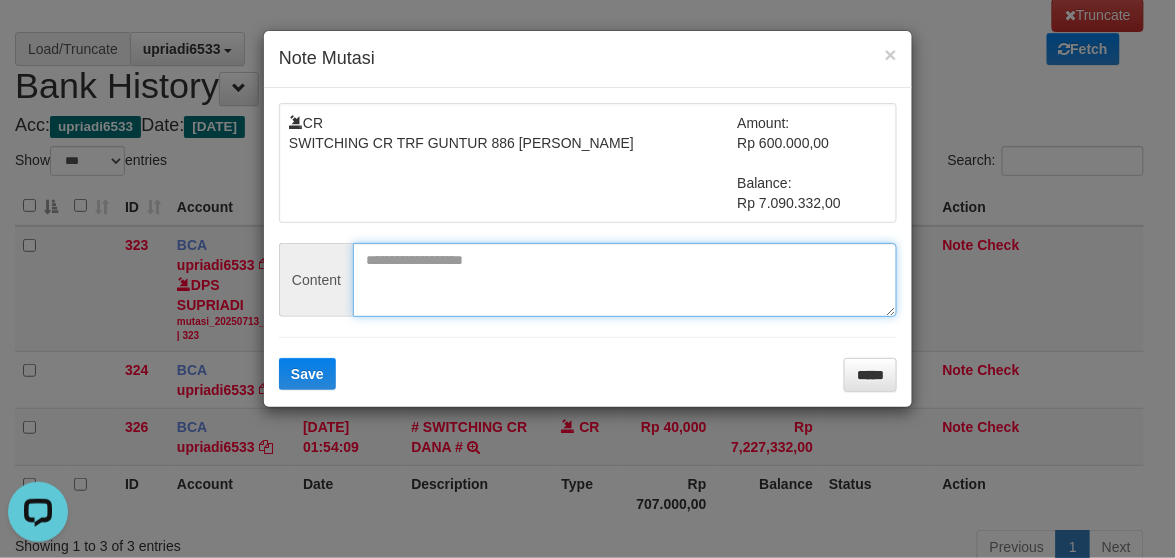 click at bounding box center [625, 280] 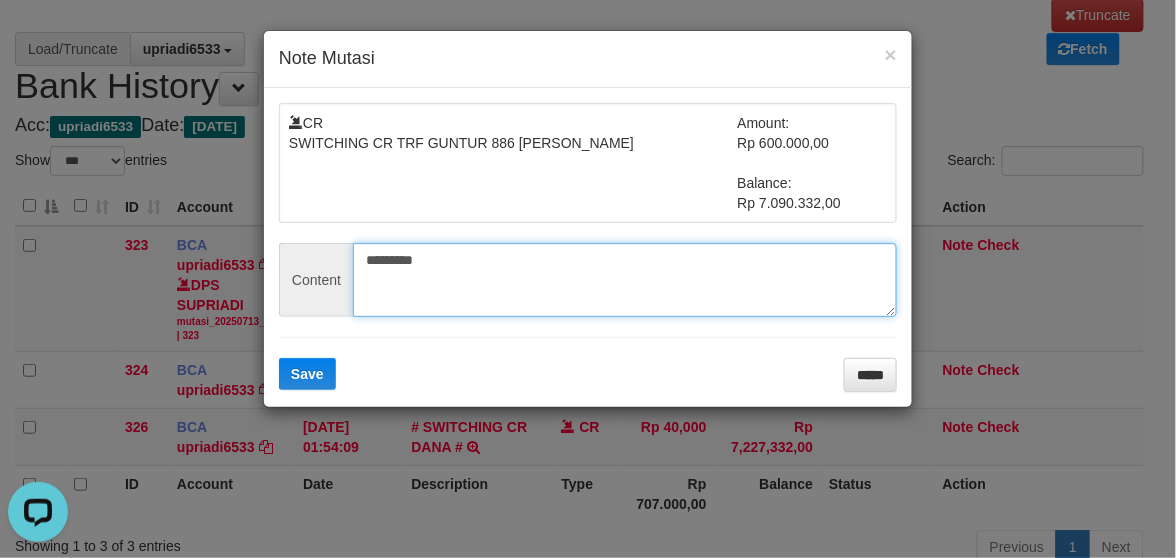type on "*********" 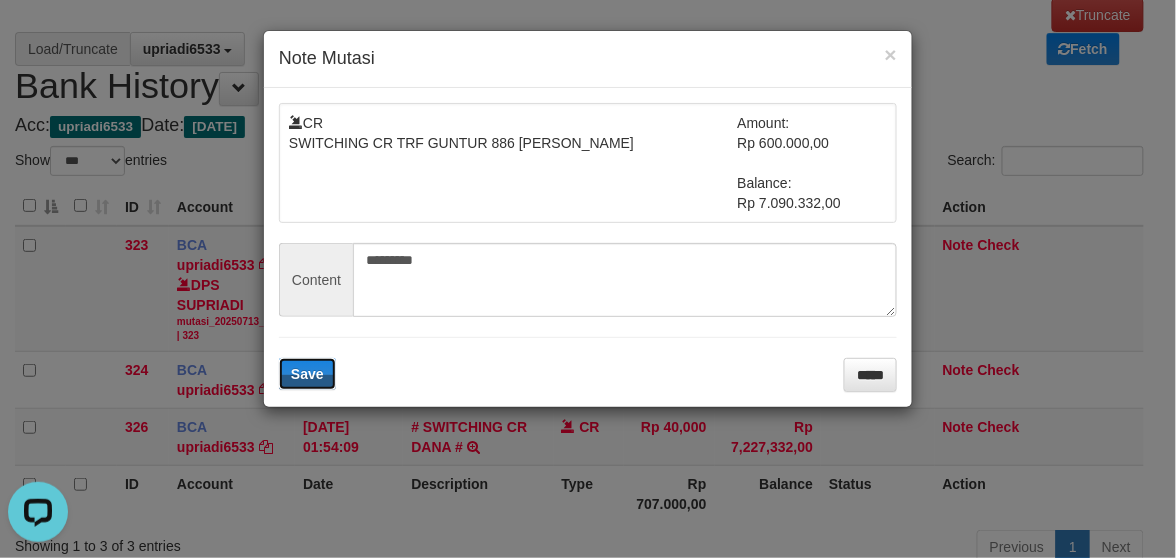 type 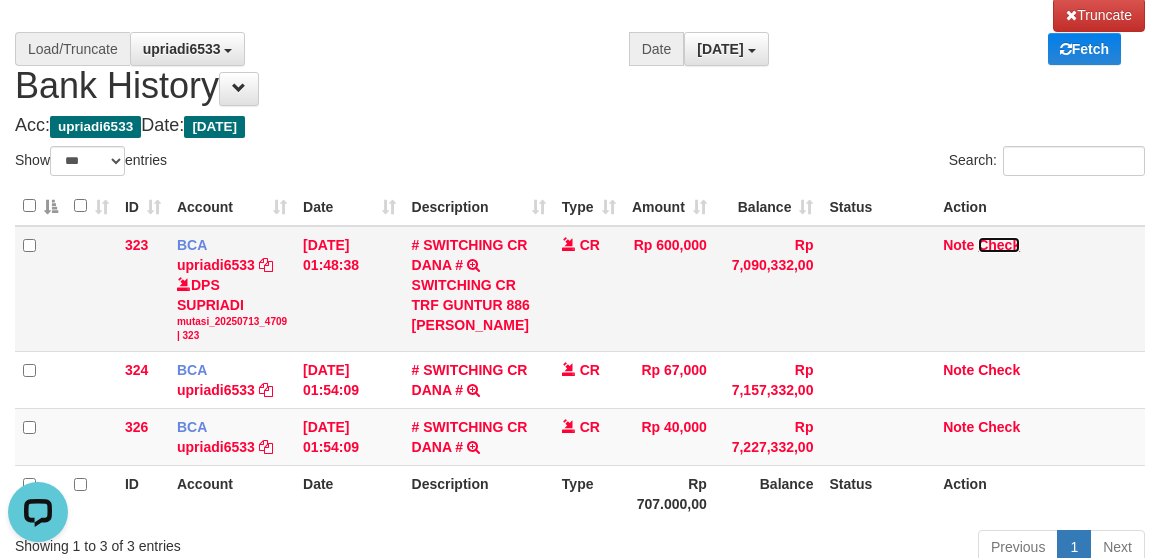 click on "Check" at bounding box center [999, 245] 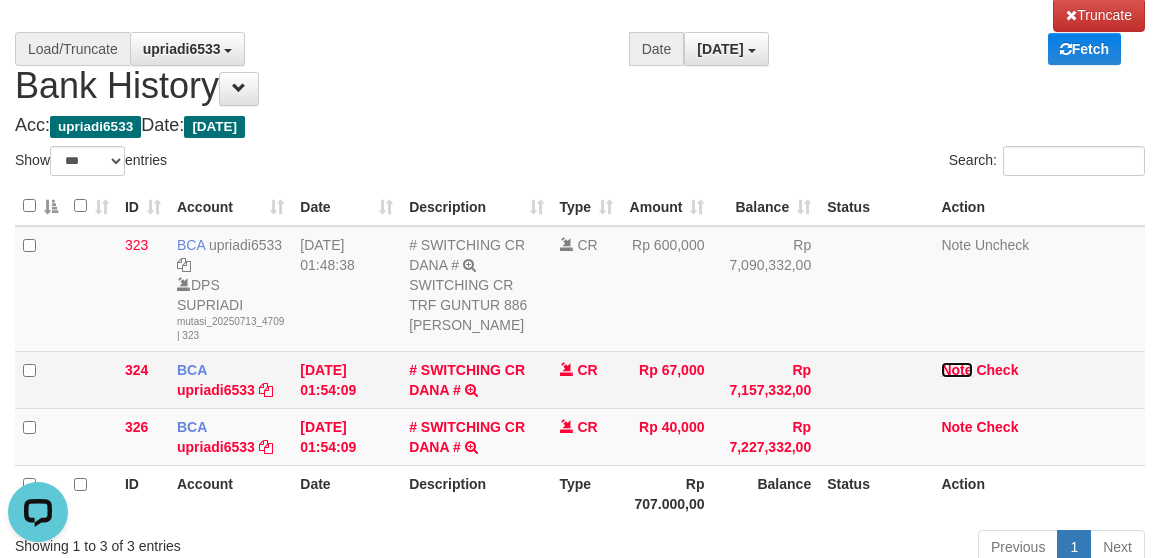 click on "Note" at bounding box center [956, 370] 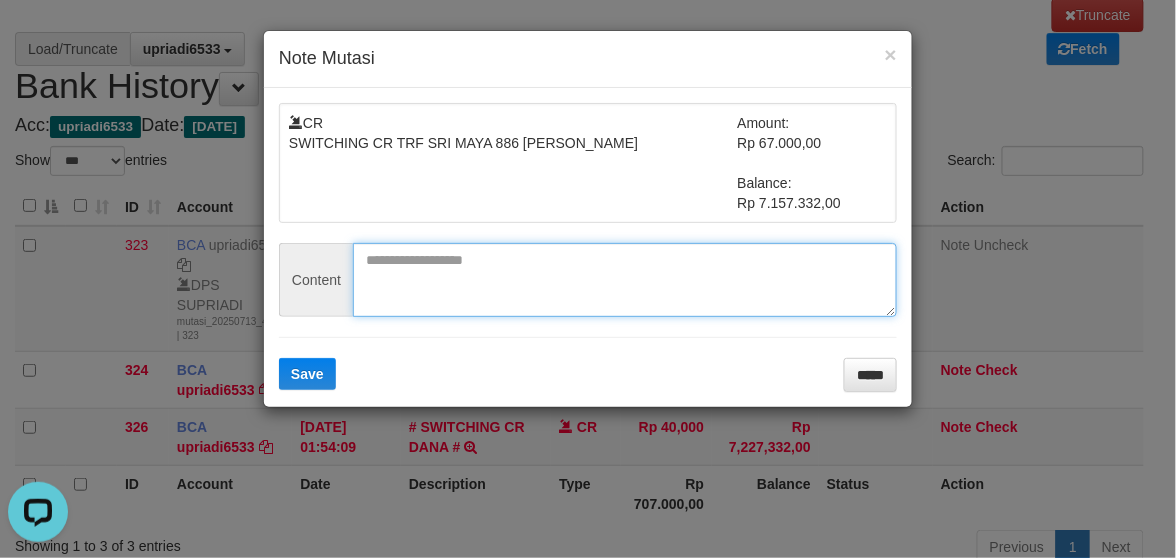click at bounding box center [625, 280] 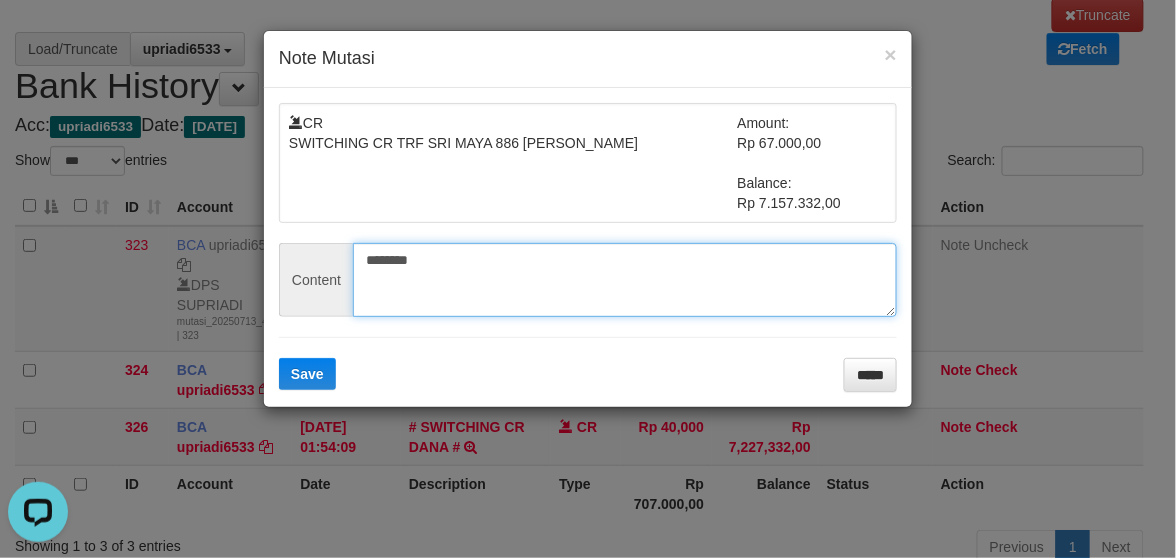 type on "********" 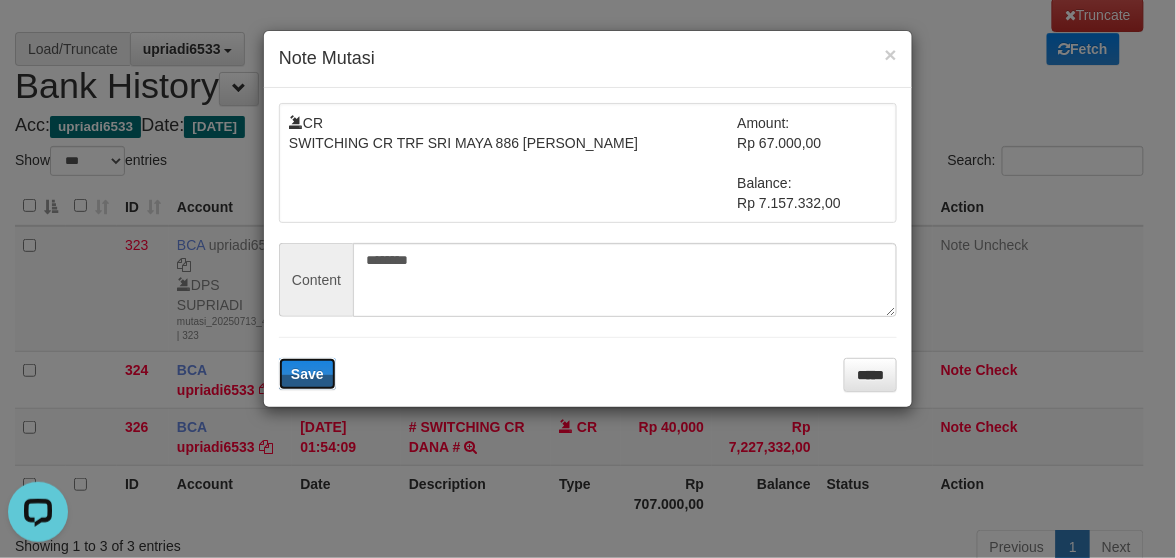 type 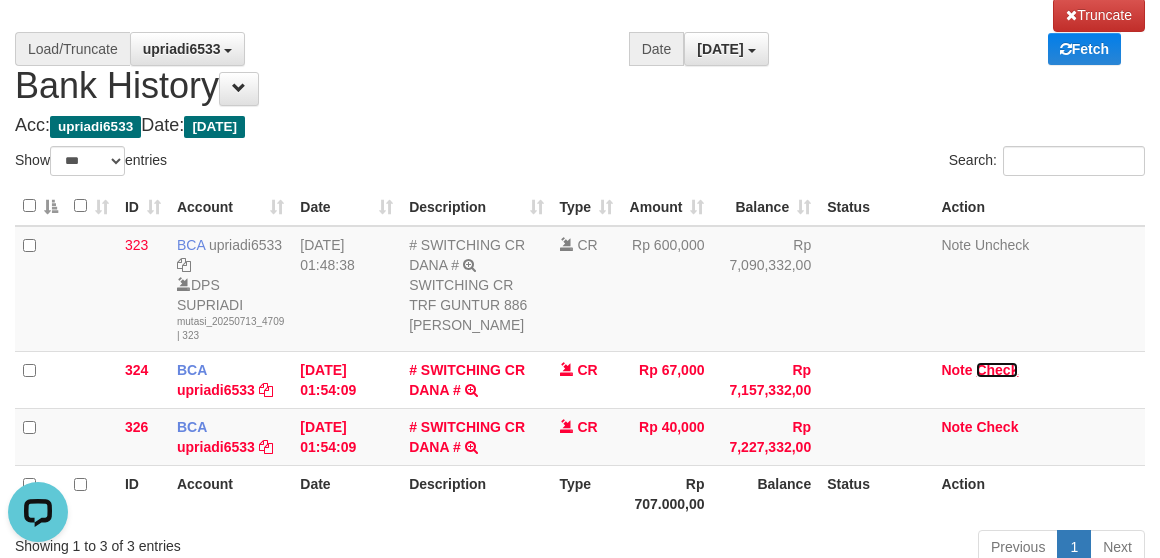 click on "Check" at bounding box center [997, 370] 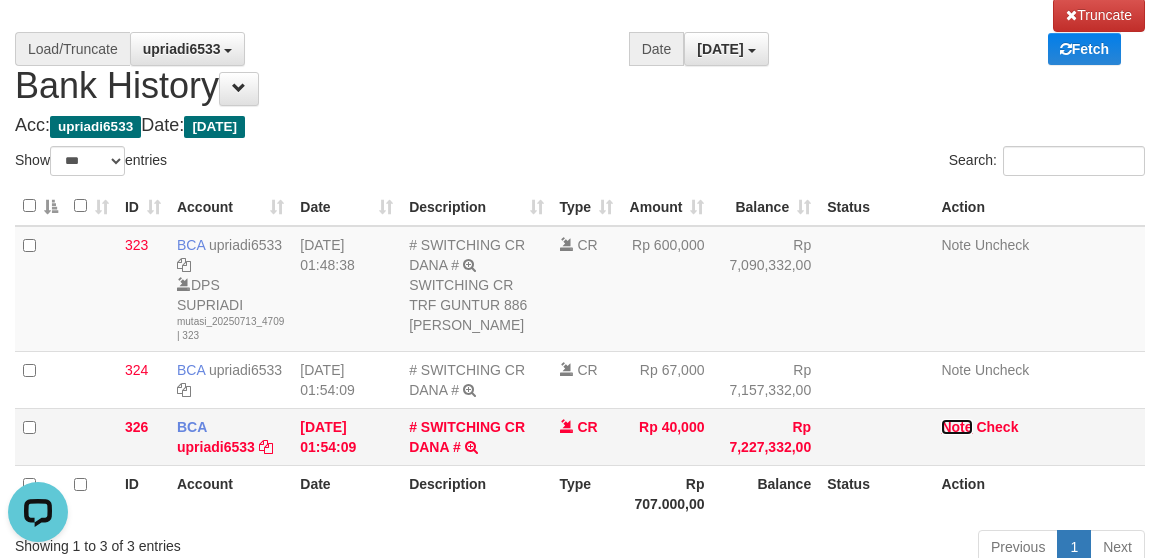 click on "Note" at bounding box center (956, 427) 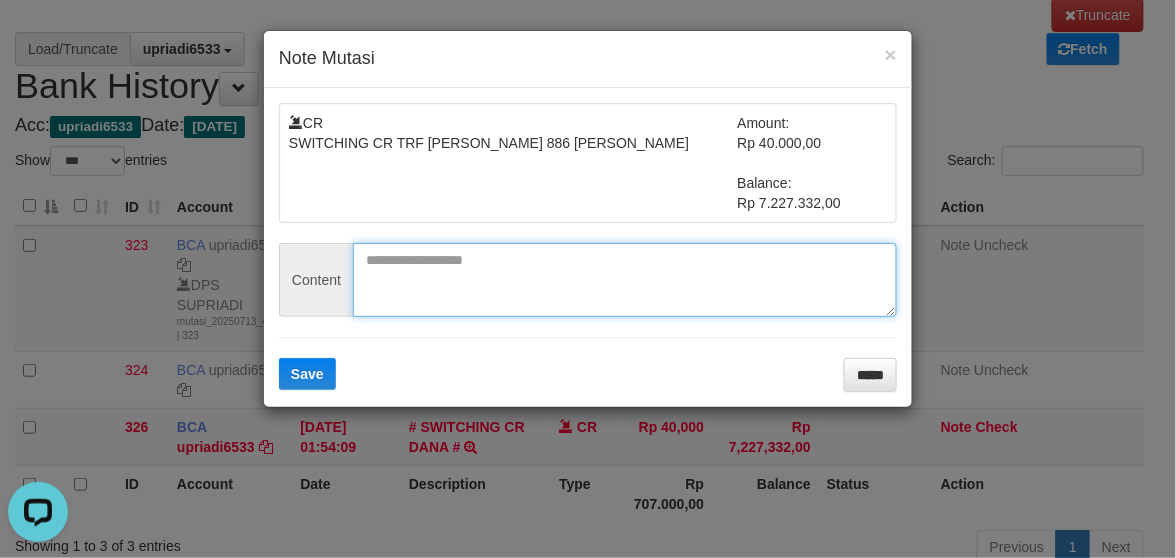 click at bounding box center [625, 280] 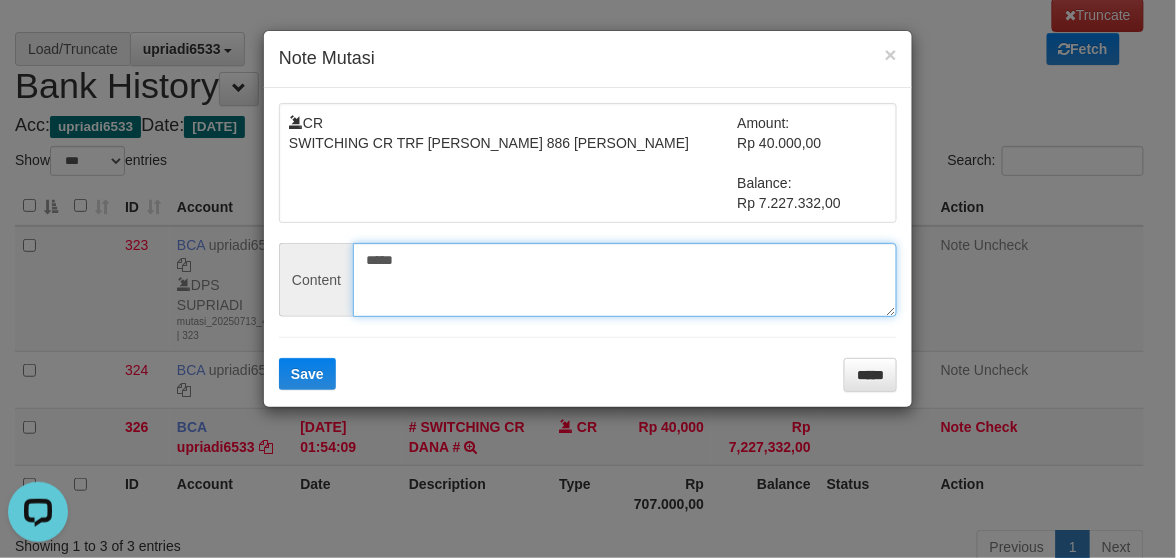 type on "*****" 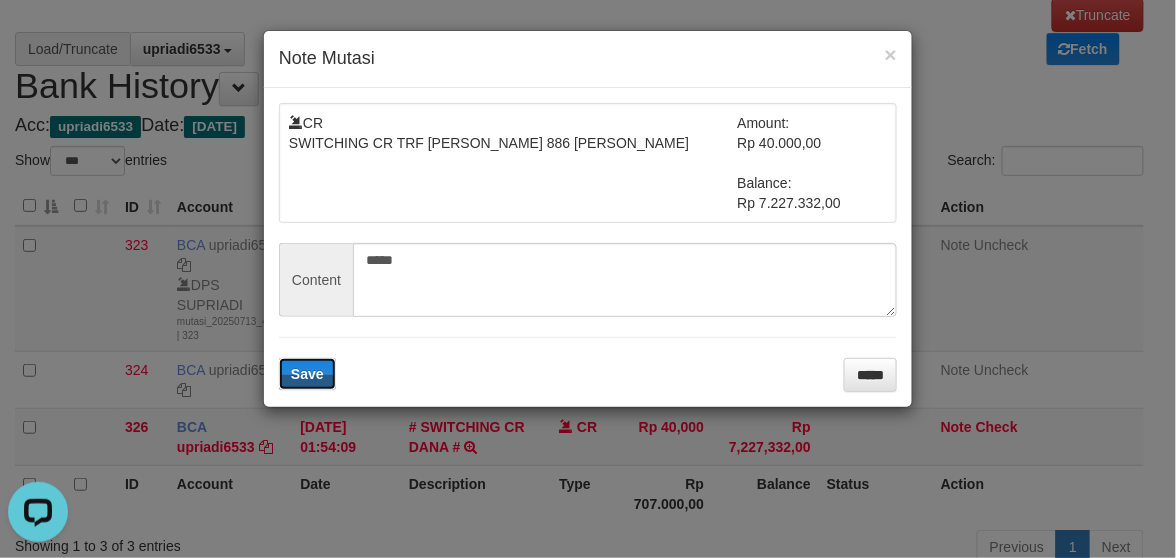 type 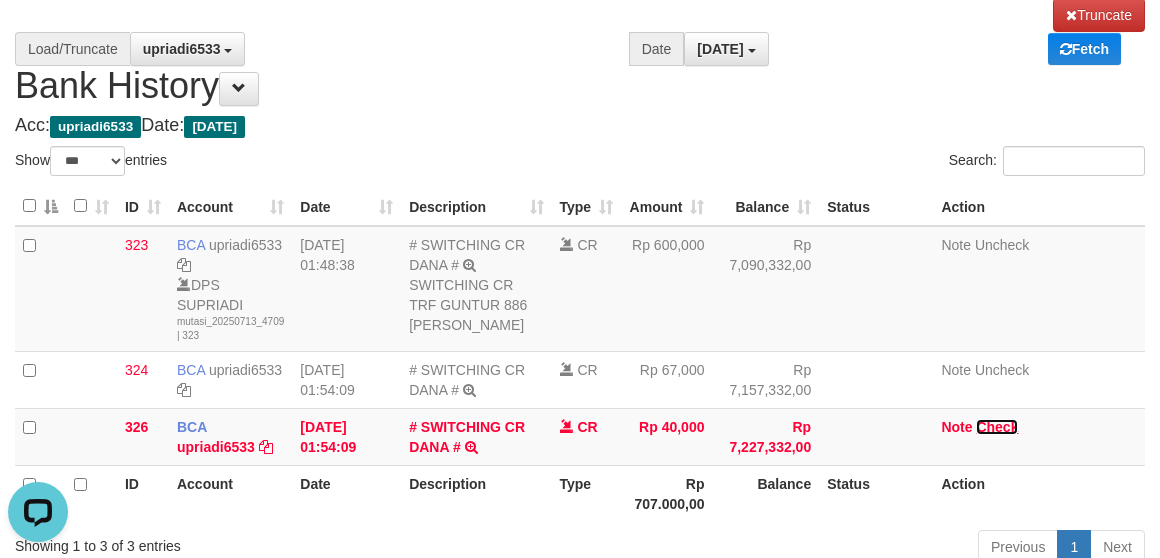 click on "Check" at bounding box center (997, 427) 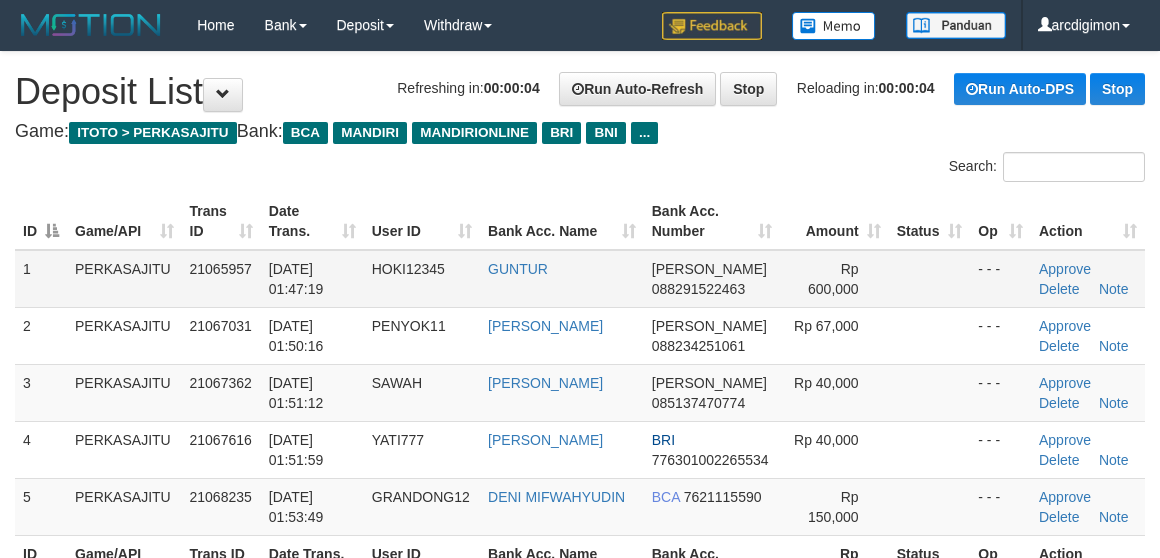 scroll, scrollTop: 0, scrollLeft: 0, axis: both 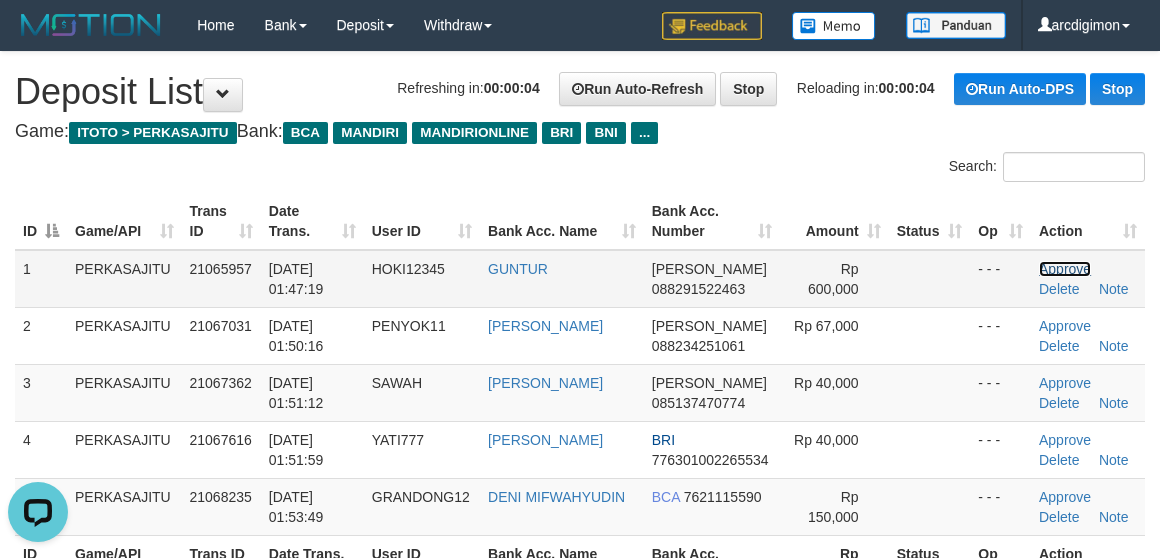 click on "Approve" at bounding box center (1065, 269) 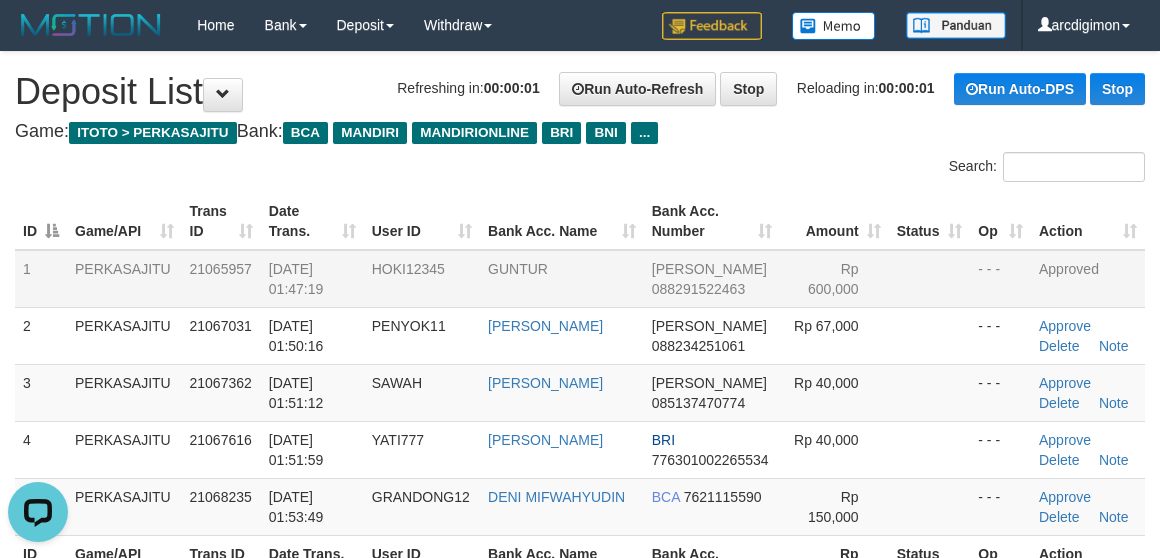 click on "Game:   ITOTO > PERKASAJITU    		Bank:   BCA   MANDIRI   MANDIRIONLINE   BRI   BNI   ..." at bounding box center [580, 132] 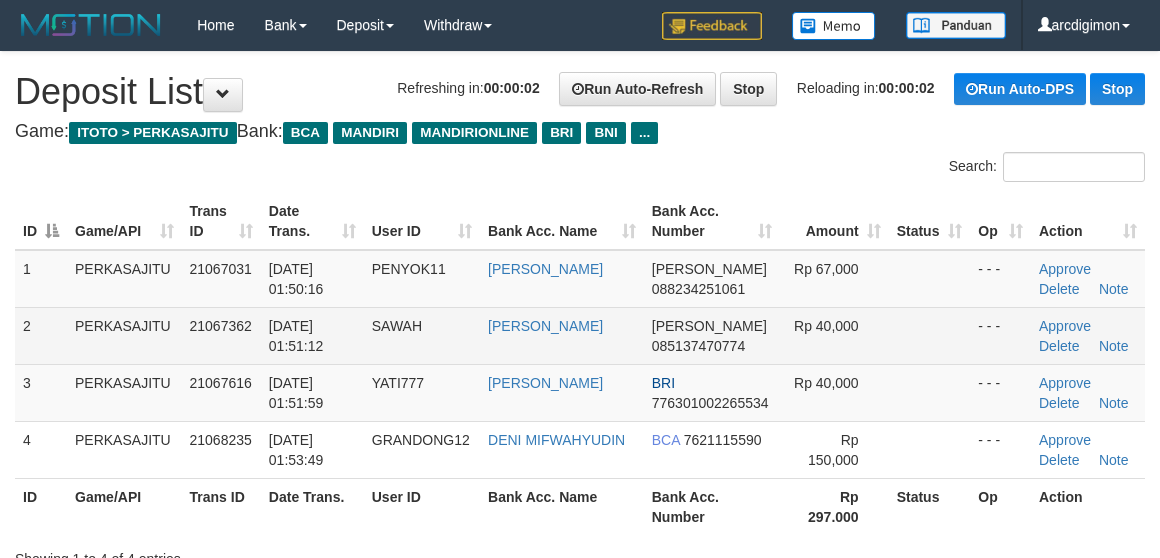 scroll, scrollTop: 0, scrollLeft: 0, axis: both 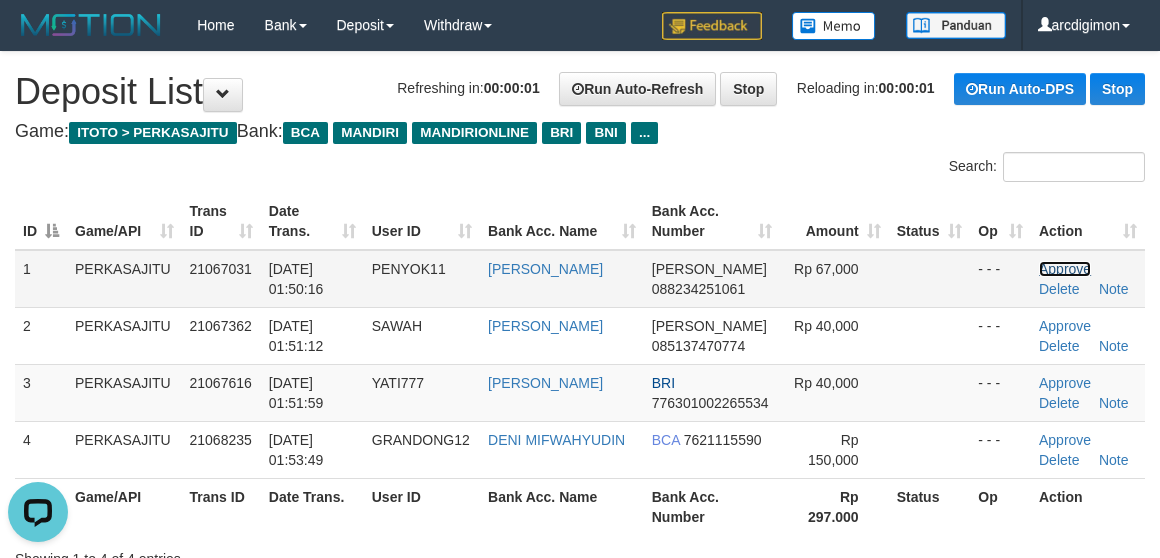 click on "Approve" at bounding box center (1065, 269) 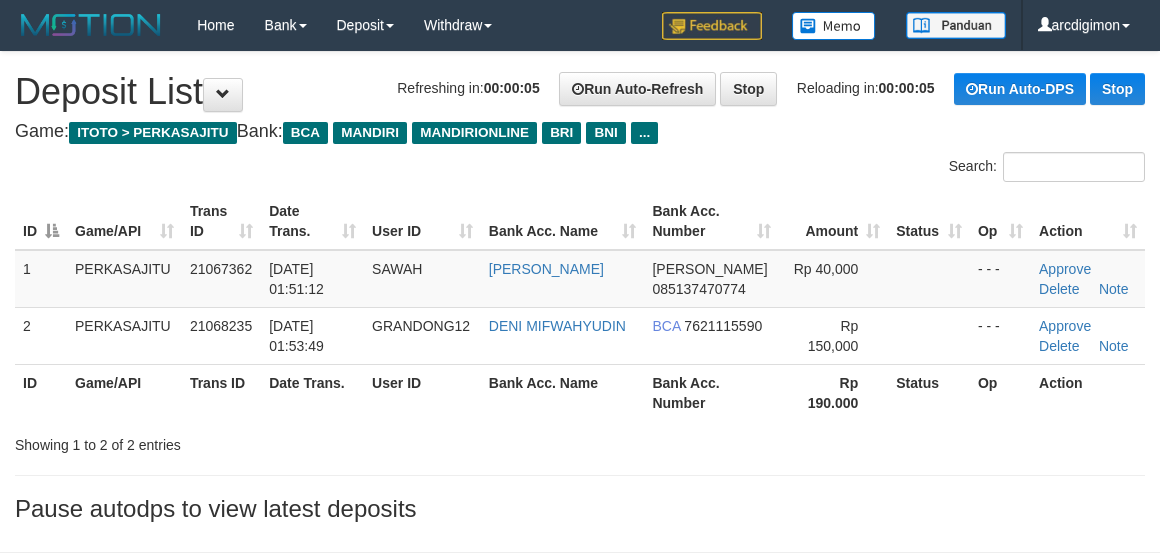 scroll, scrollTop: 0, scrollLeft: 0, axis: both 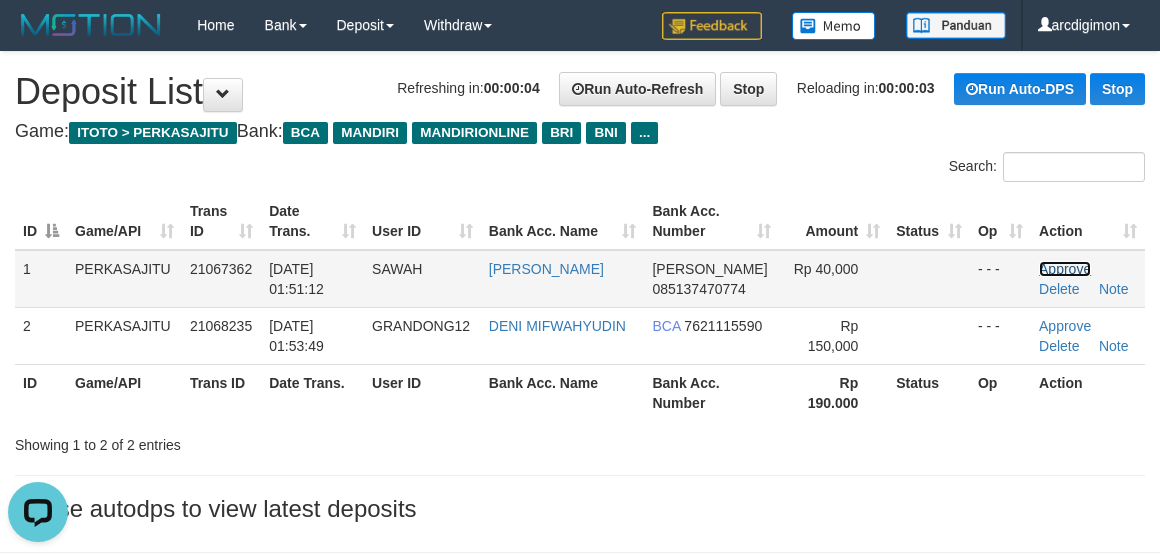 click on "Approve" at bounding box center [1065, 269] 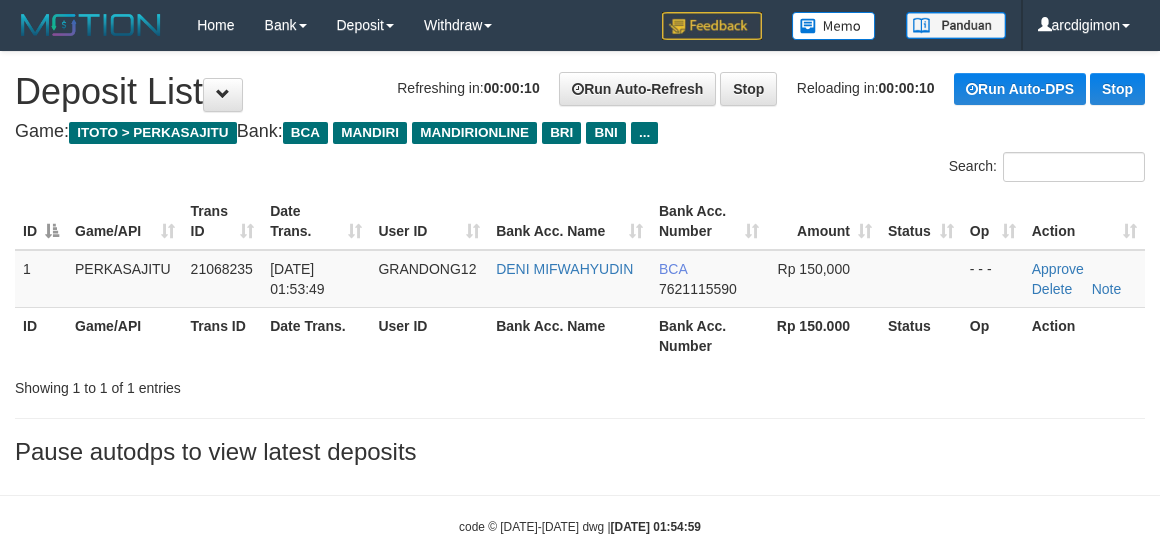 scroll, scrollTop: 0, scrollLeft: 0, axis: both 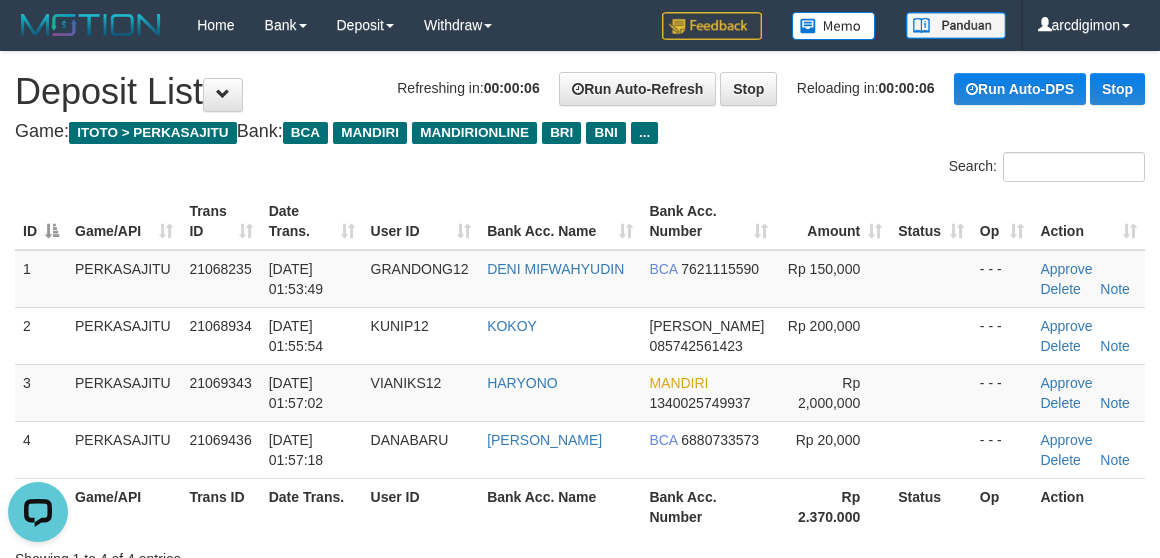 click on "**********" at bounding box center [580, 349] 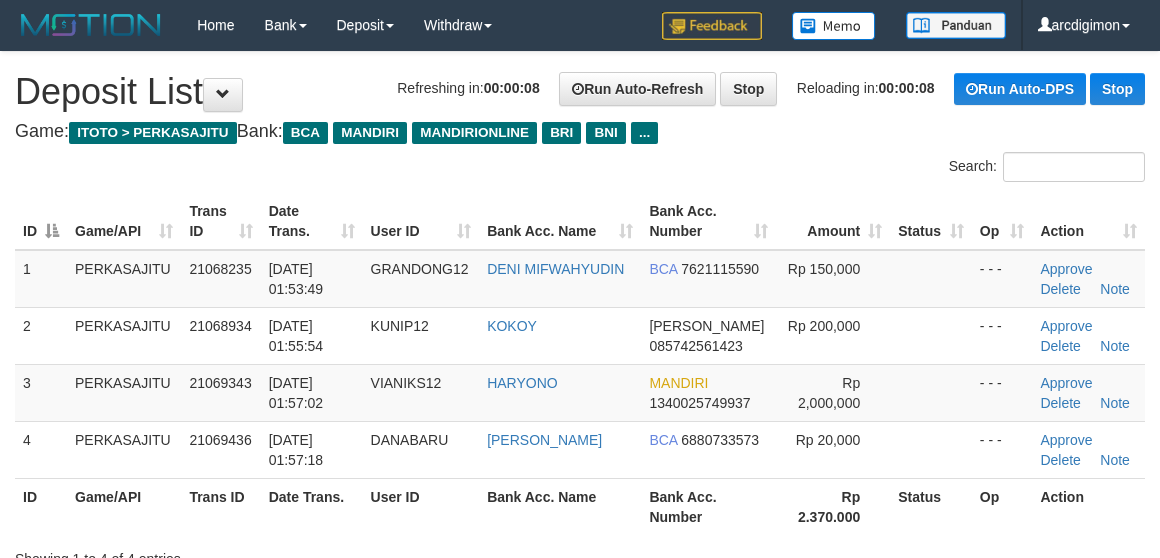 scroll, scrollTop: 0, scrollLeft: 0, axis: both 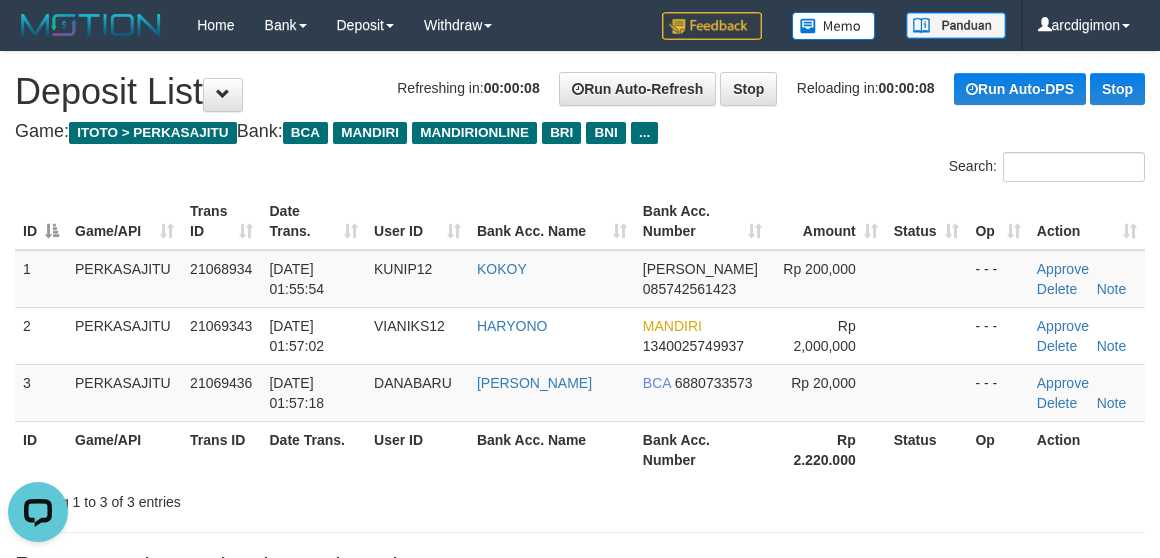 click on "Game:   ITOTO > PERKASAJITU    		Bank:   BCA   MANDIRI   MANDIRIONLINE   BRI   BNI   ..." at bounding box center [580, 132] 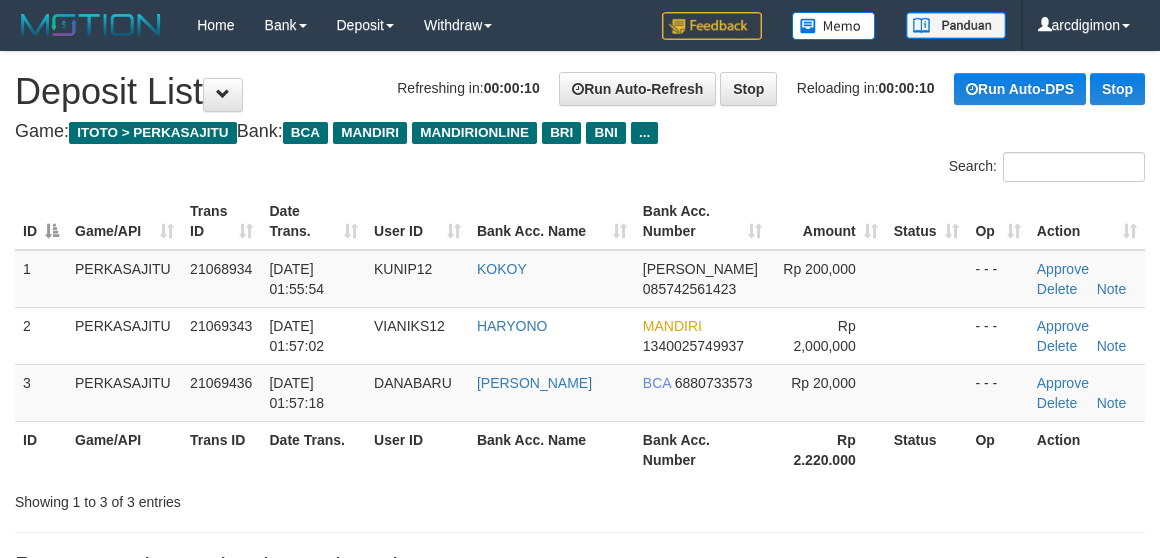 scroll, scrollTop: 0, scrollLeft: 0, axis: both 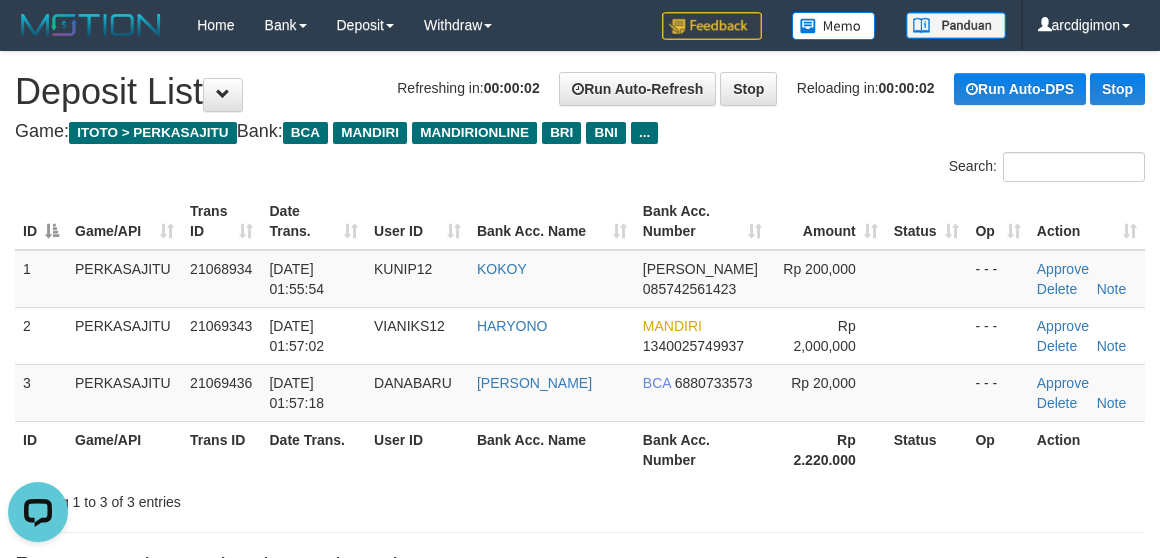 click on "**********" at bounding box center [580, 320] 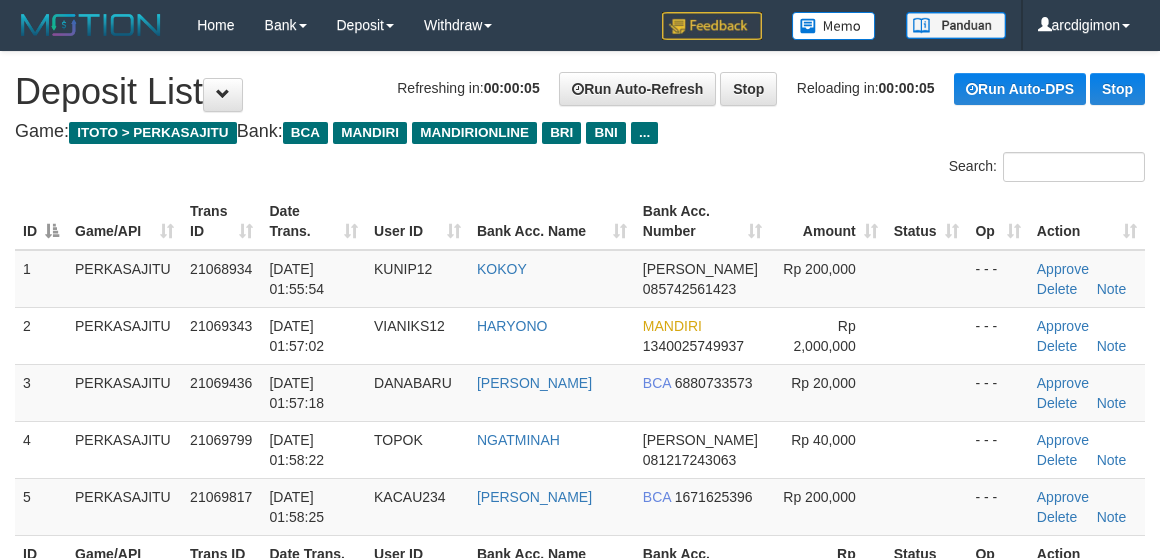 scroll, scrollTop: 0, scrollLeft: 0, axis: both 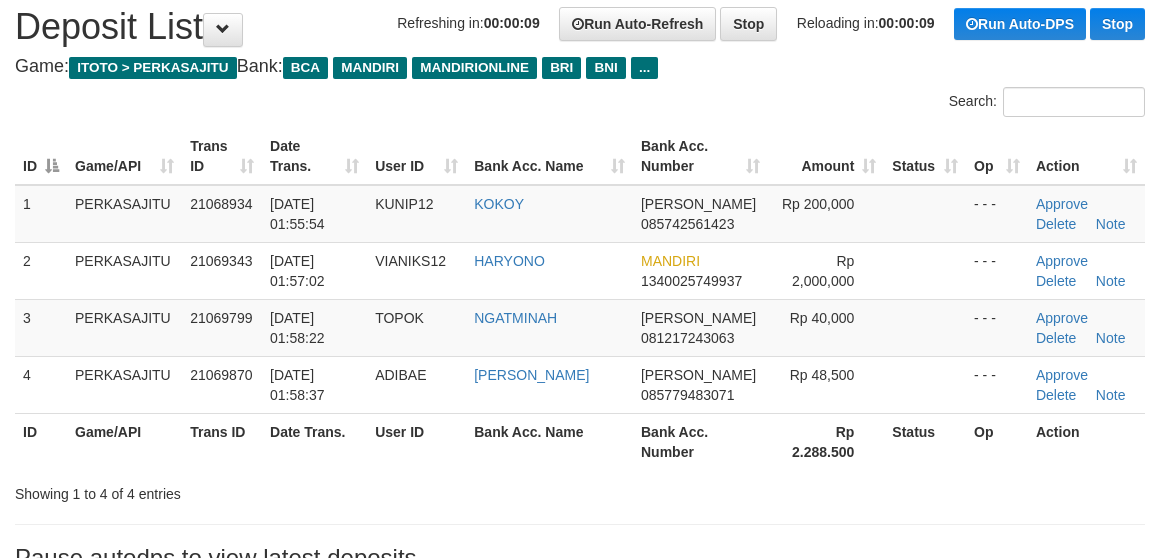 click on "Game:   ITOTO > PERKASAJITU    		Bank:   BCA   MANDIRI   MANDIRIONLINE   BRI   BNI   ..." at bounding box center [580, 67] 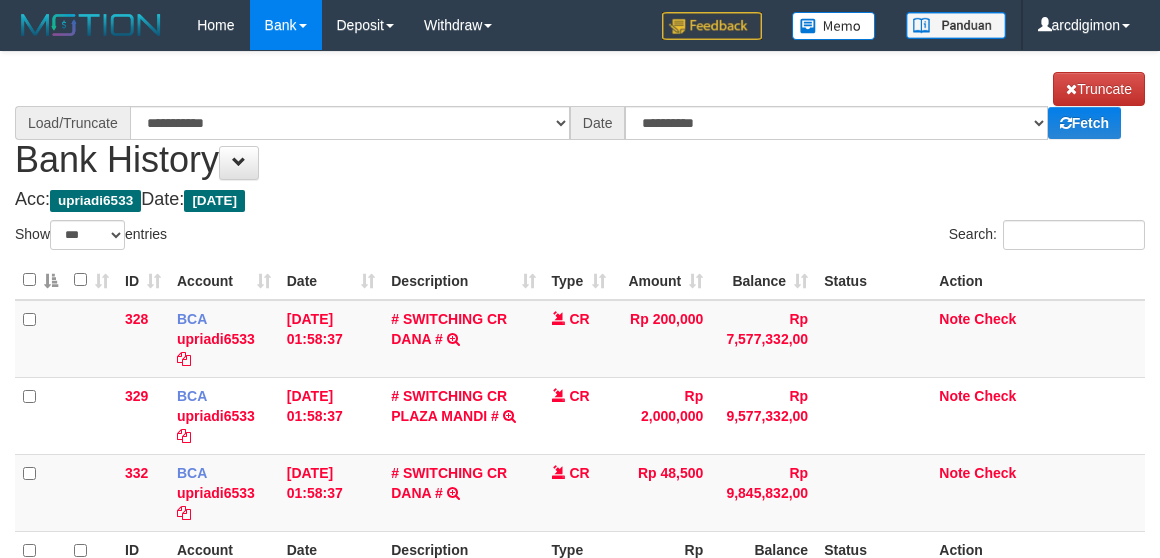 select on "***" 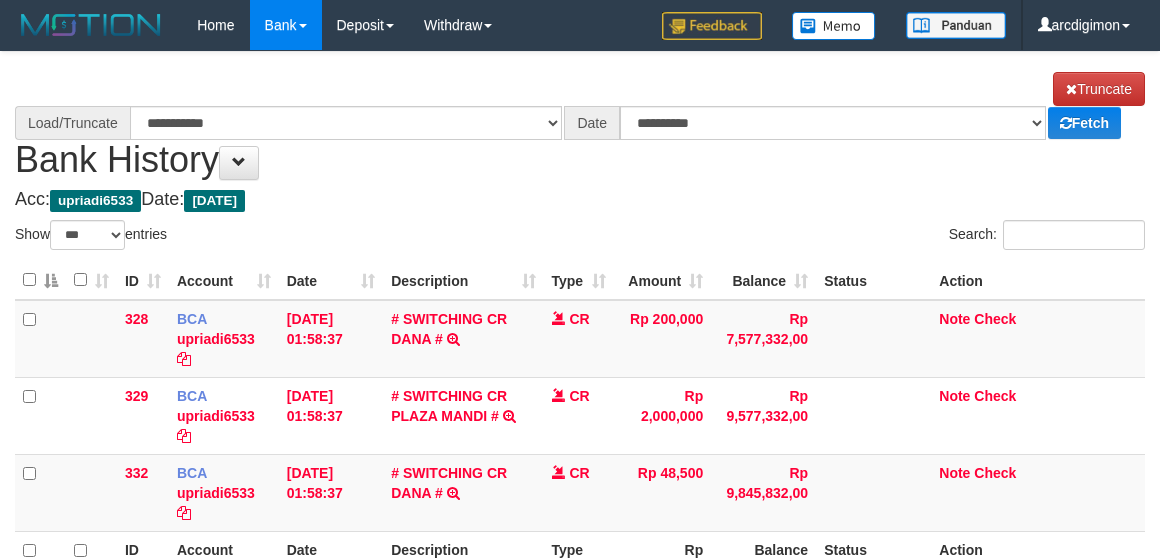 scroll, scrollTop: 74, scrollLeft: 0, axis: vertical 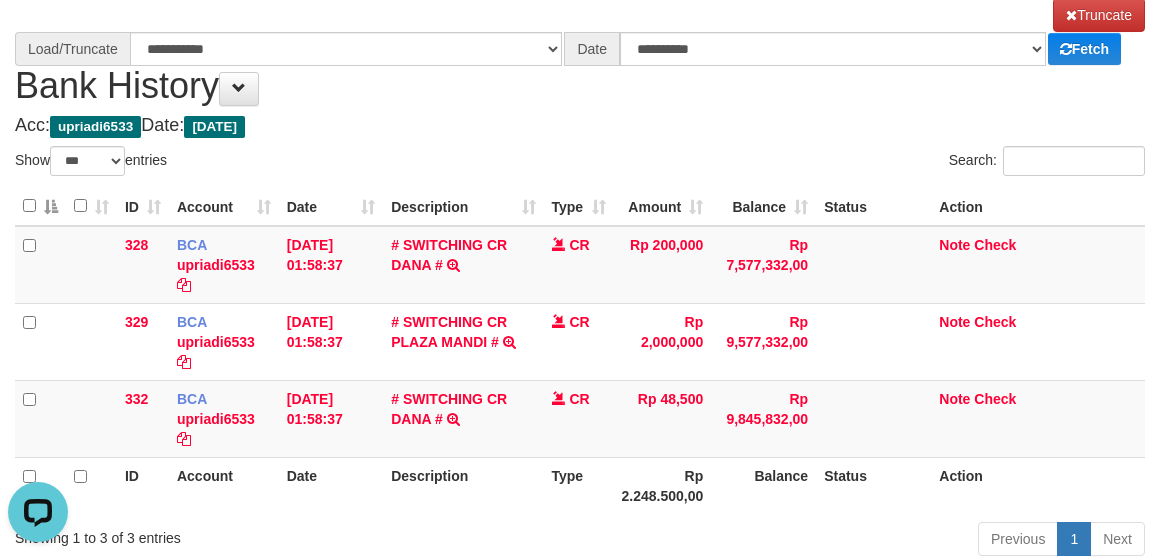 select on "****" 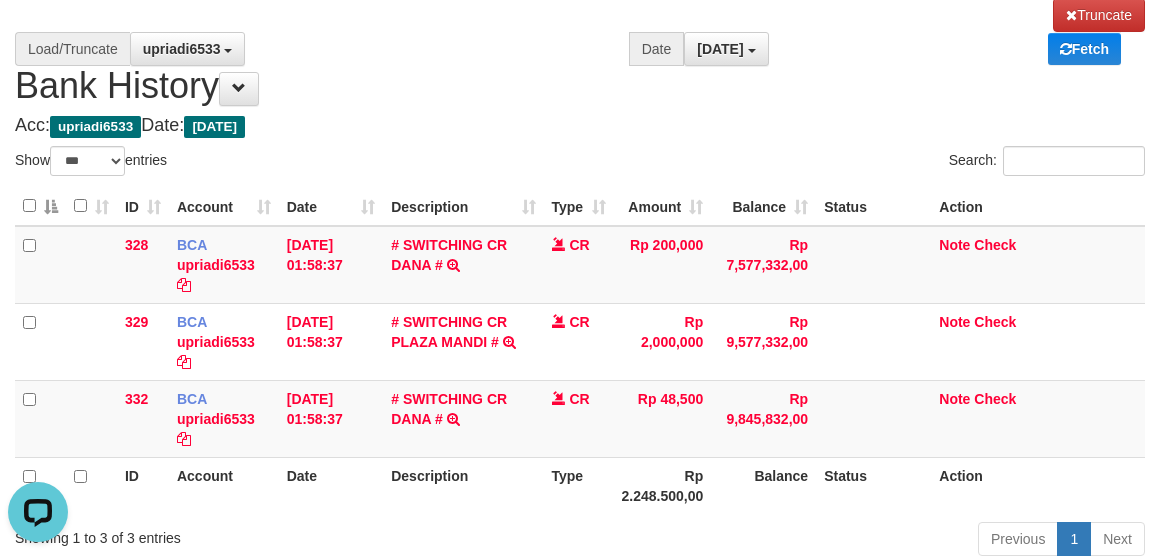 click on "Acc: 											 upriadi6533
Date:  Today" at bounding box center (580, 126) 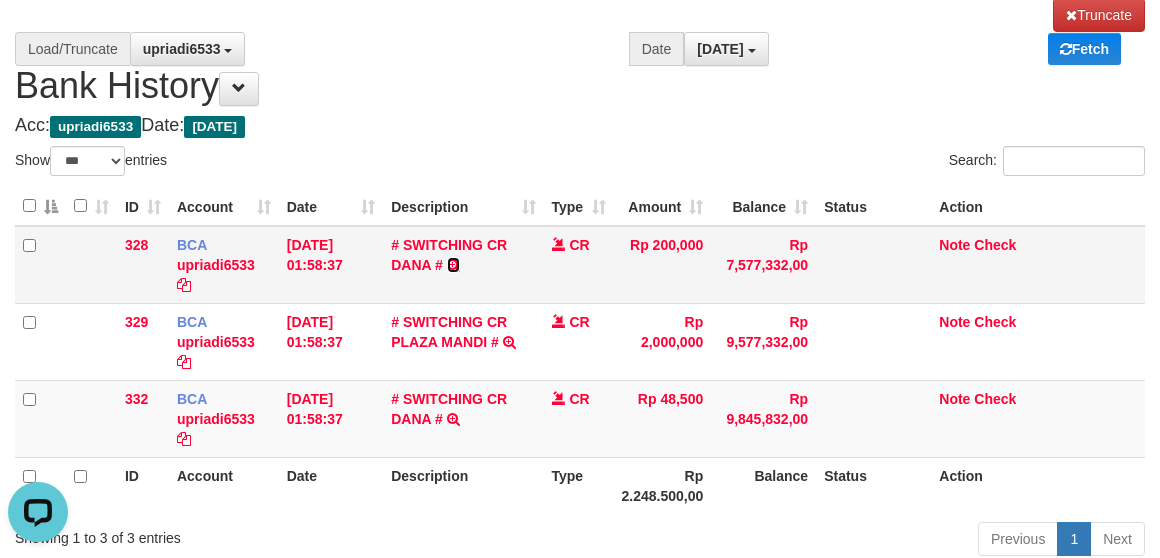 click at bounding box center [453, 265] 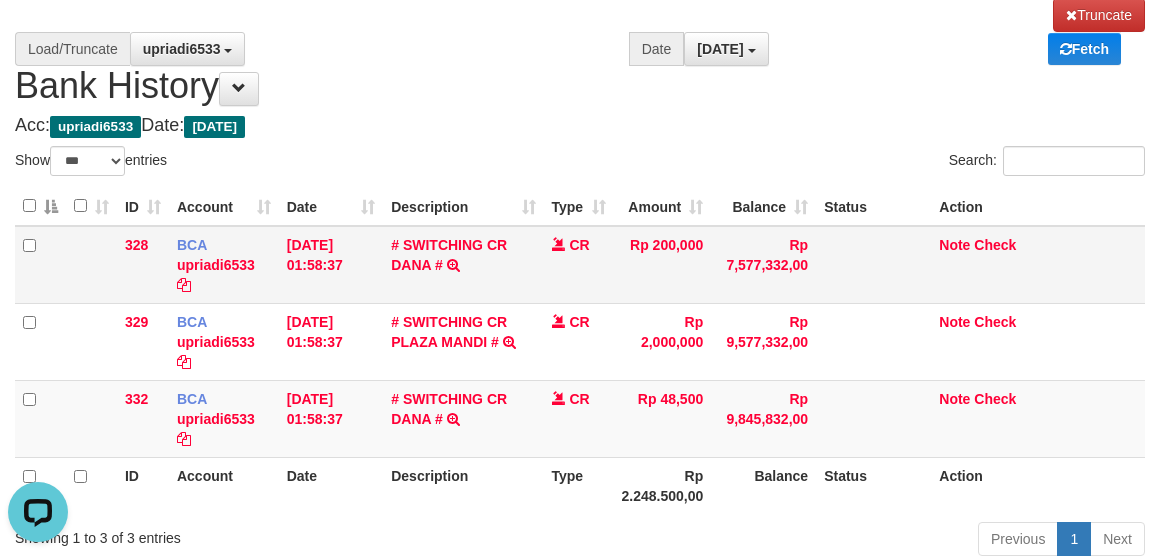click on "# SWITCHING CR DANA #       SWITCHING CR TRF
KOKOY
886 DANA" at bounding box center [463, 265] 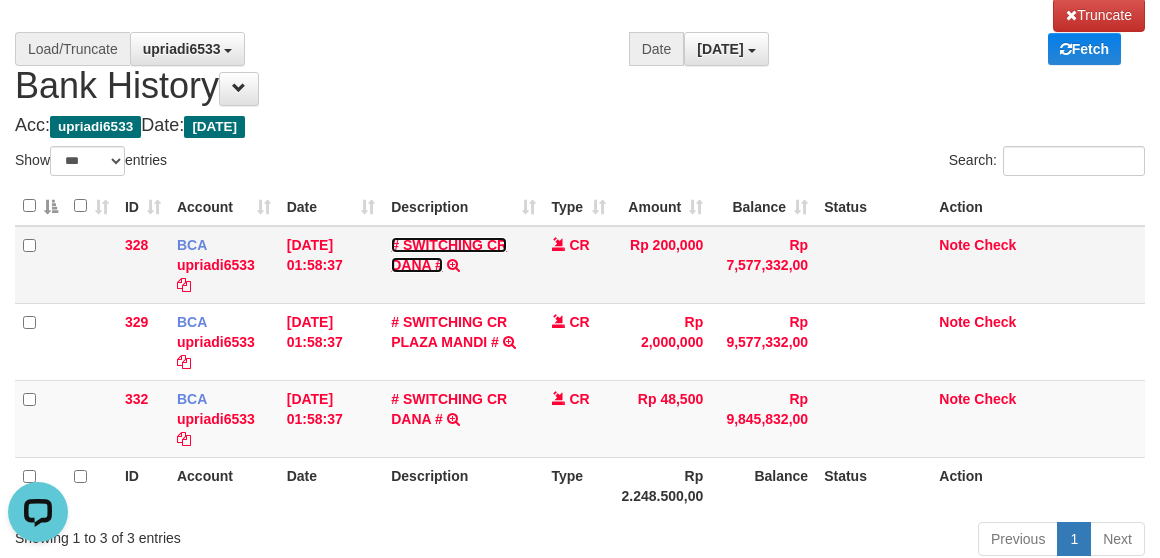 click on "# SWITCHING CR DANA #" at bounding box center (449, 255) 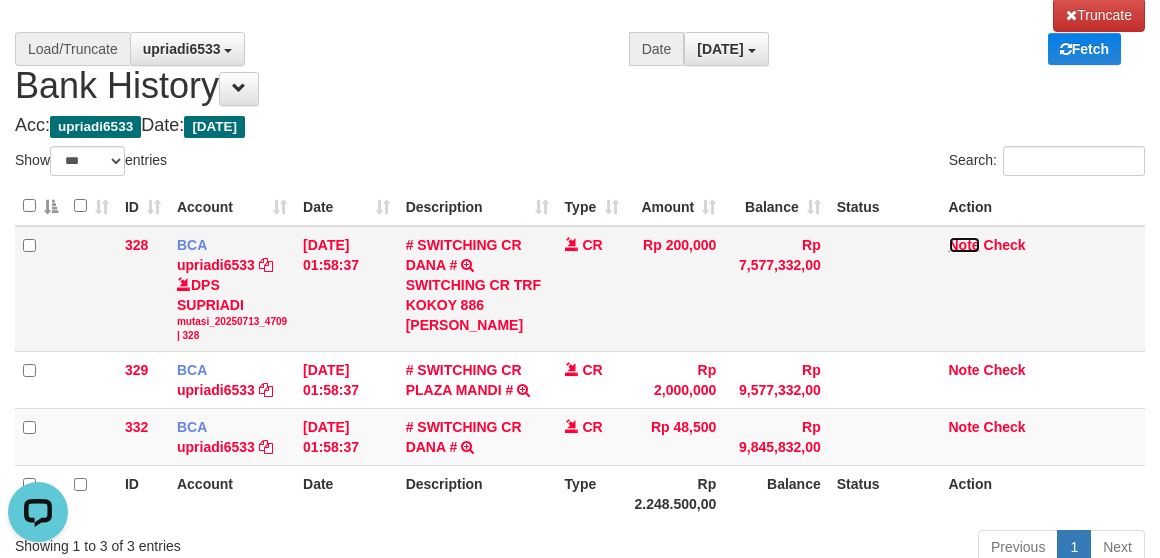 click on "Note" at bounding box center [964, 245] 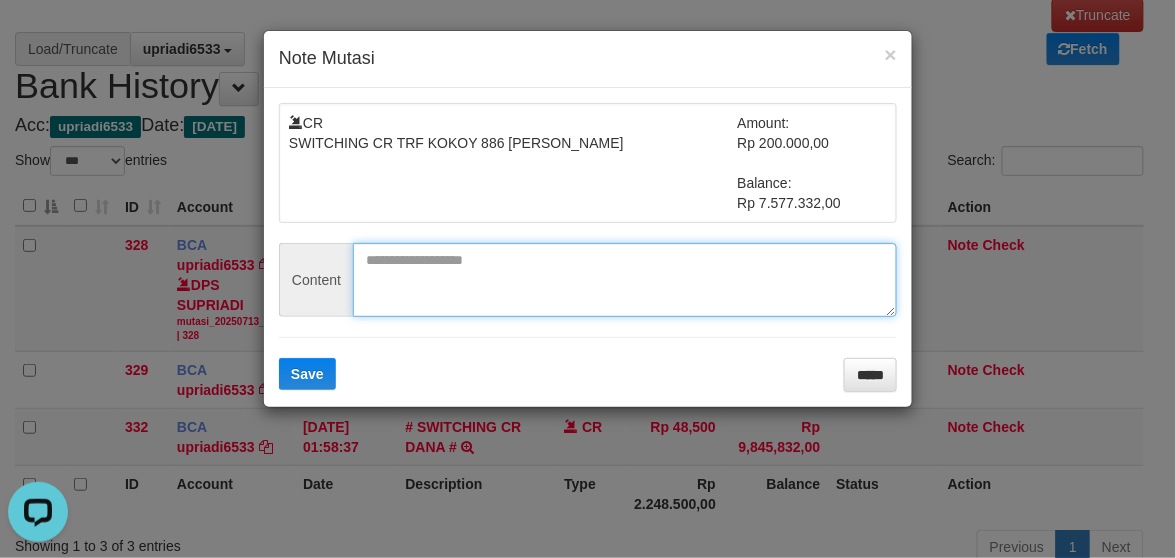 click at bounding box center [625, 280] 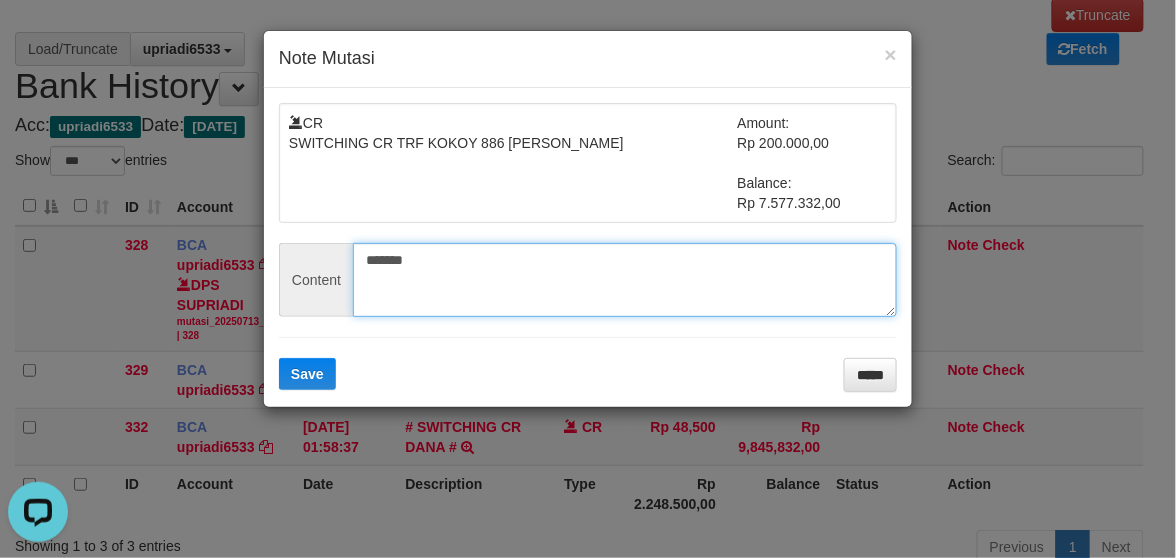 type on "*******" 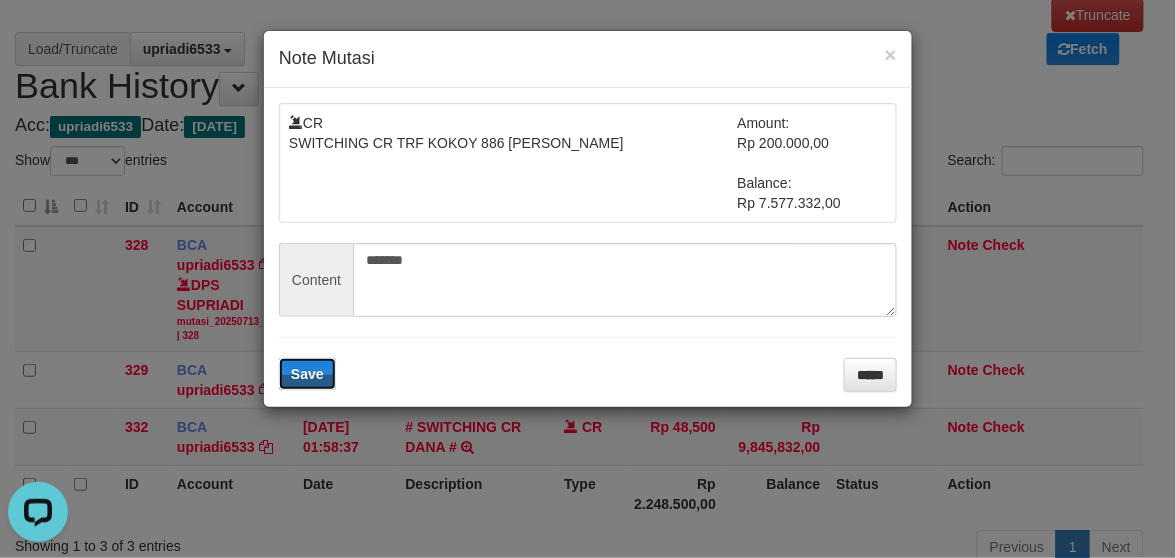 type 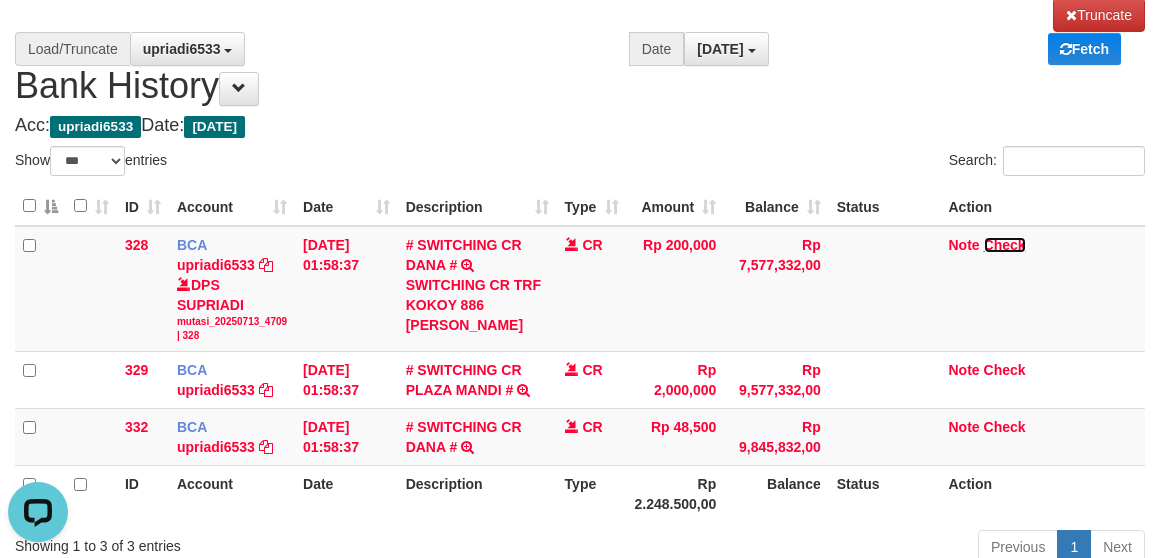 click on "Check" at bounding box center [1005, 245] 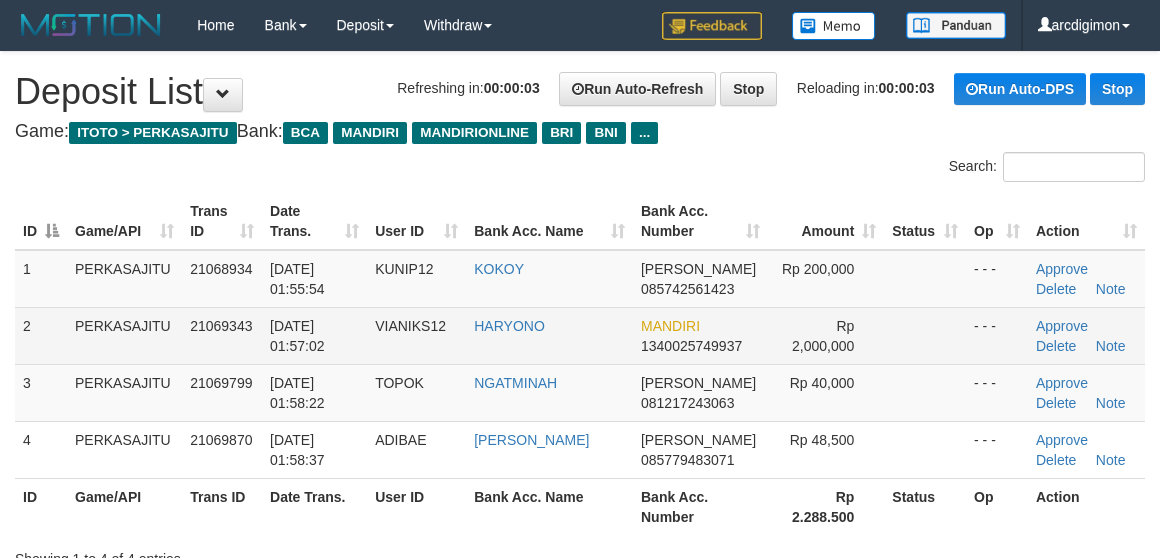 scroll, scrollTop: 65, scrollLeft: 0, axis: vertical 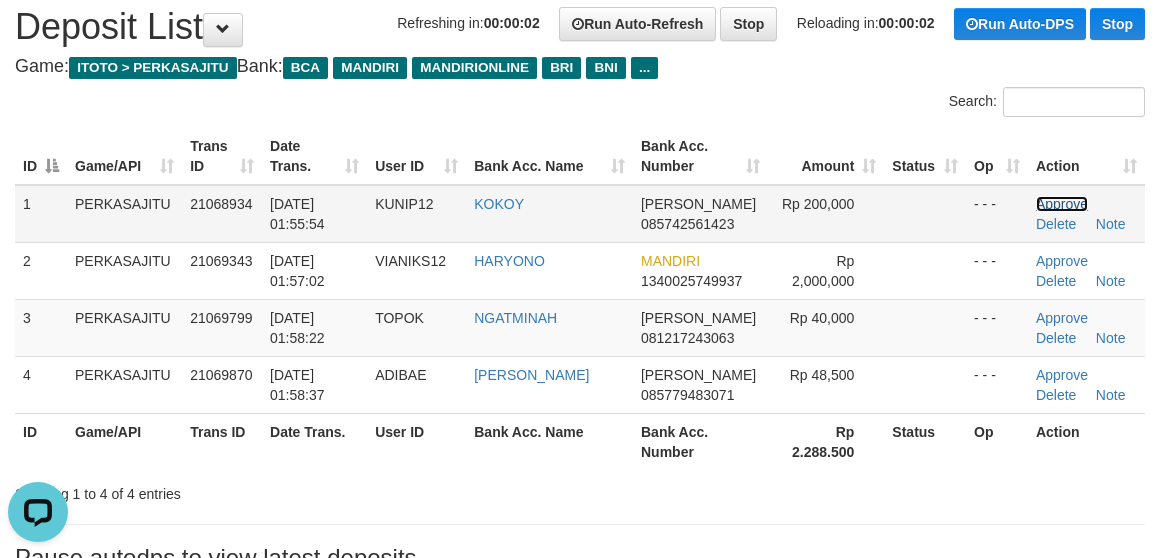 click on "Approve" at bounding box center (1062, 204) 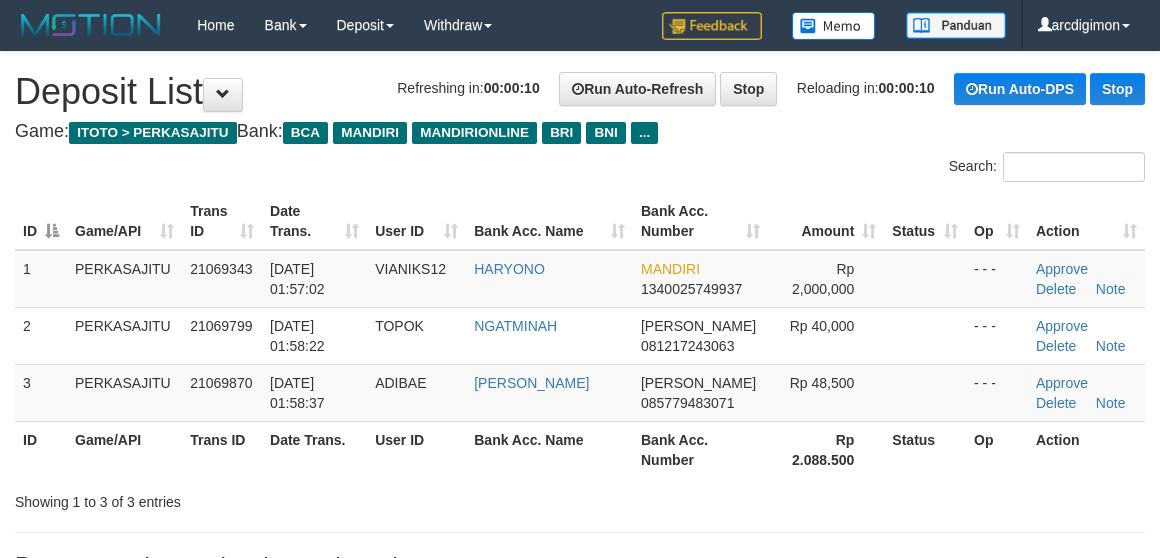 scroll, scrollTop: 0, scrollLeft: 0, axis: both 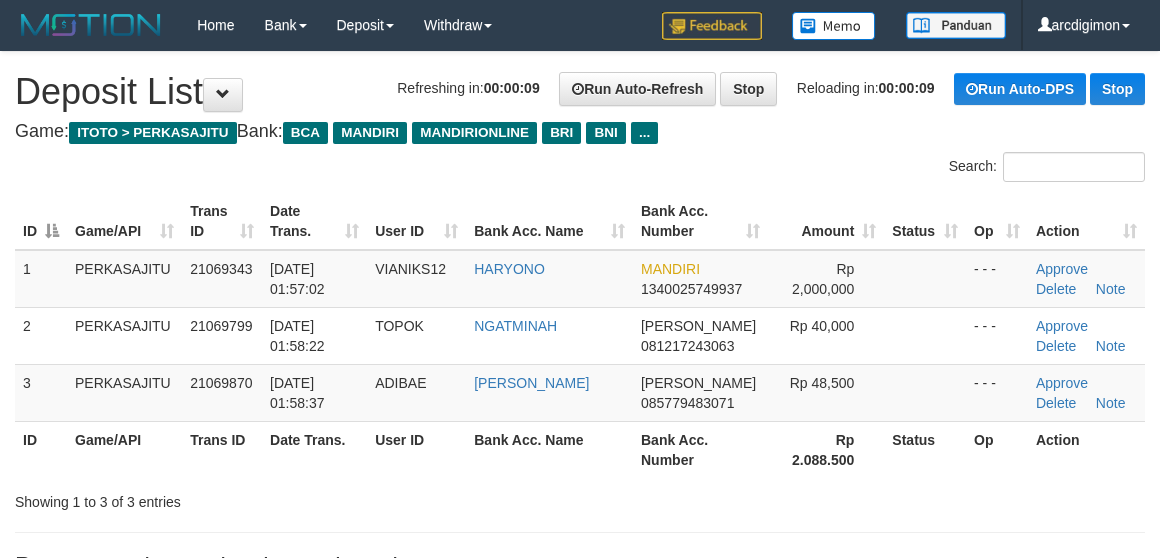 click on "Search:" at bounding box center [870, 169] 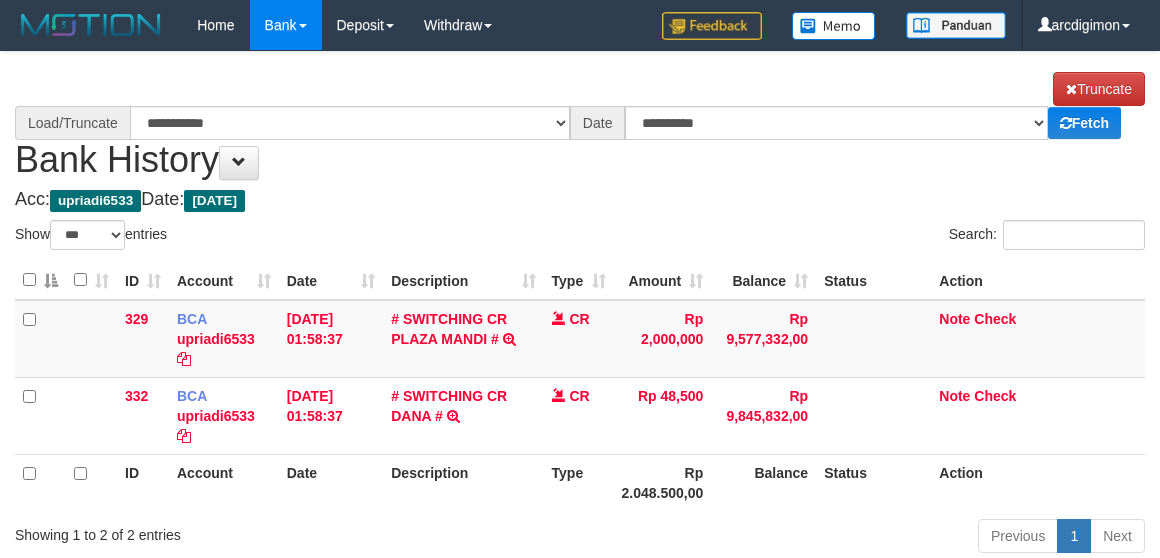 select on "***" 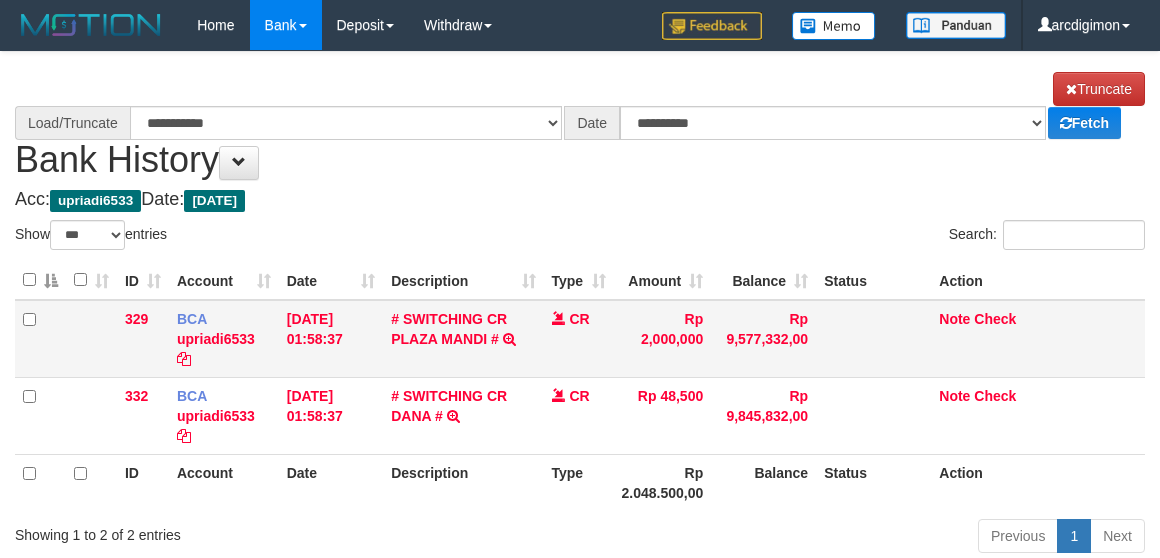 scroll, scrollTop: 74, scrollLeft: 0, axis: vertical 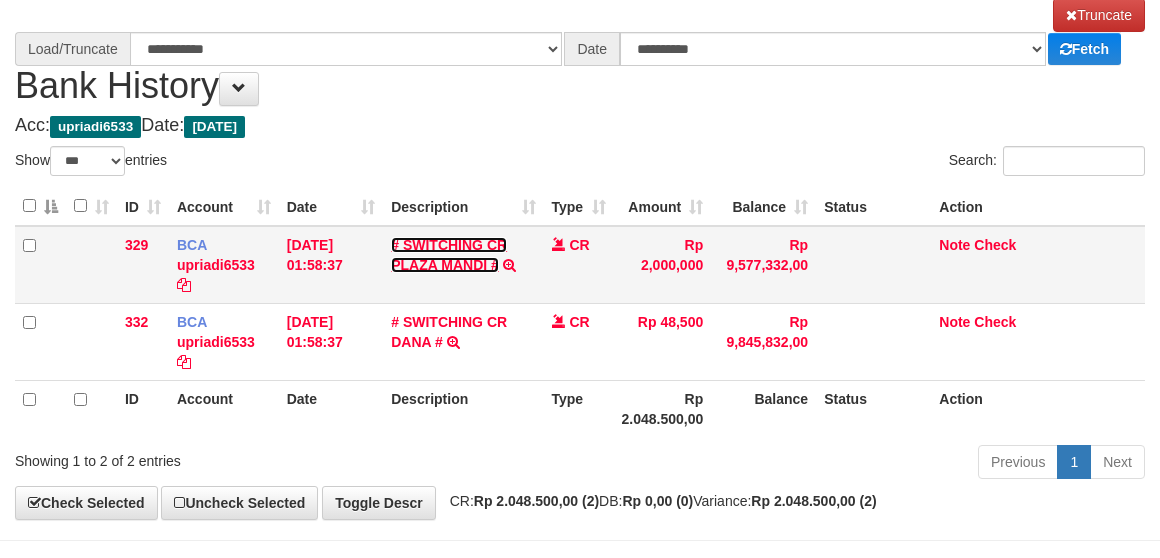 click on "# SWITCHING CR PLAZA MANDI #" at bounding box center [449, 255] 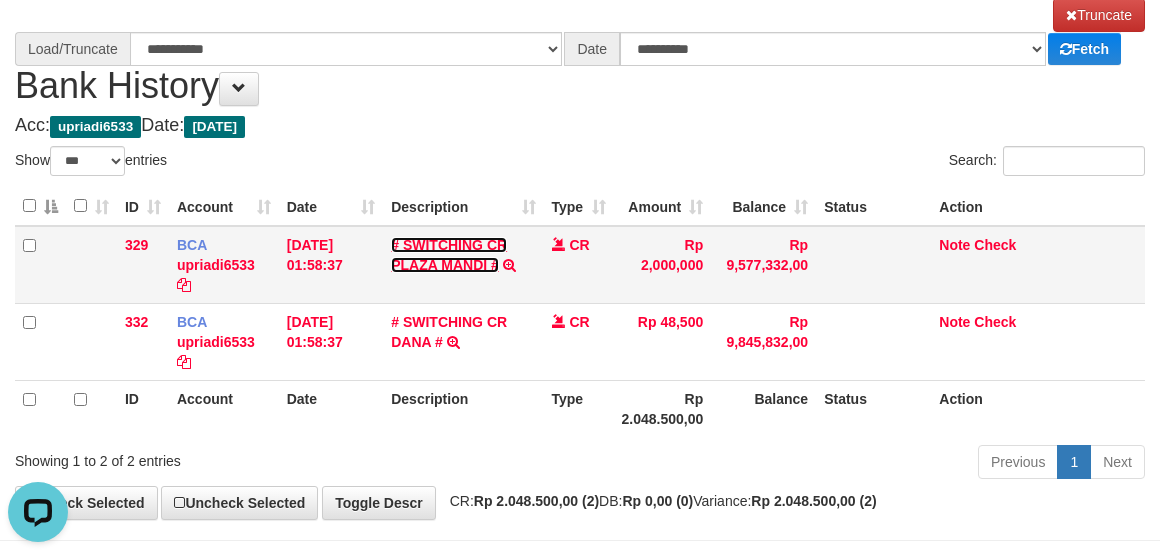 scroll, scrollTop: 0, scrollLeft: 0, axis: both 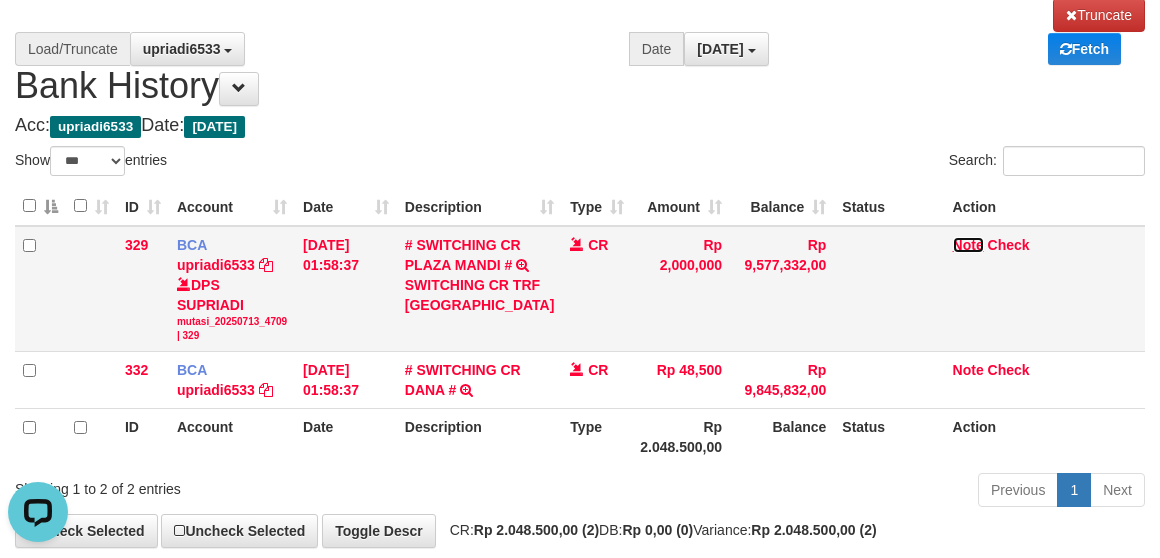 click on "Note" at bounding box center (968, 245) 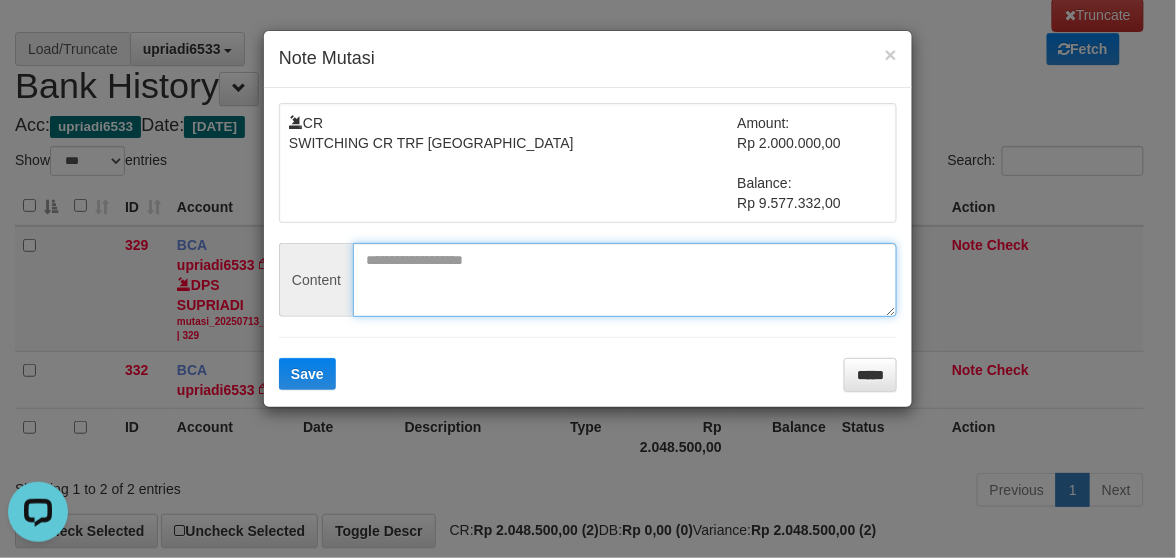 click at bounding box center [625, 280] 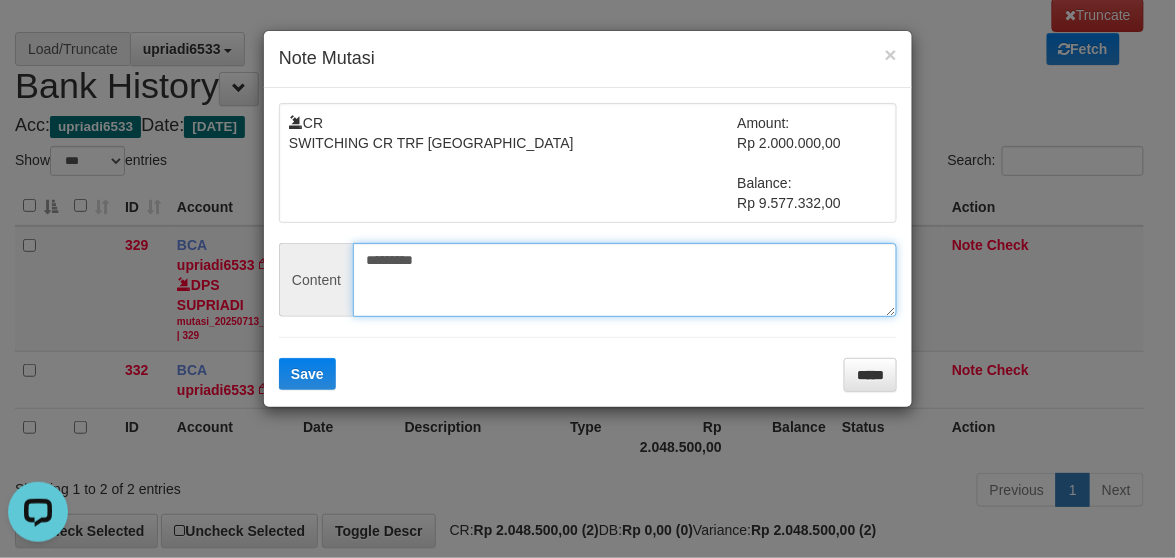 type on "*********" 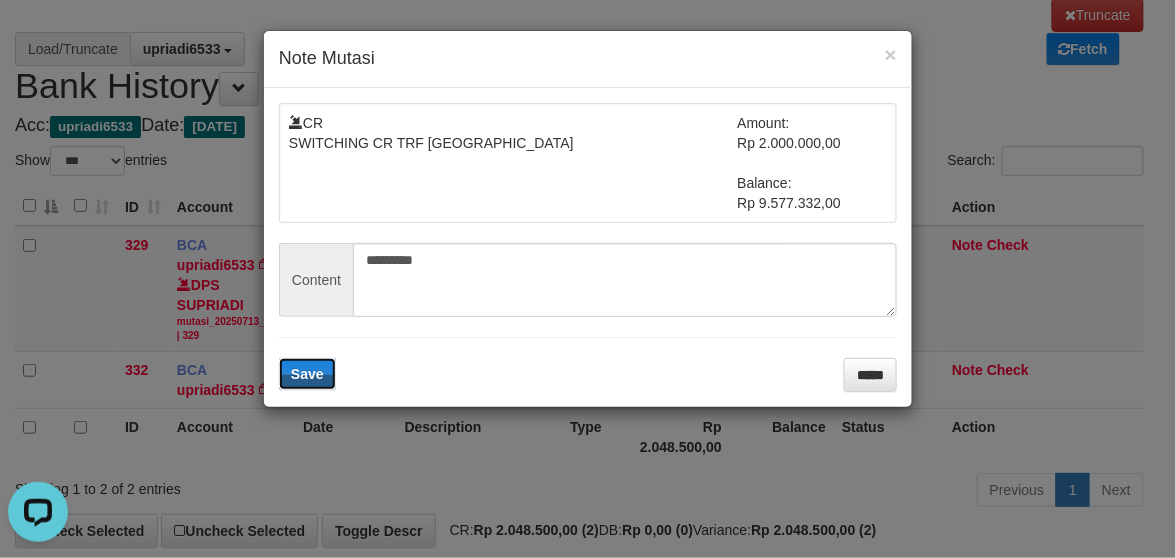 type 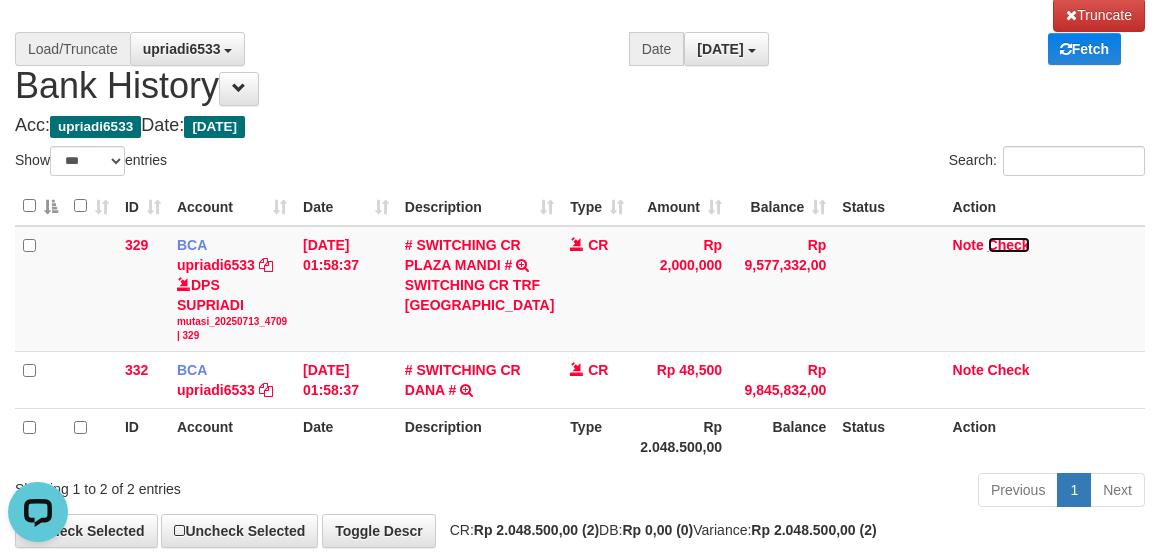 click on "Check" at bounding box center (1009, 245) 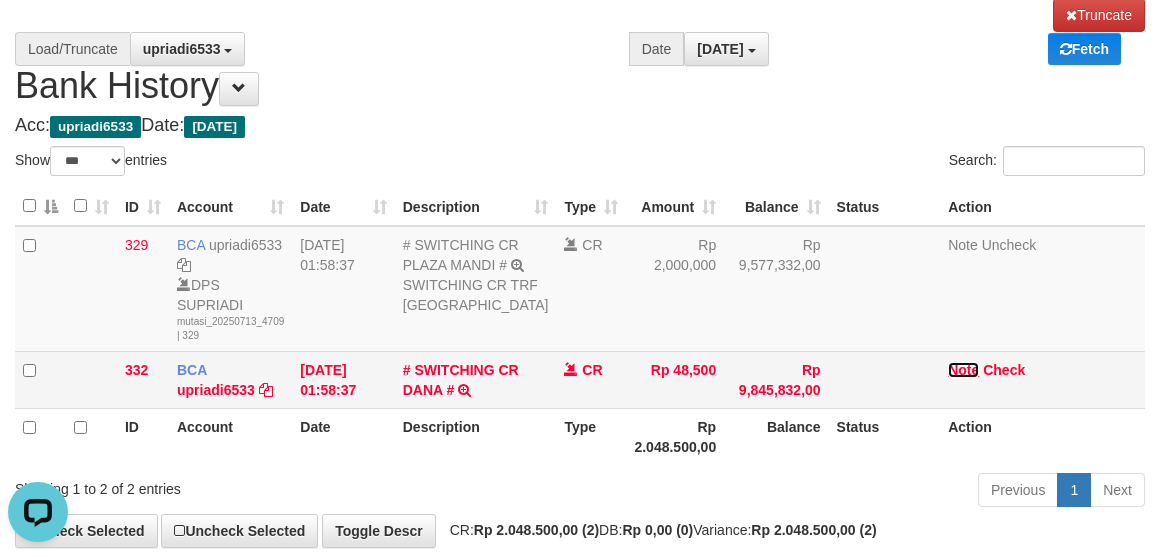 click on "Note" at bounding box center [963, 370] 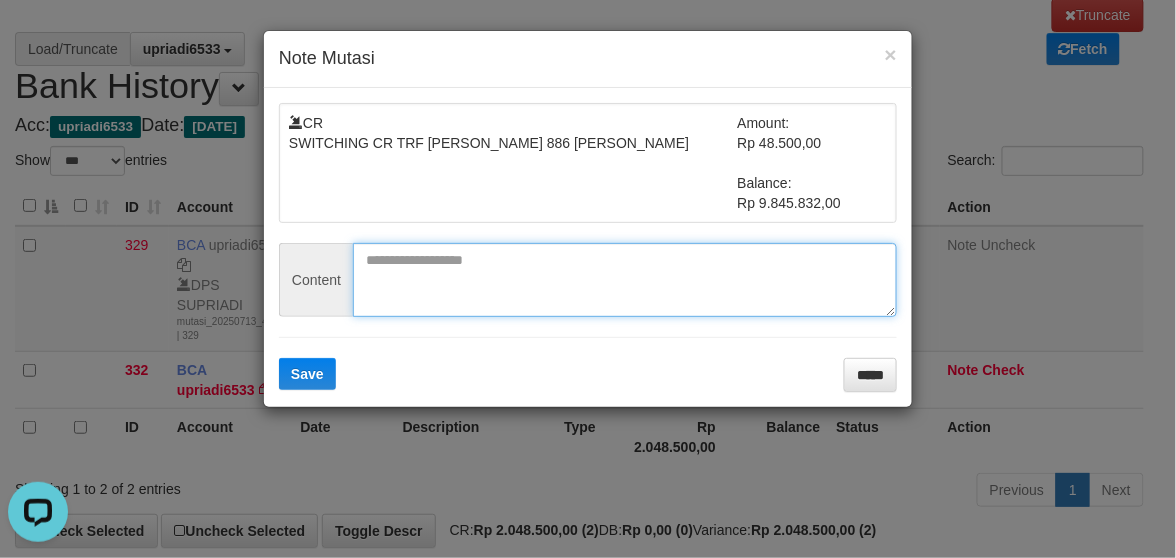 click at bounding box center (625, 280) 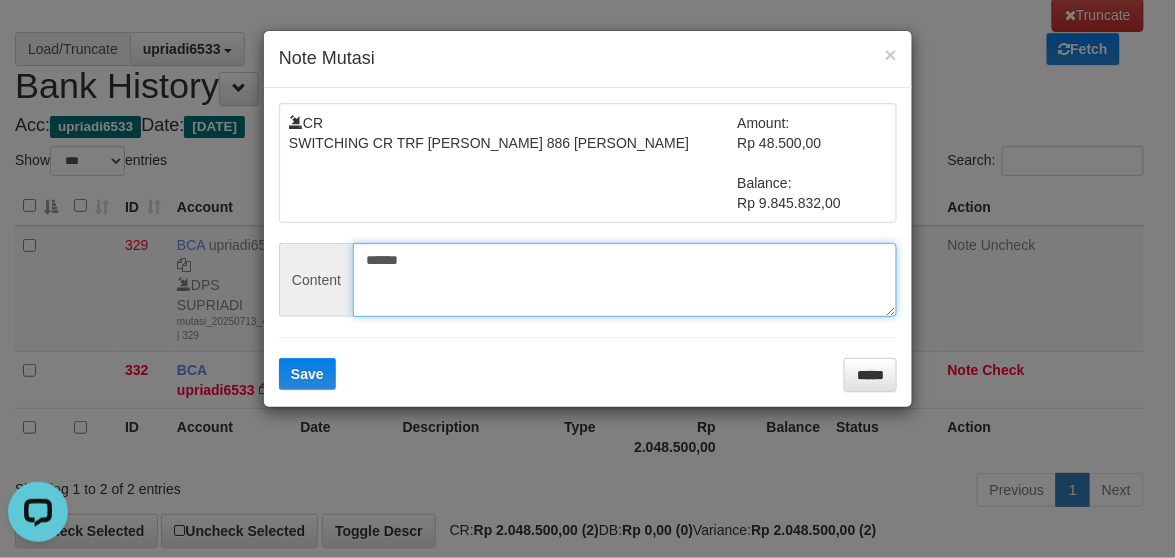 type on "******" 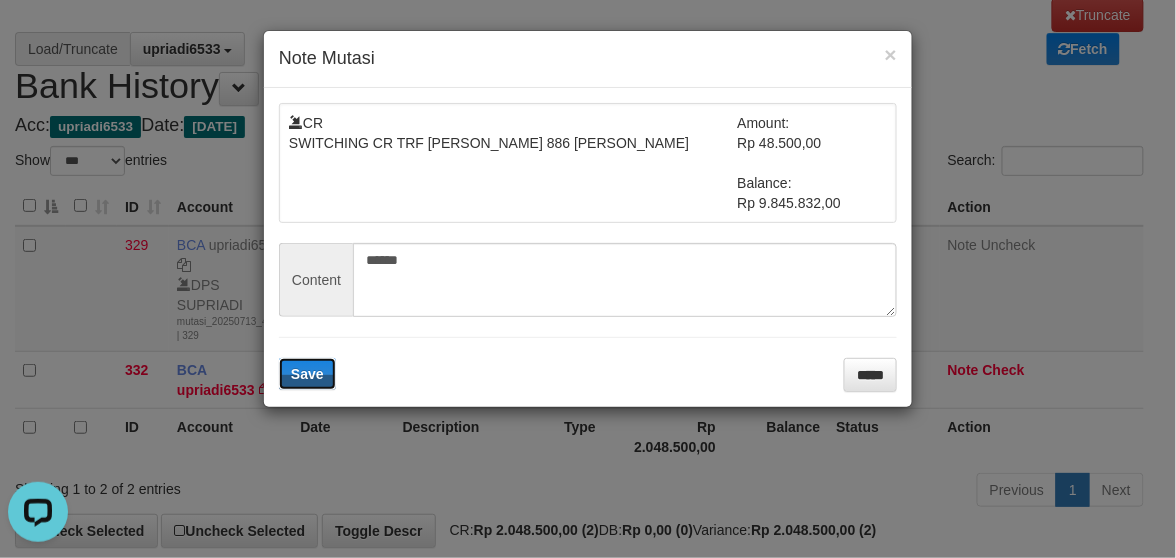 type 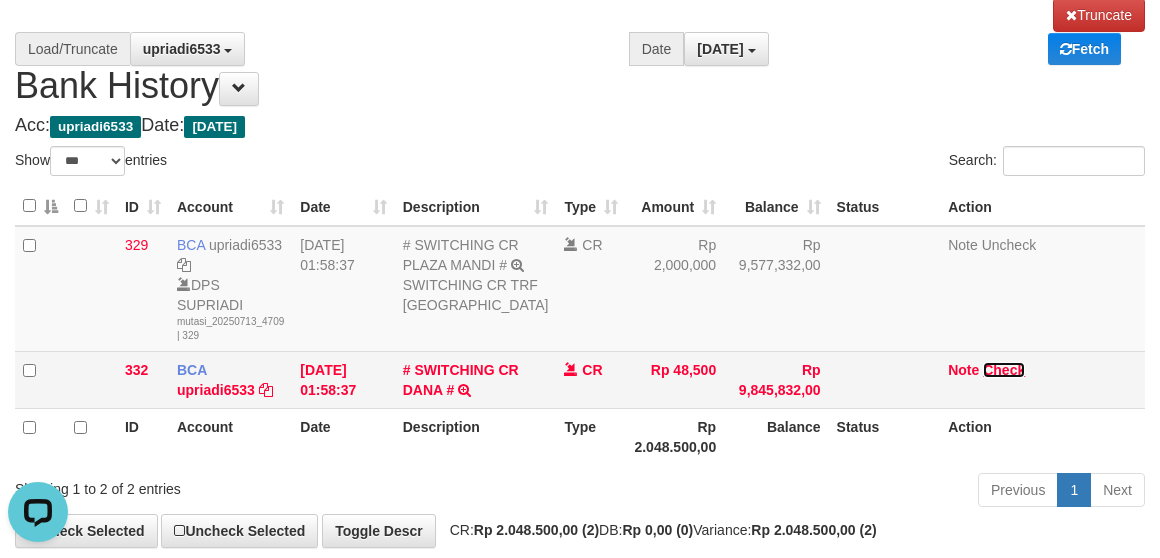 click on "Check" at bounding box center [1004, 370] 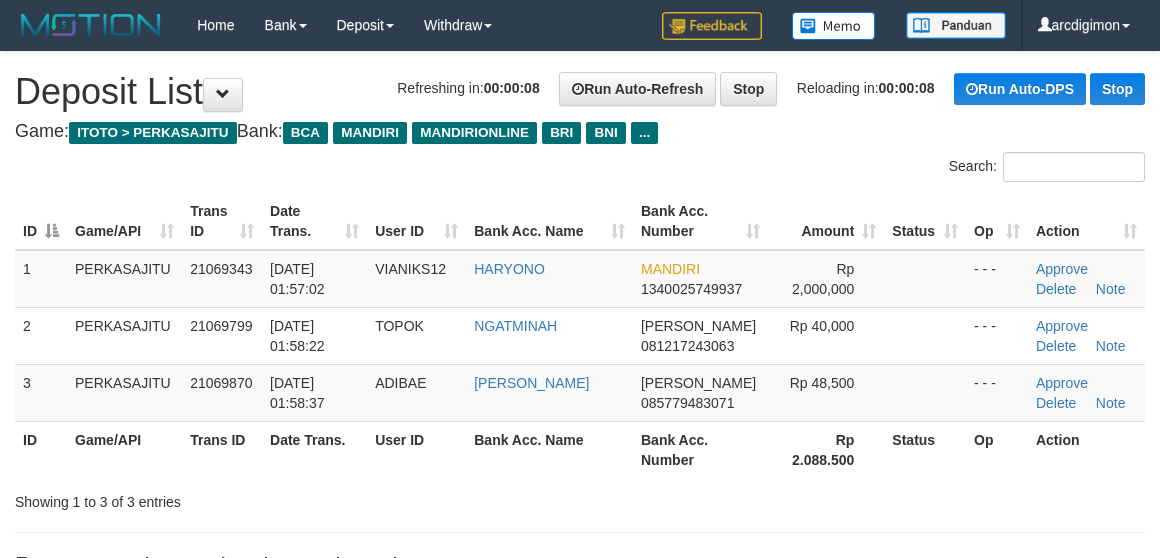 scroll, scrollTop: 0, scrollLeft: 0, axis: both 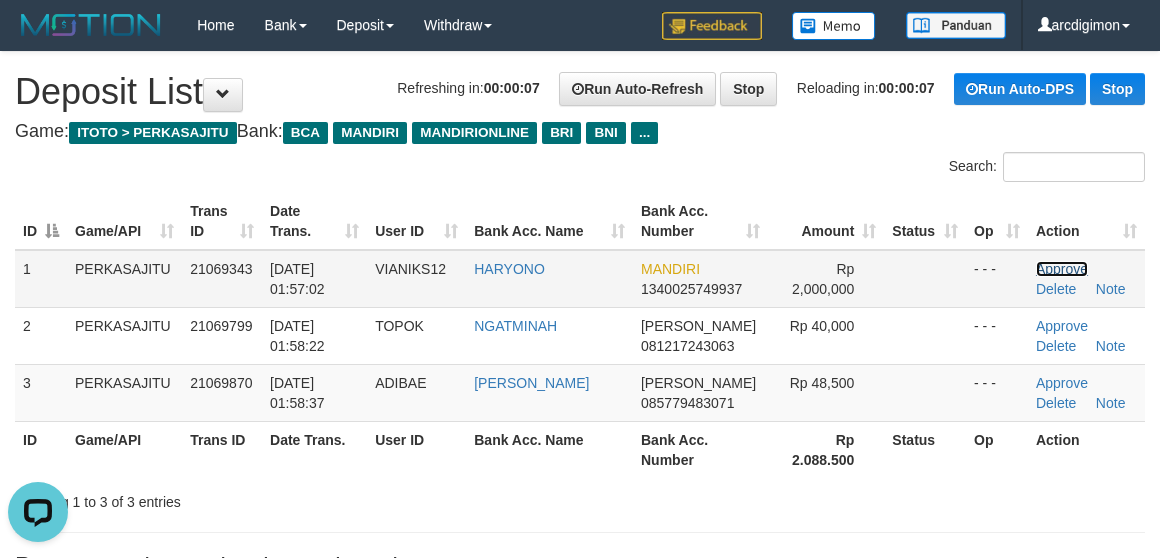 click on "Approve" at bounding box center [1062, 269] 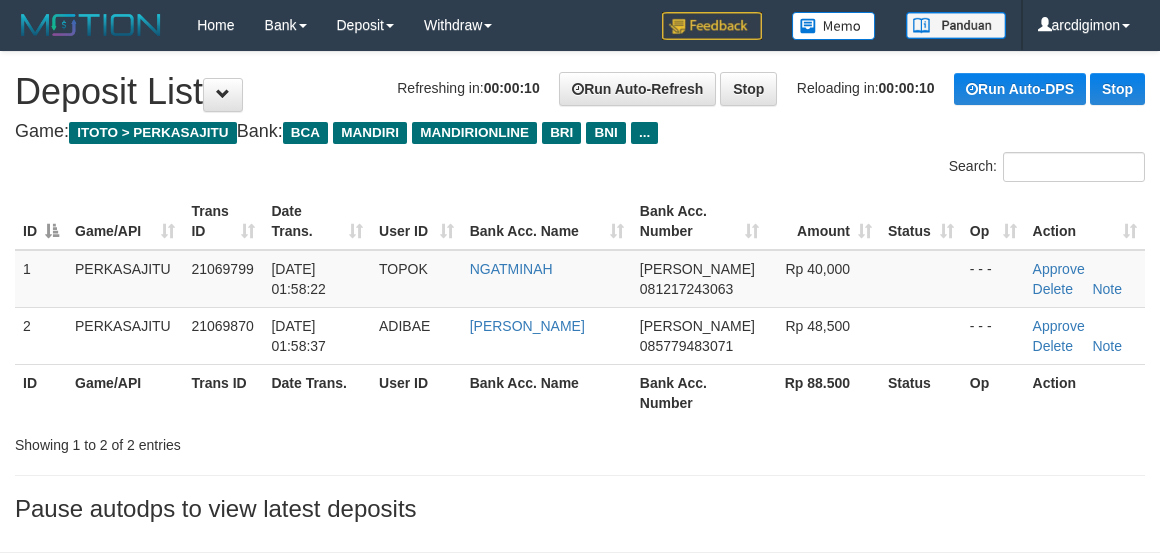 scroll, scrollTop: 0, scrollLeft: 0, axis: both 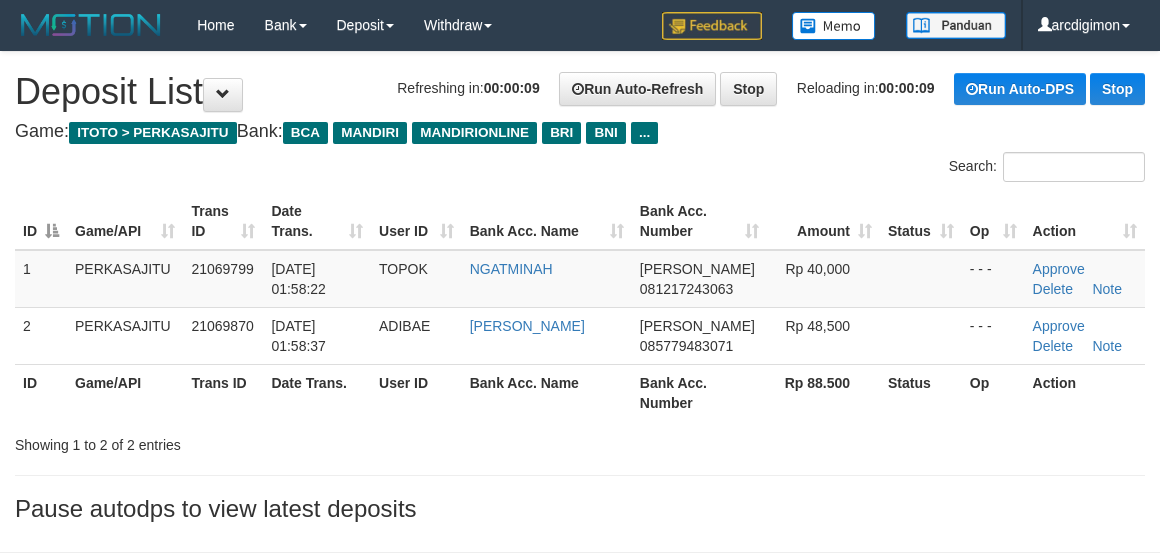 click on "**********" at bounding box center [580, 292] 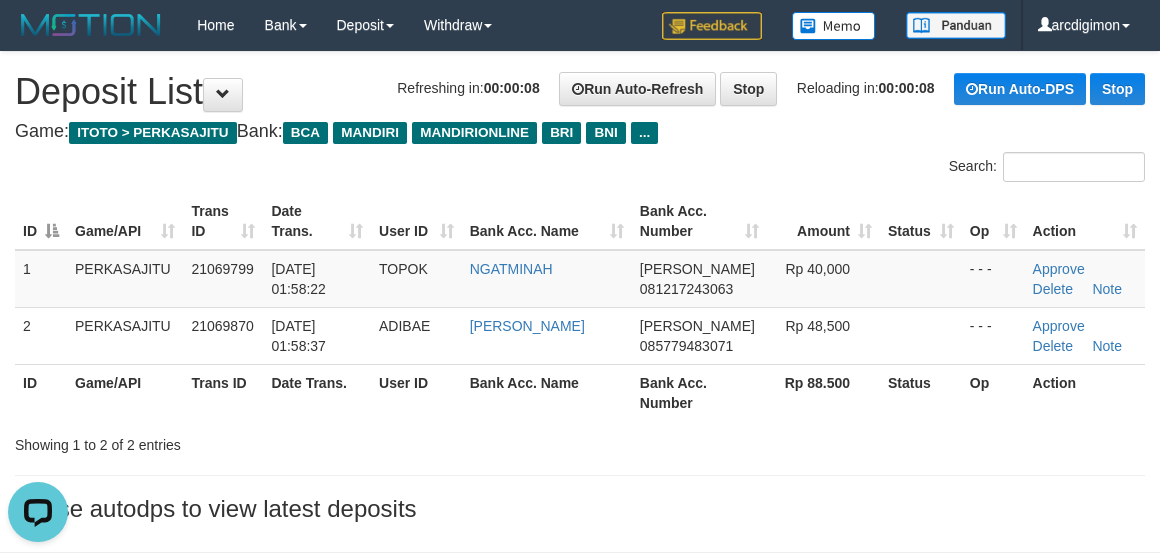 scroll, scrollTop: 0, scrollLeft: 0, axis: both 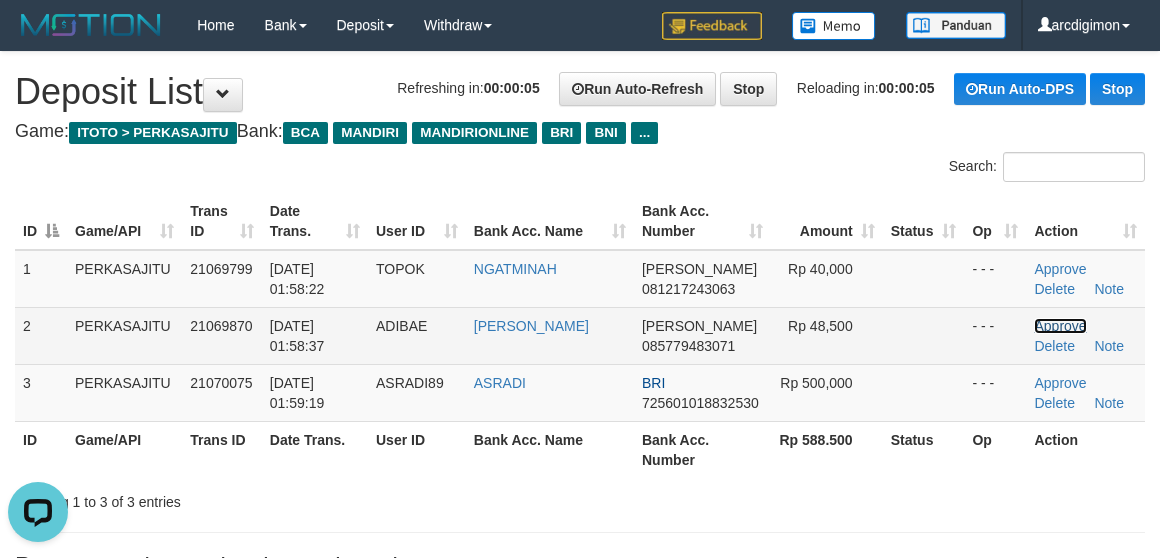 click on "Approve" at bounding box center [1060, 326] 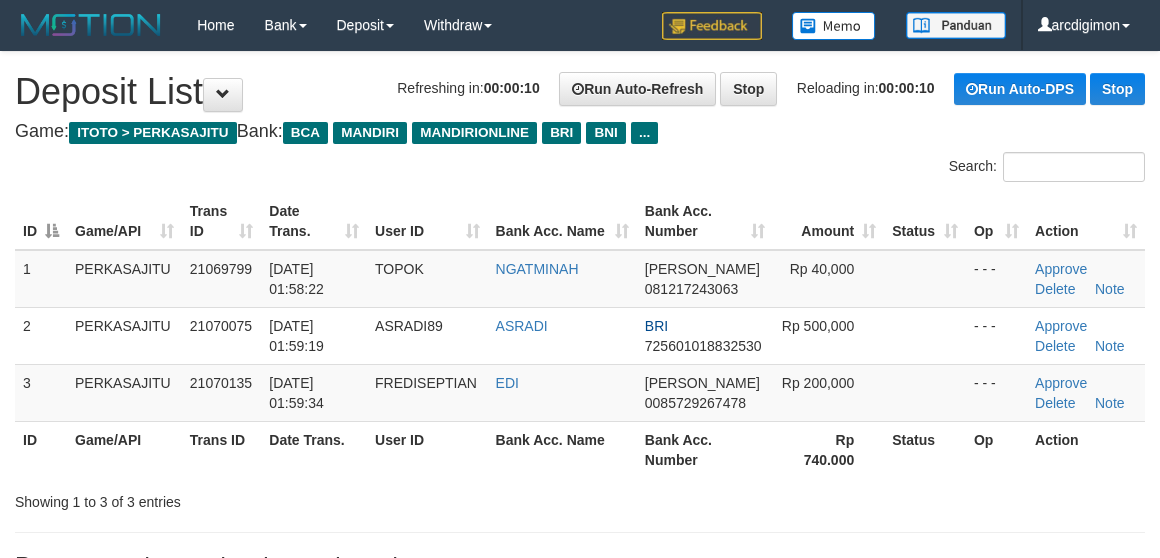scroll, scrollTop: 0, scrollLeft: 0, axis: both 